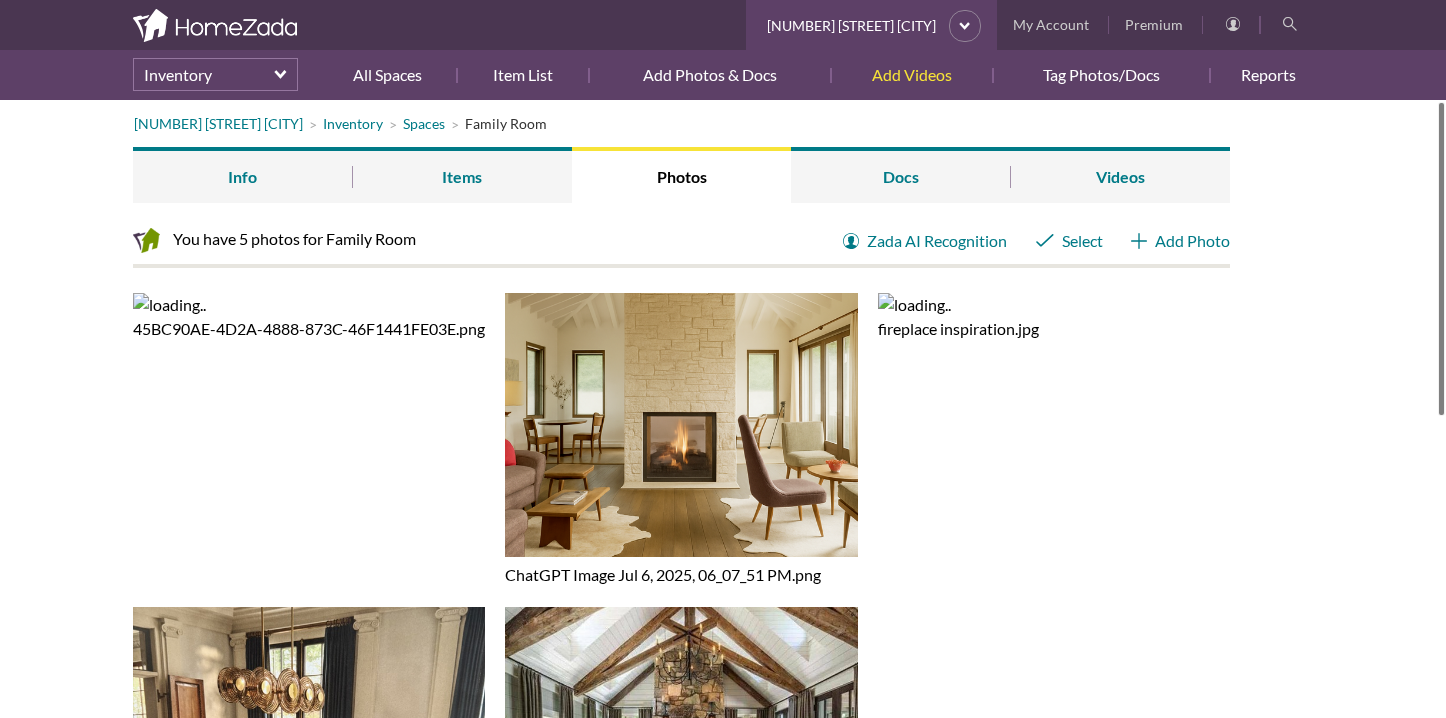 scroll, scrollTop: 0, scrollLeft: 0, axis: both 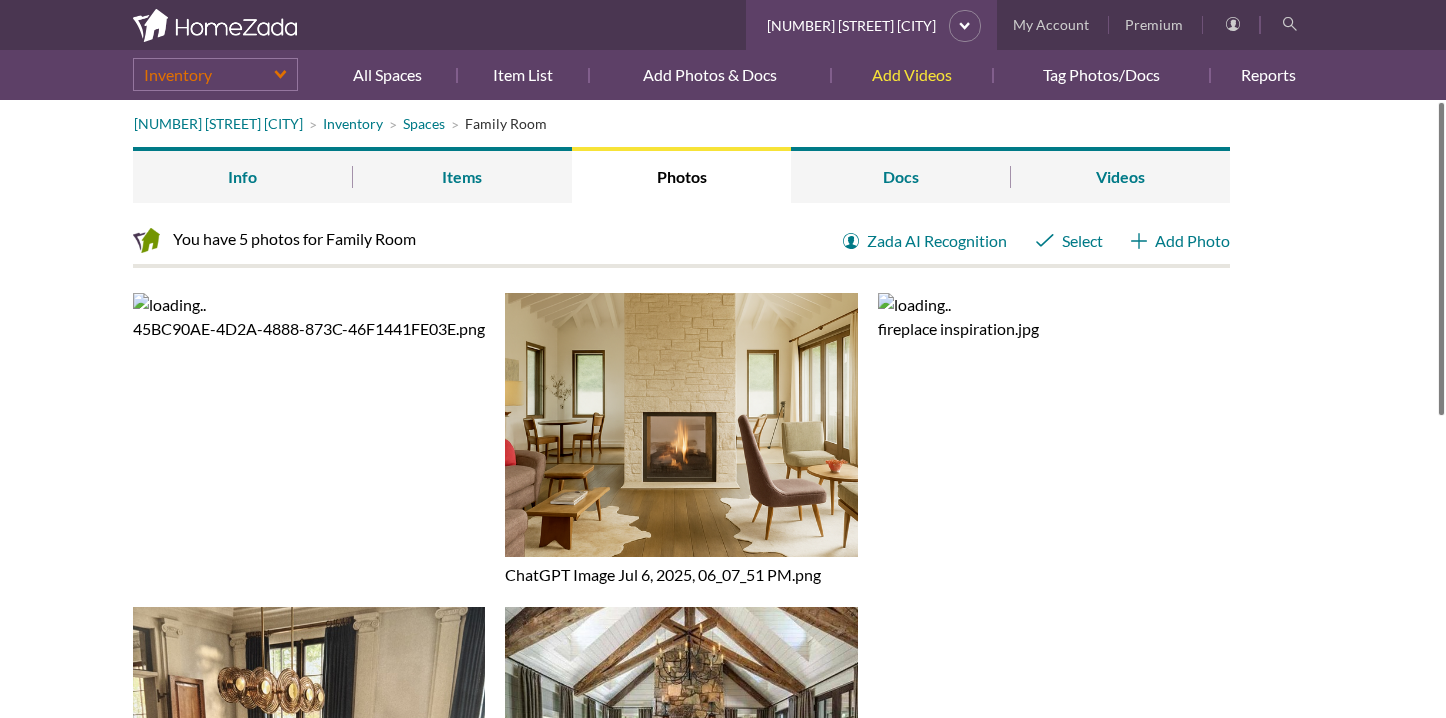 click on "Inventory" at bounding box center (215, 74) 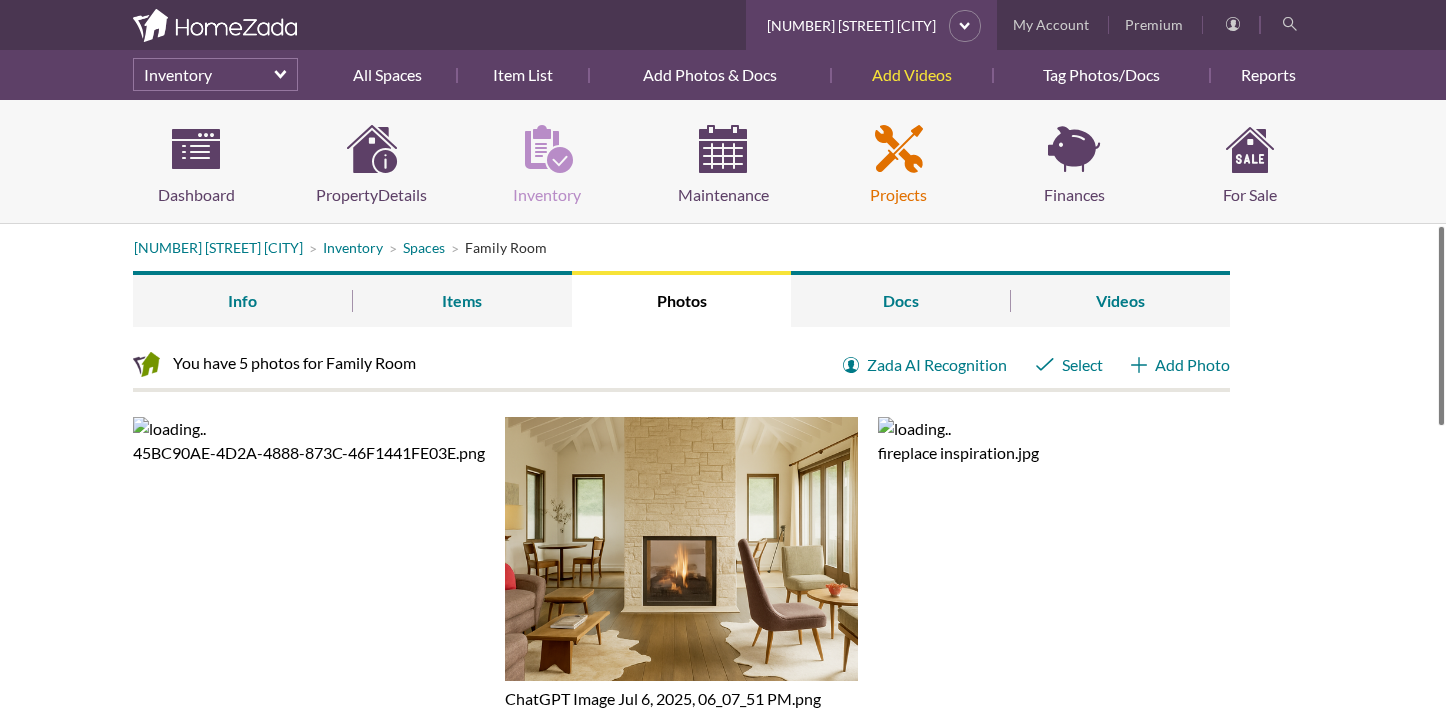 click on "Projects" at bounding box center (899, 166) 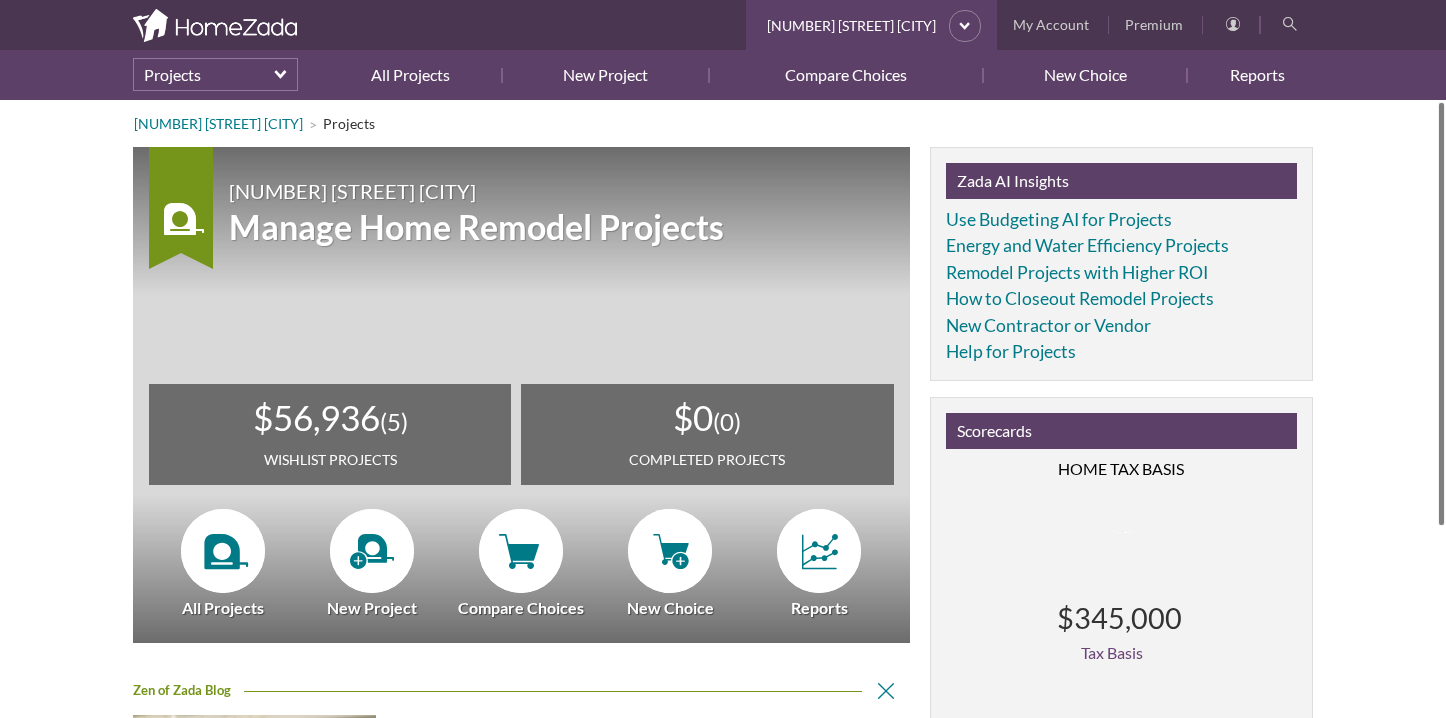 scroll, scrollTop: 0, scrollLeft: 0, axis: both 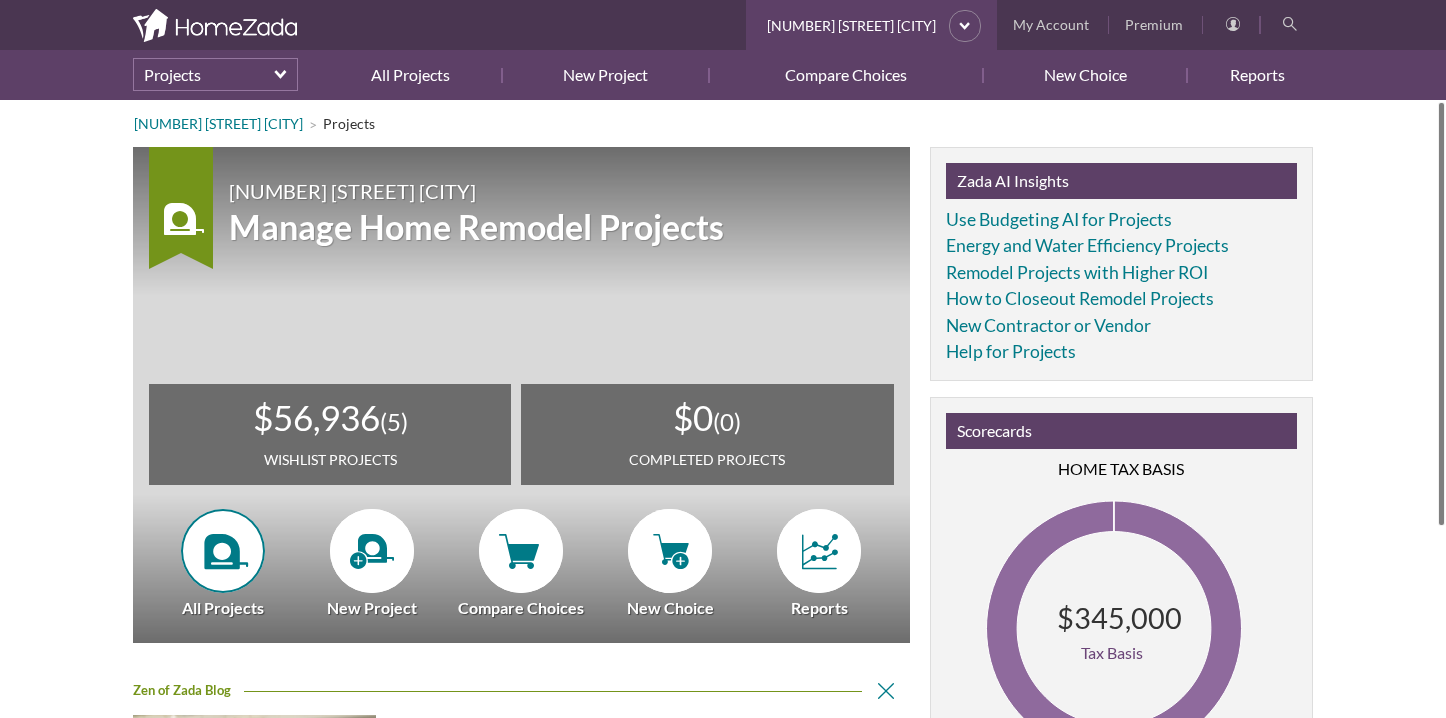click at bounding box center [223, 551] 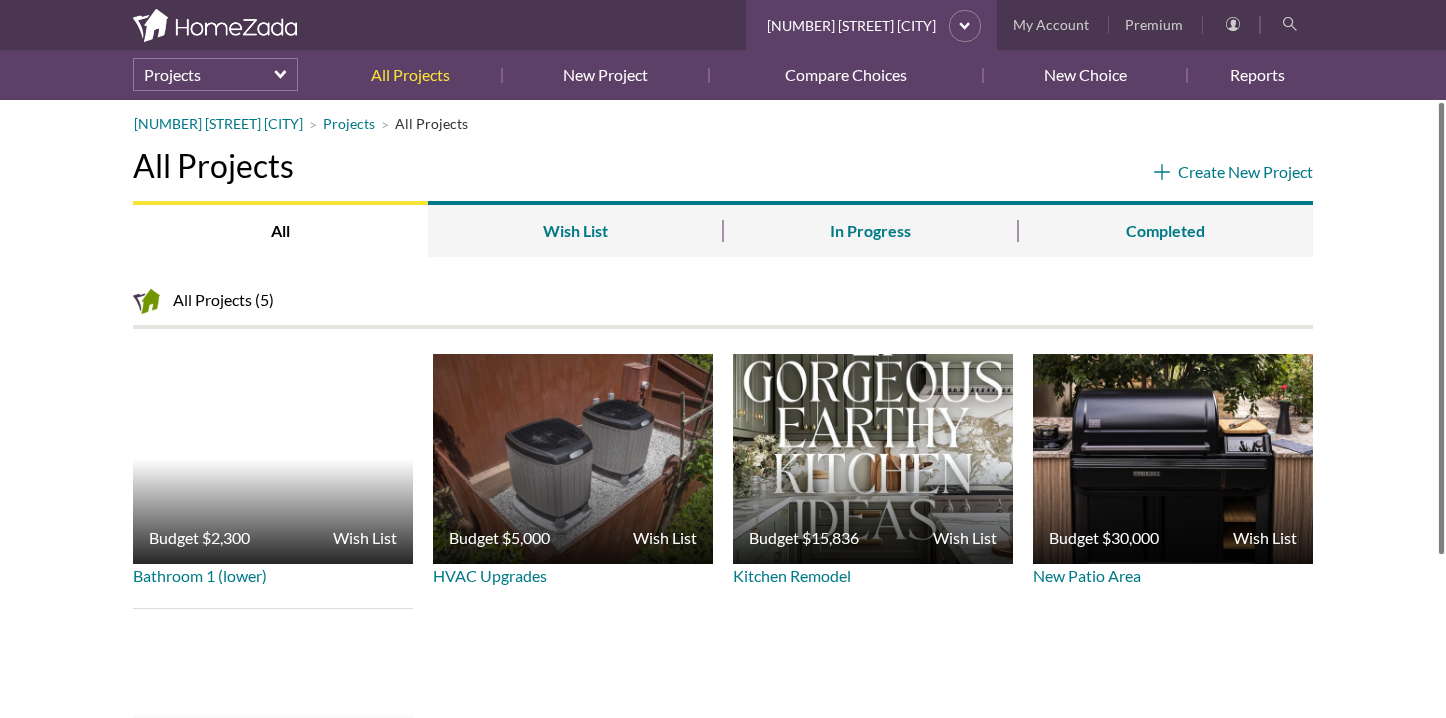 scroll, scrollTop: 0, scrollLeft: 0, axis: both 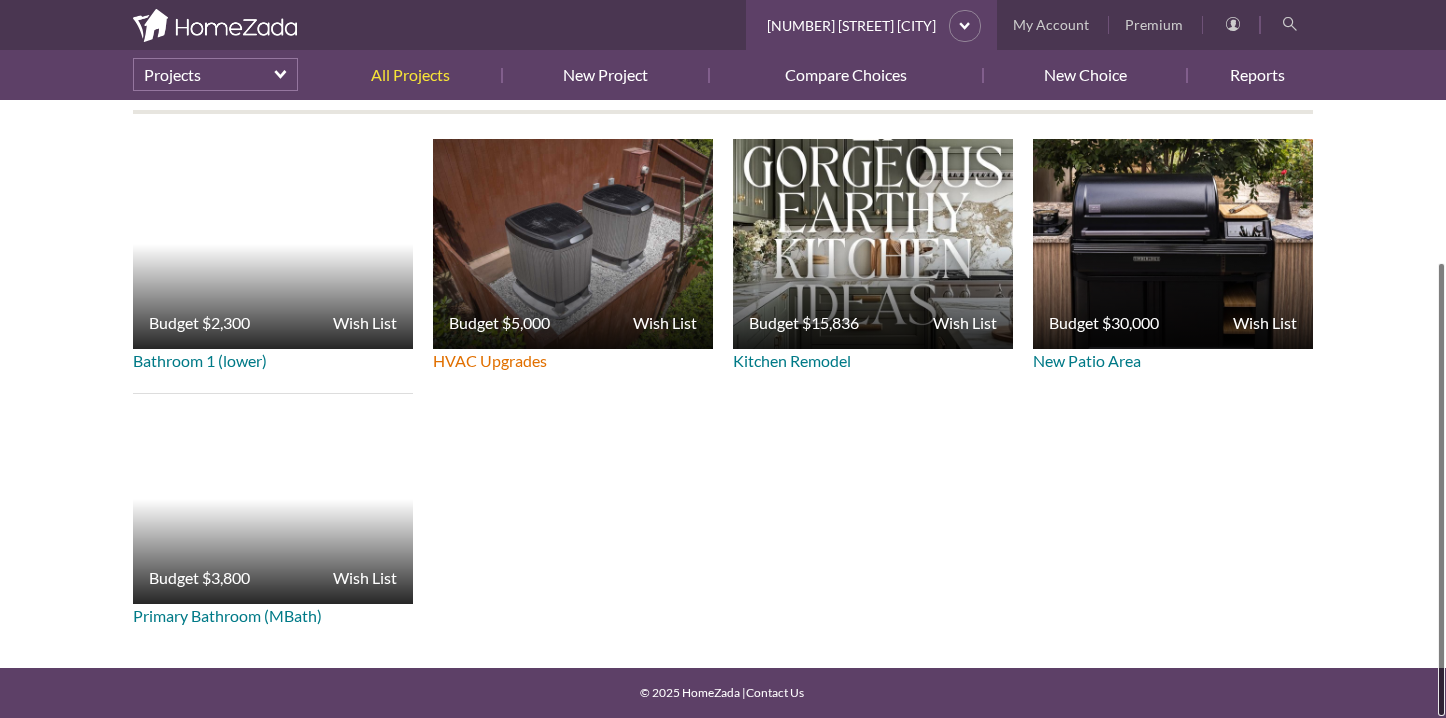 click on "HVAC Upgrades" at bounding box center (490, 360) 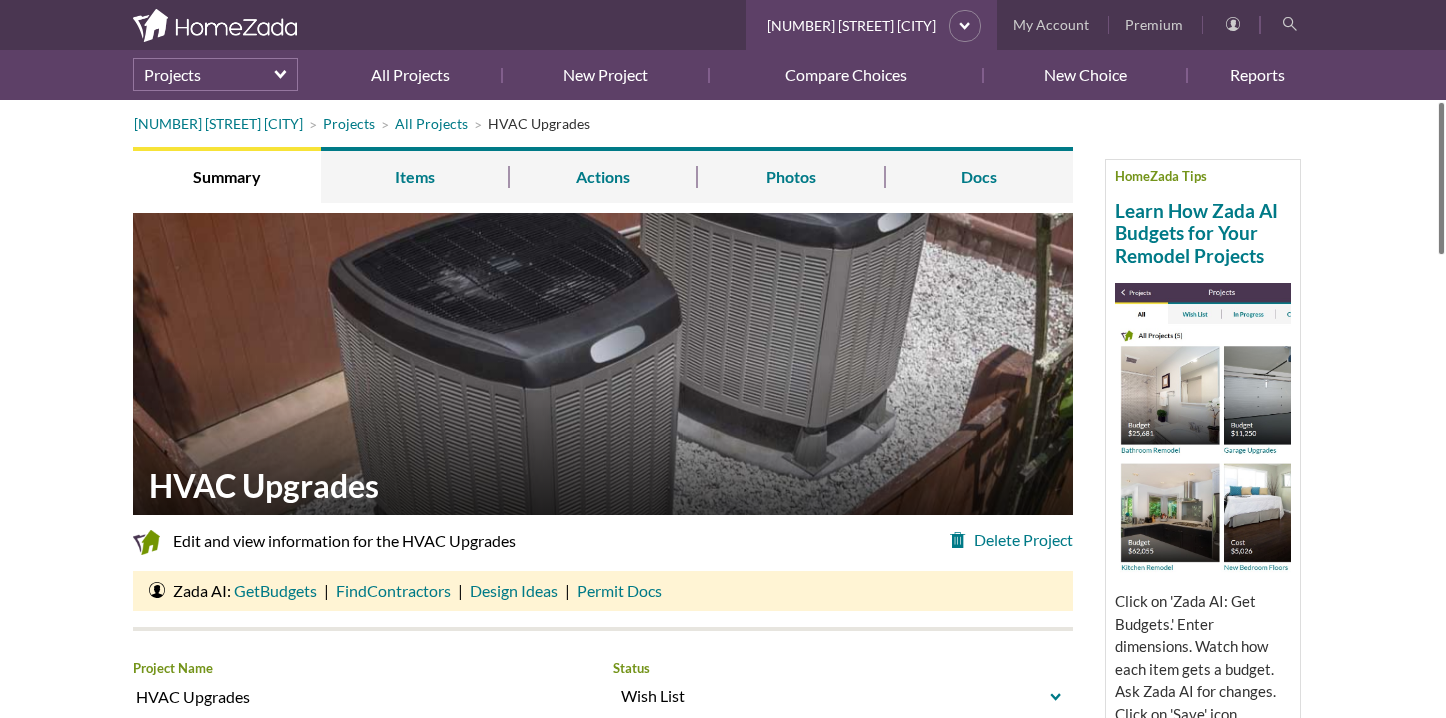 scroll, scrollTop: 0, scrollLeft: 0, axis: both 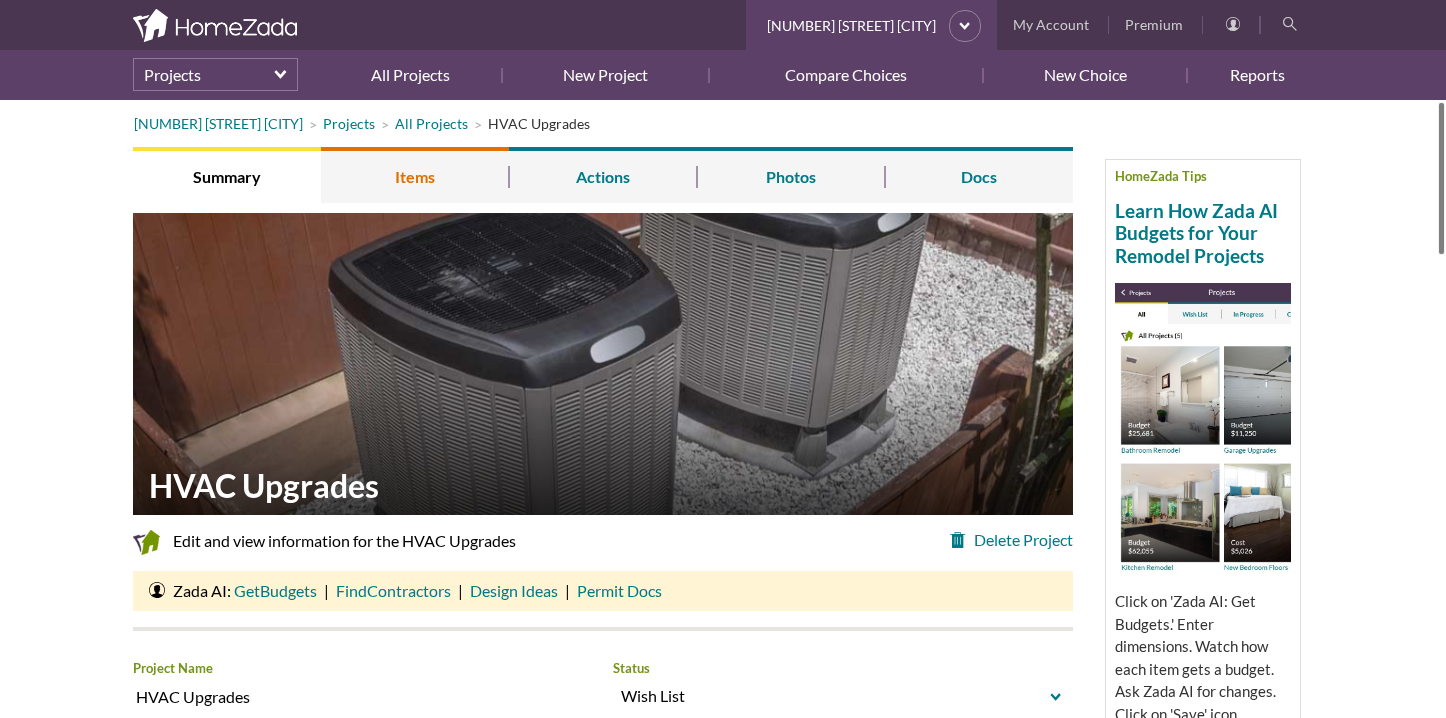 click on "Items" at bounding box center [415, 175] 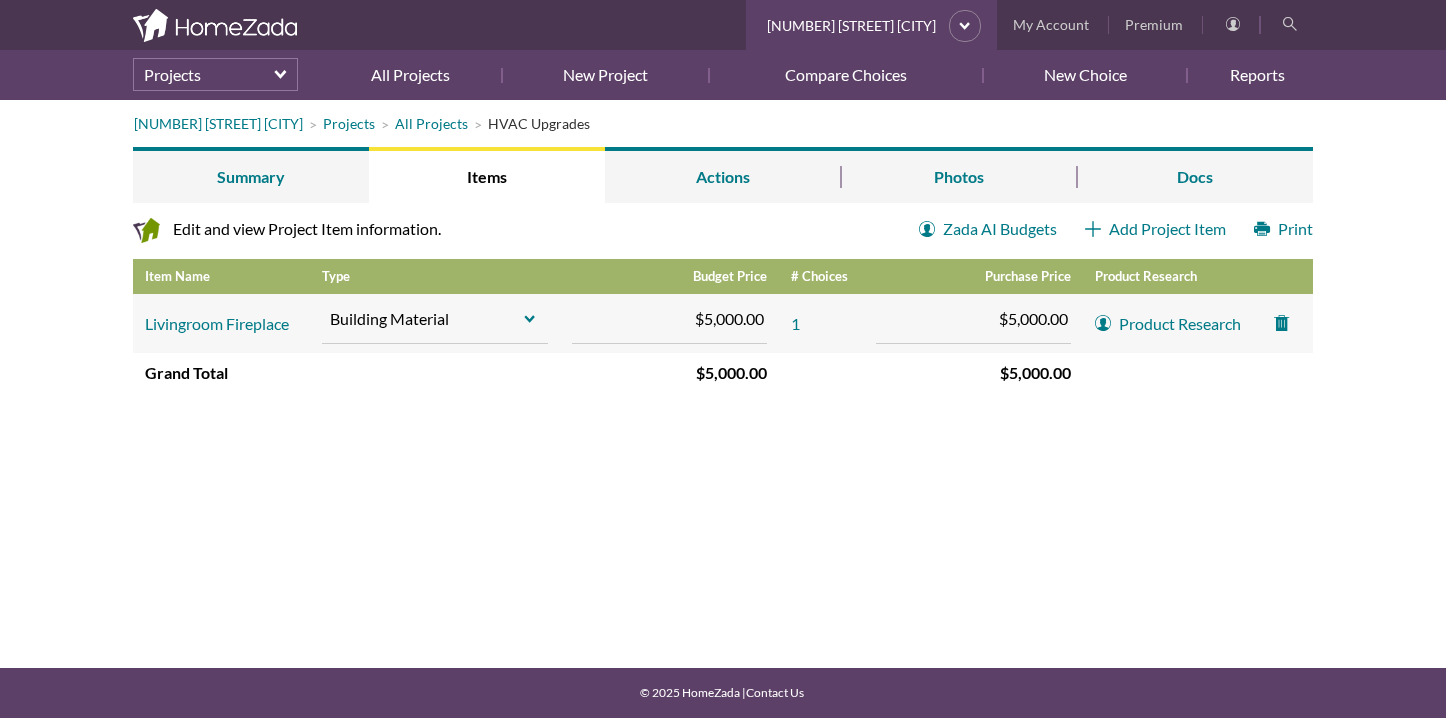 scroll, scrollTop: 0, scrollLeft: 0, axis: both 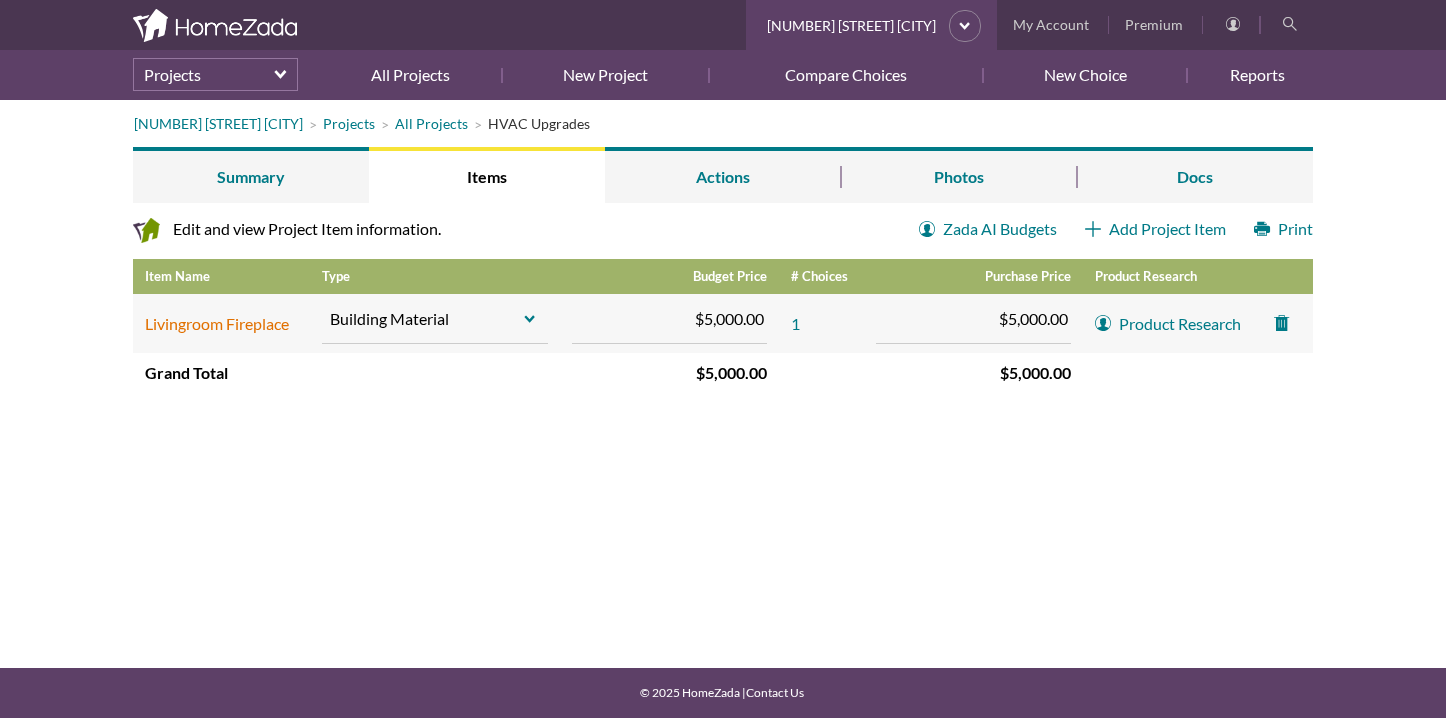 click on "Livingroom Fireplace" at bounding box center (217, 323) 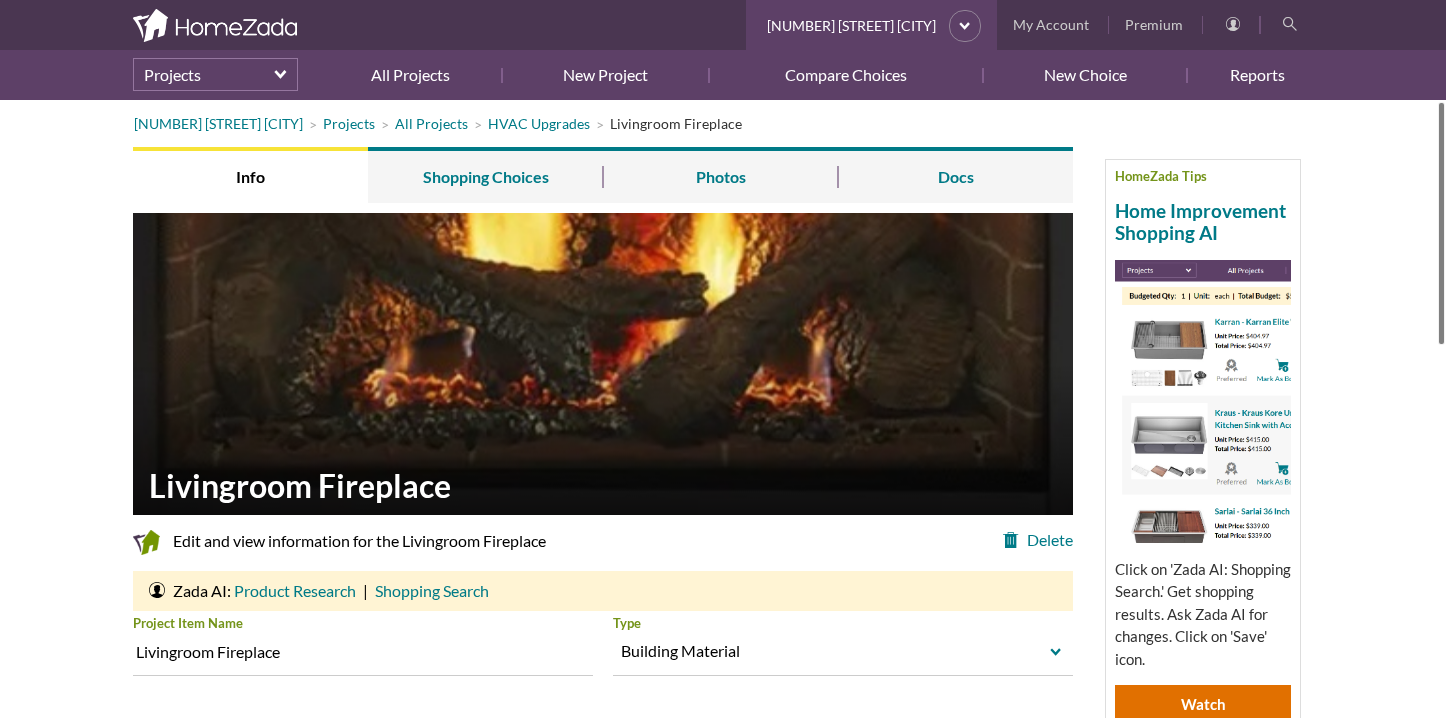 scroll, scrollTop: 0, scrollLeft: 0, axis: both 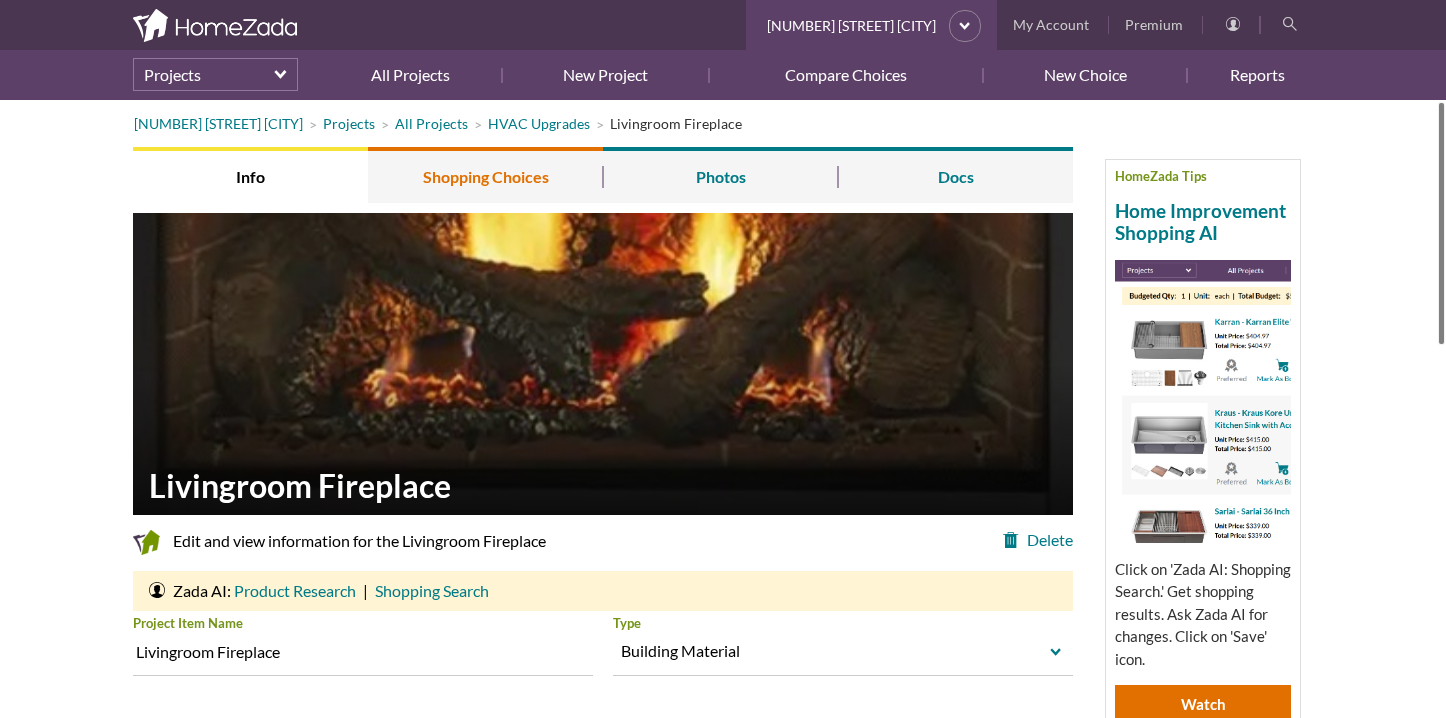 click on "Shopping Choices" at bounding box center (485, 175) 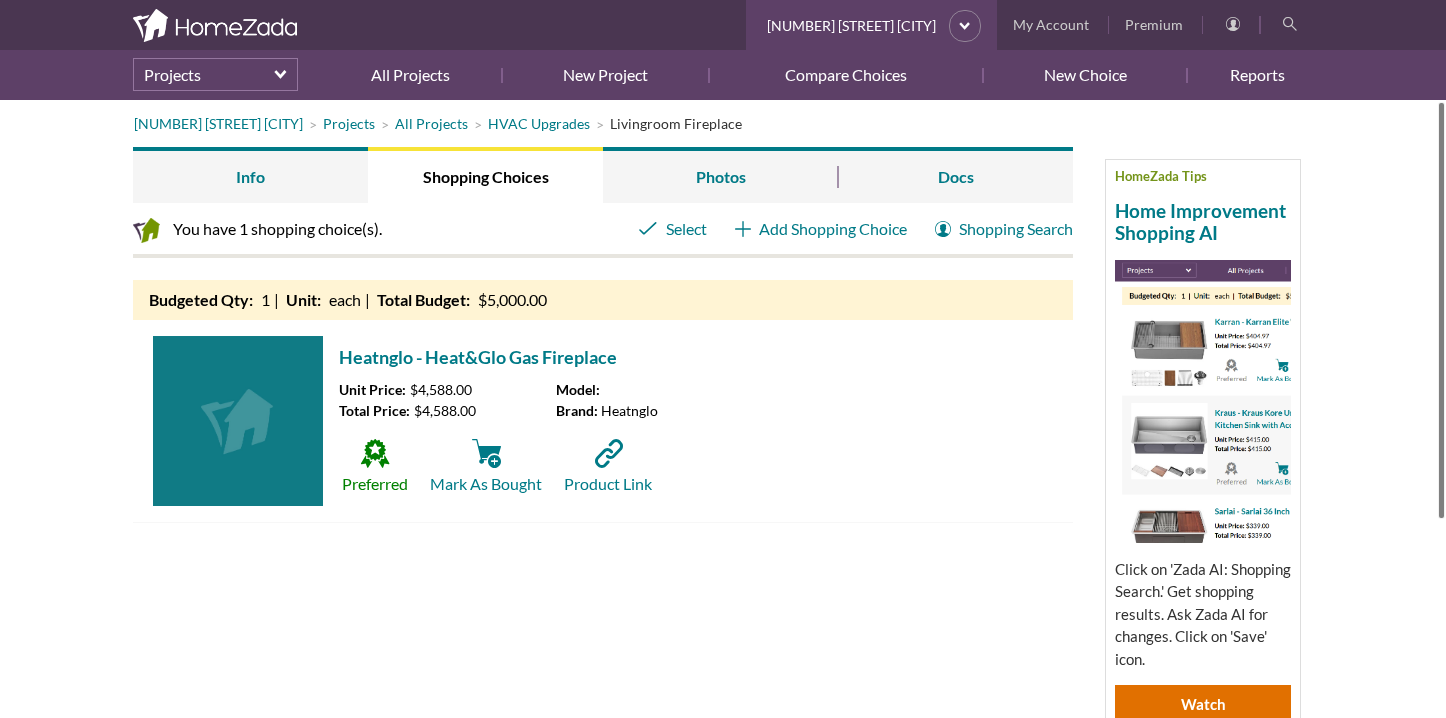 scroll, scrollTop: 0, scrollLeft: 0, axis: both 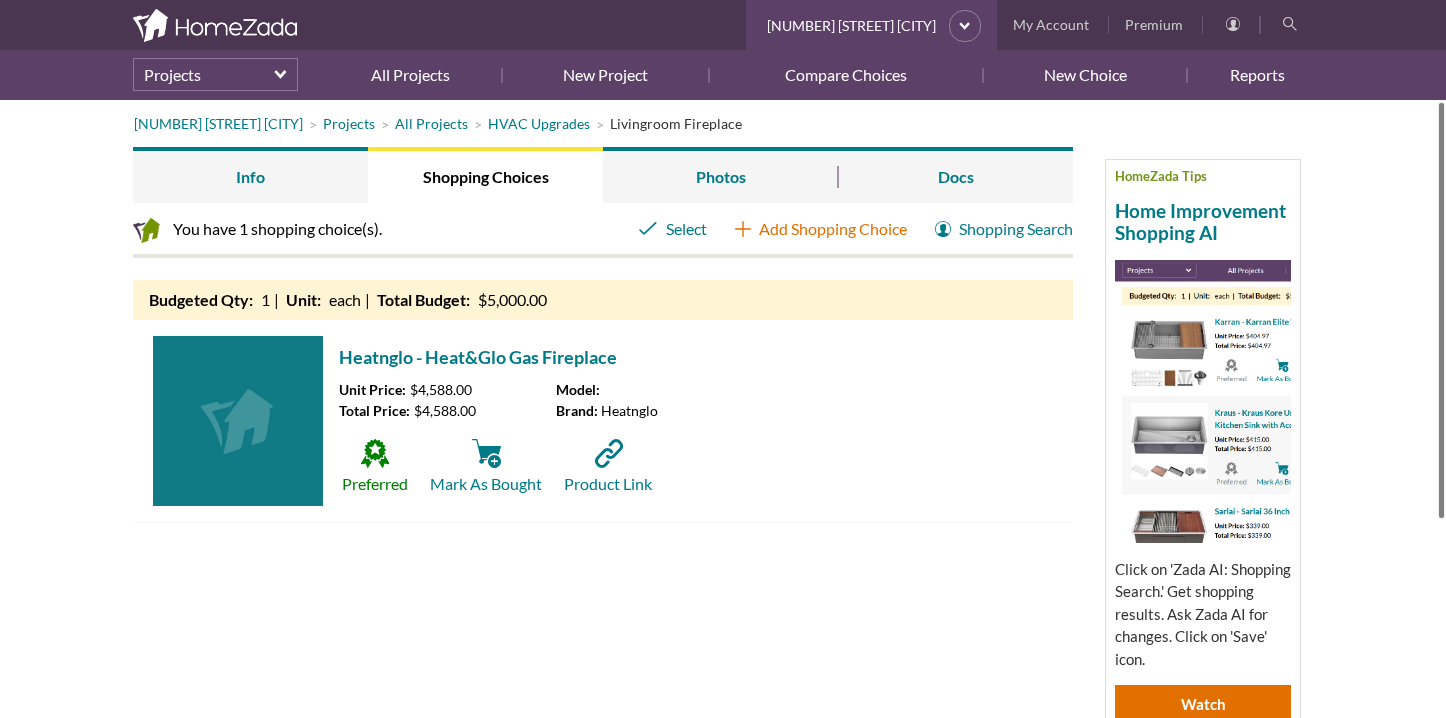 click on "Add Shopping Choice" at bounding box center (821, 229) 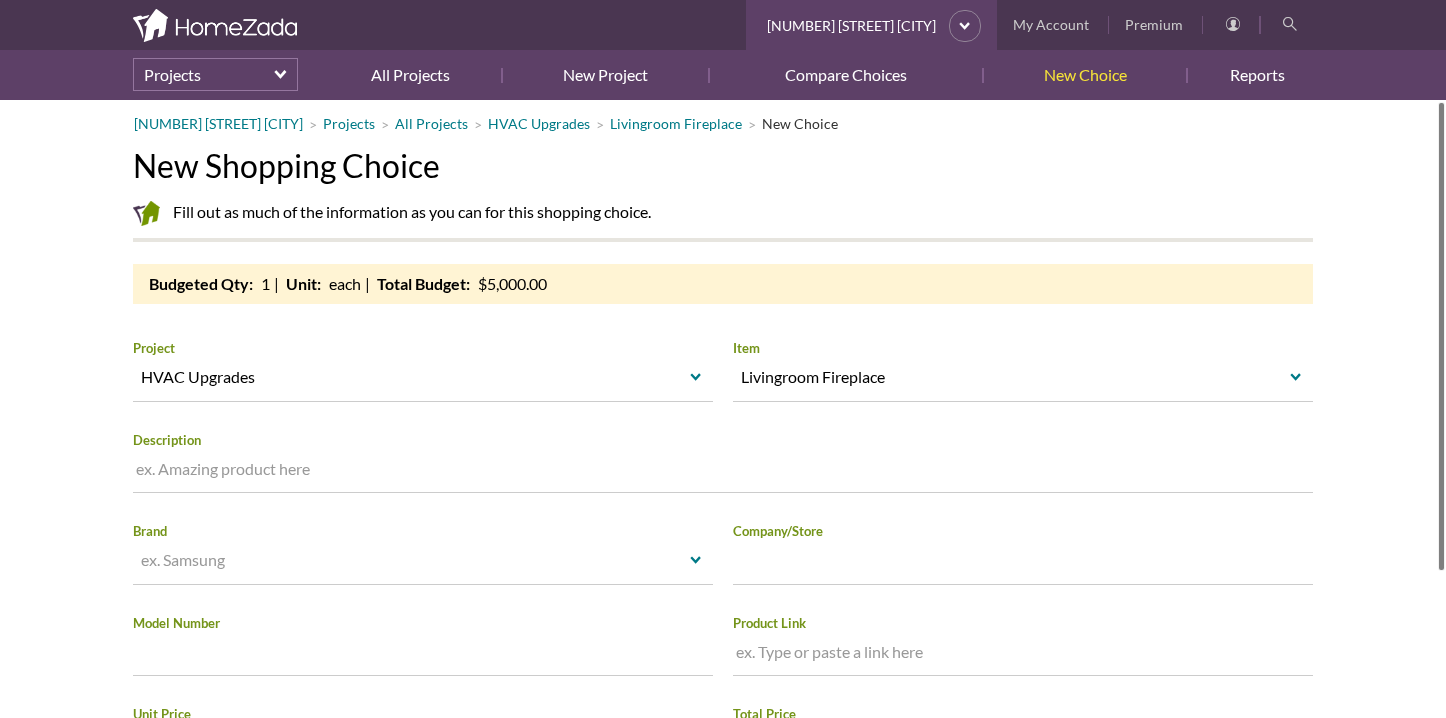 scroll, scrollTop: 0, scrollLeft: 0, axis: both 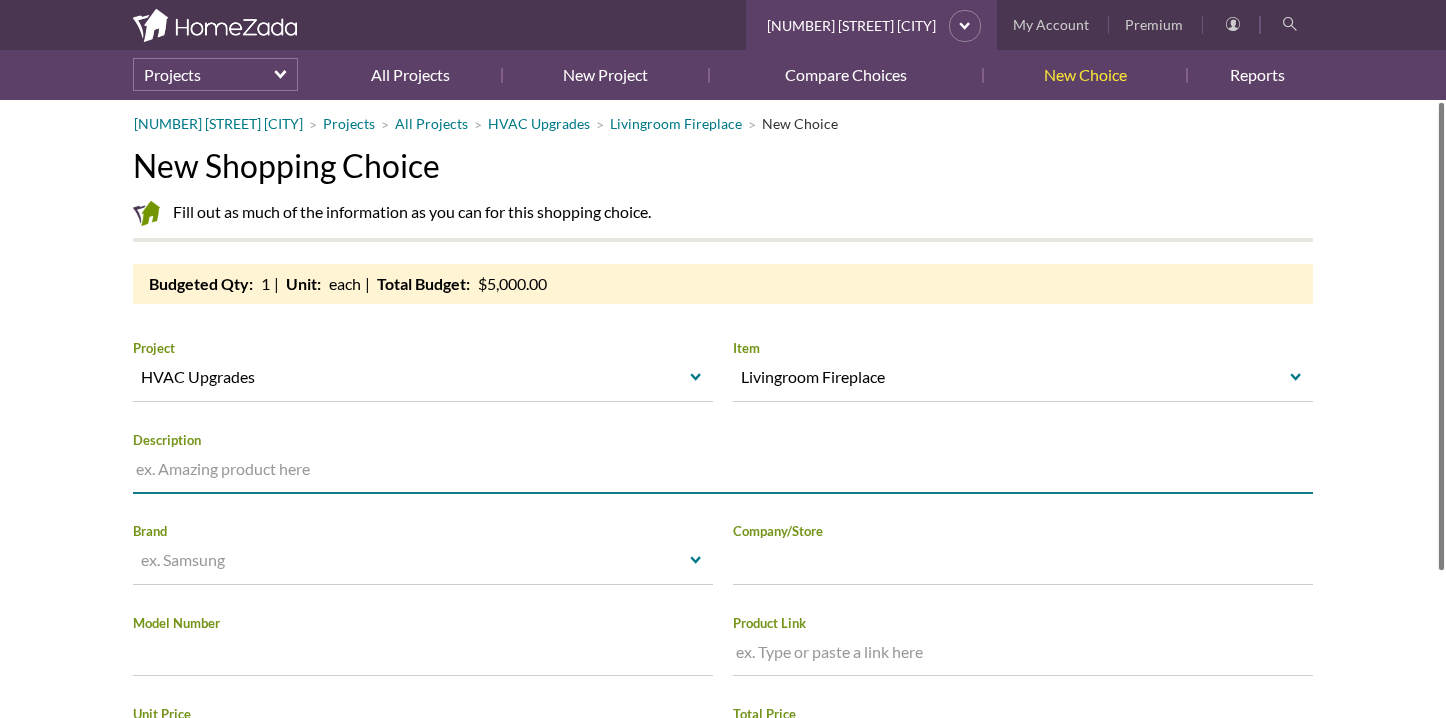 click at bounding box center (723, 472) 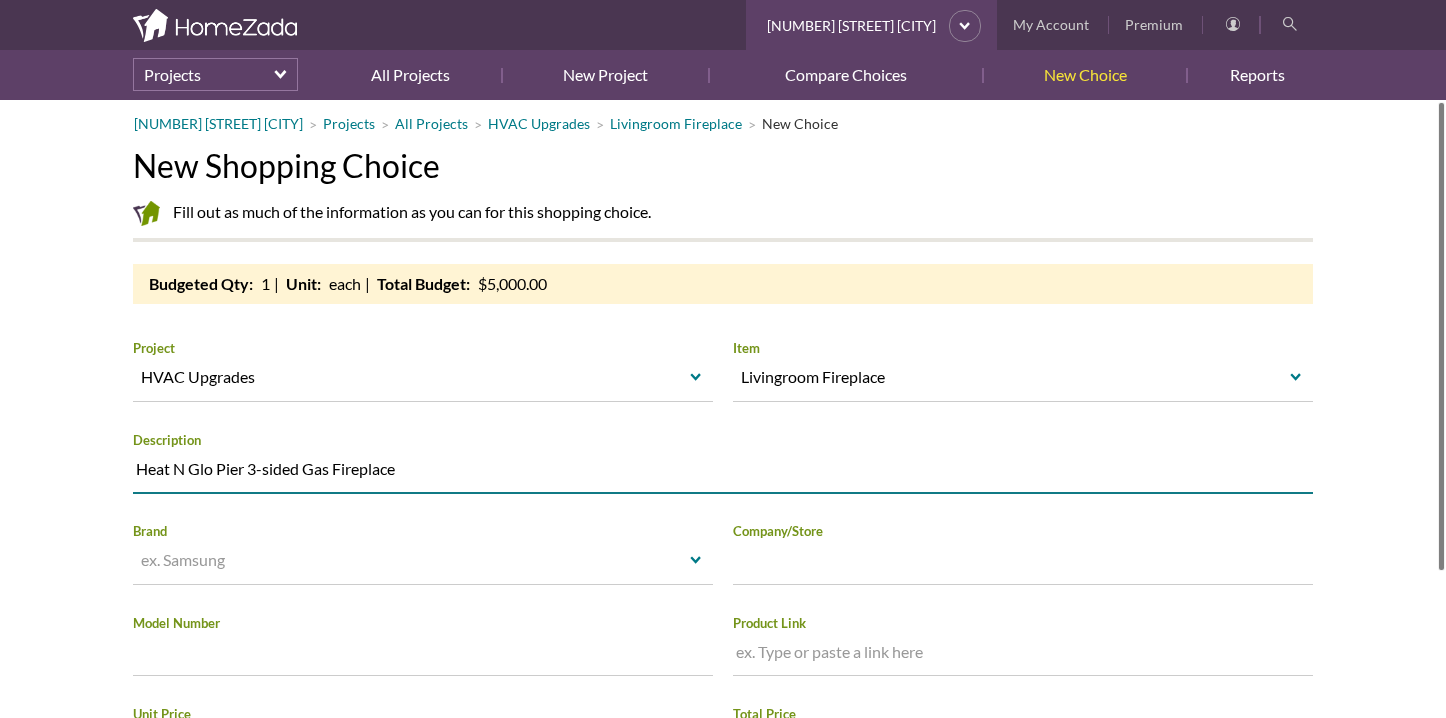 type on "Heat N Glo Pier 3-sided Gas Fireplace" 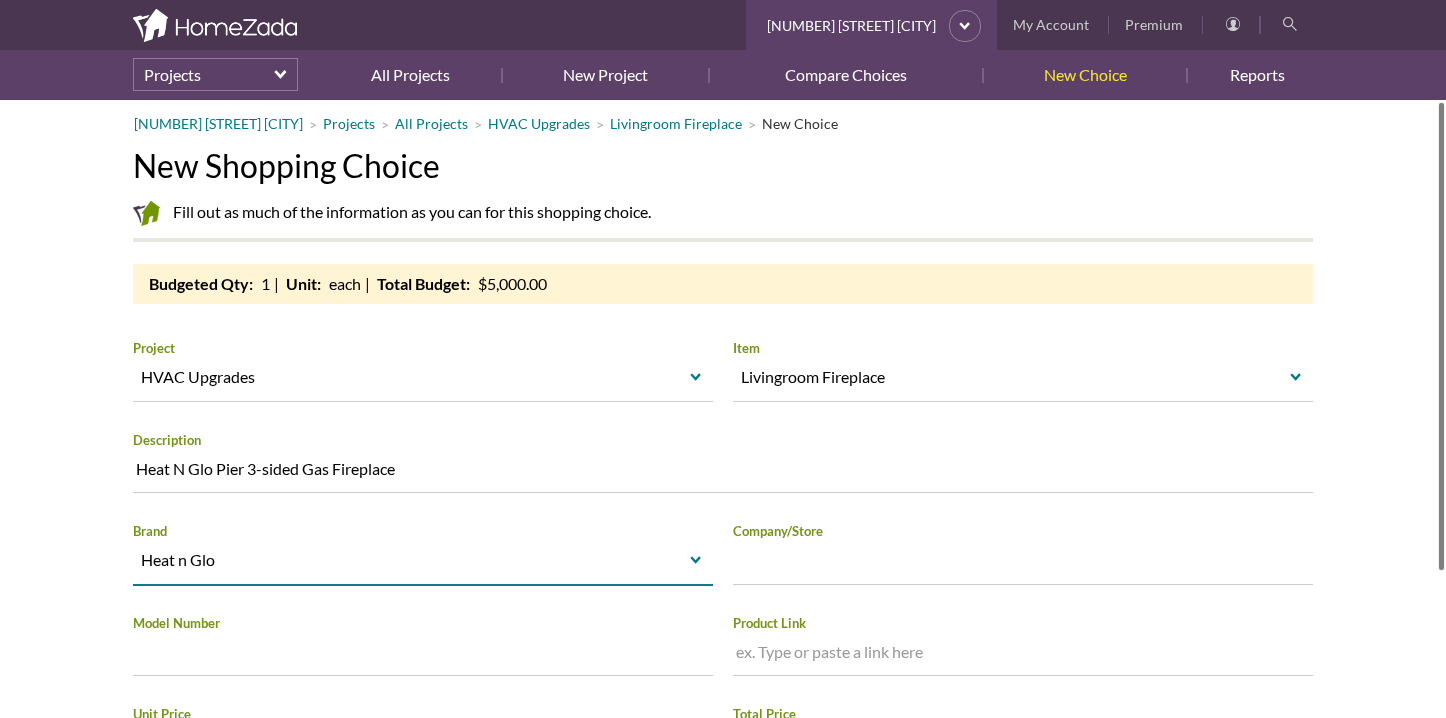 type on "Heat n Glo" 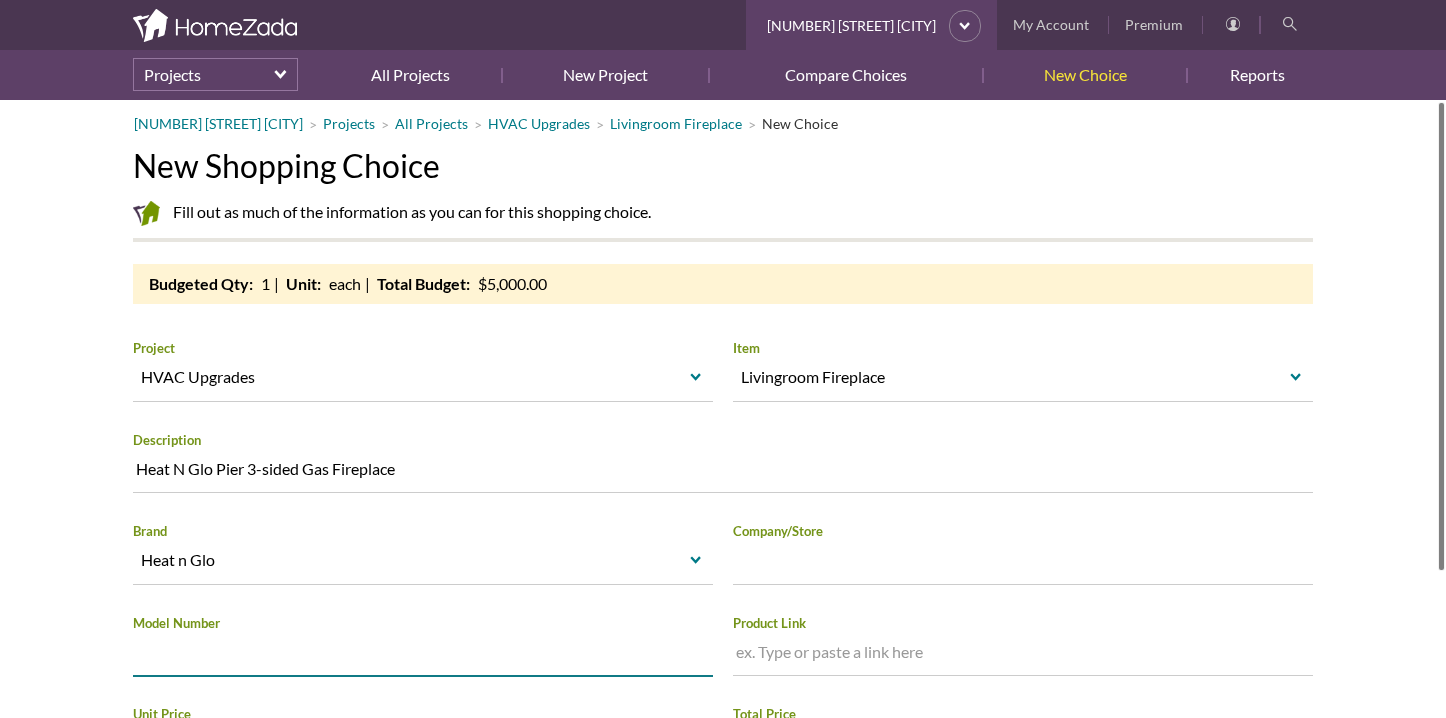 click at bounding box center [1023, 655] 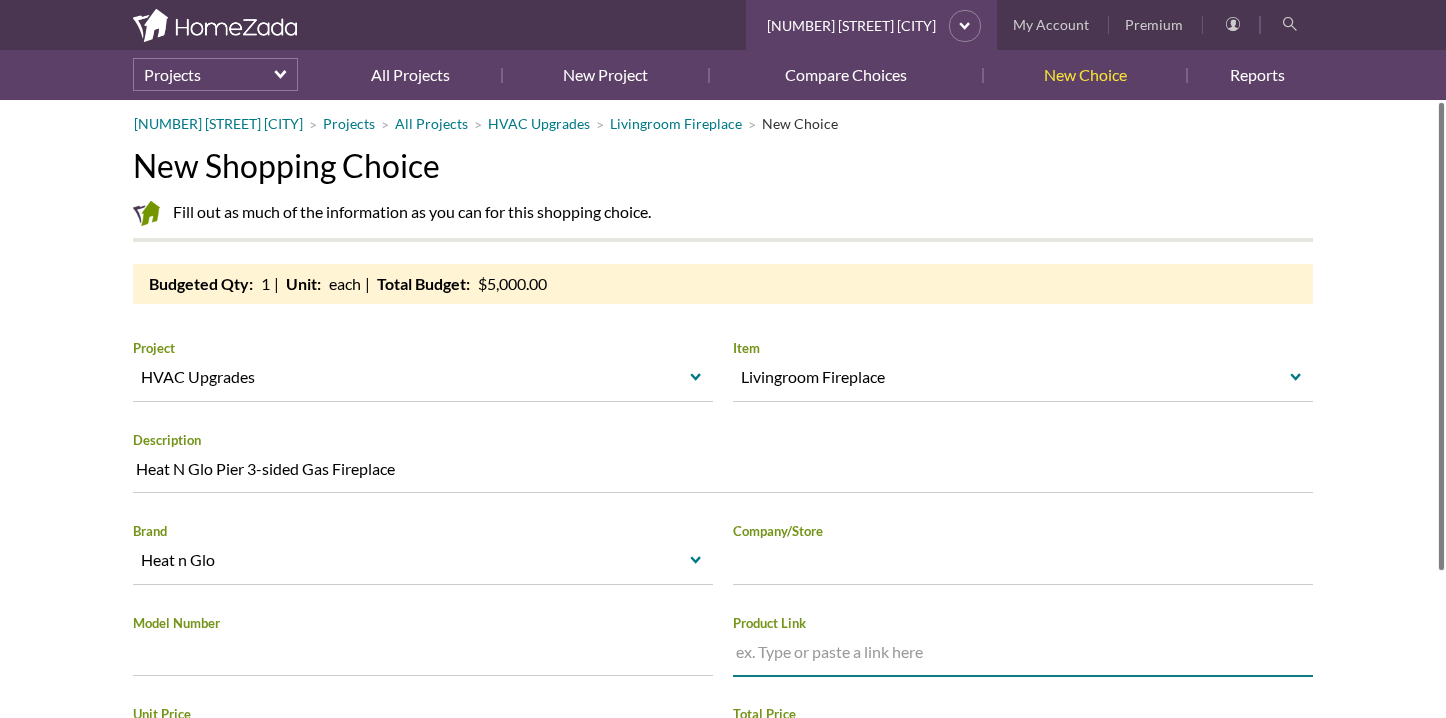 paste on "https://www.heatnglo.com/fireplaces/gas/see-through/pier-gas-fireplace" 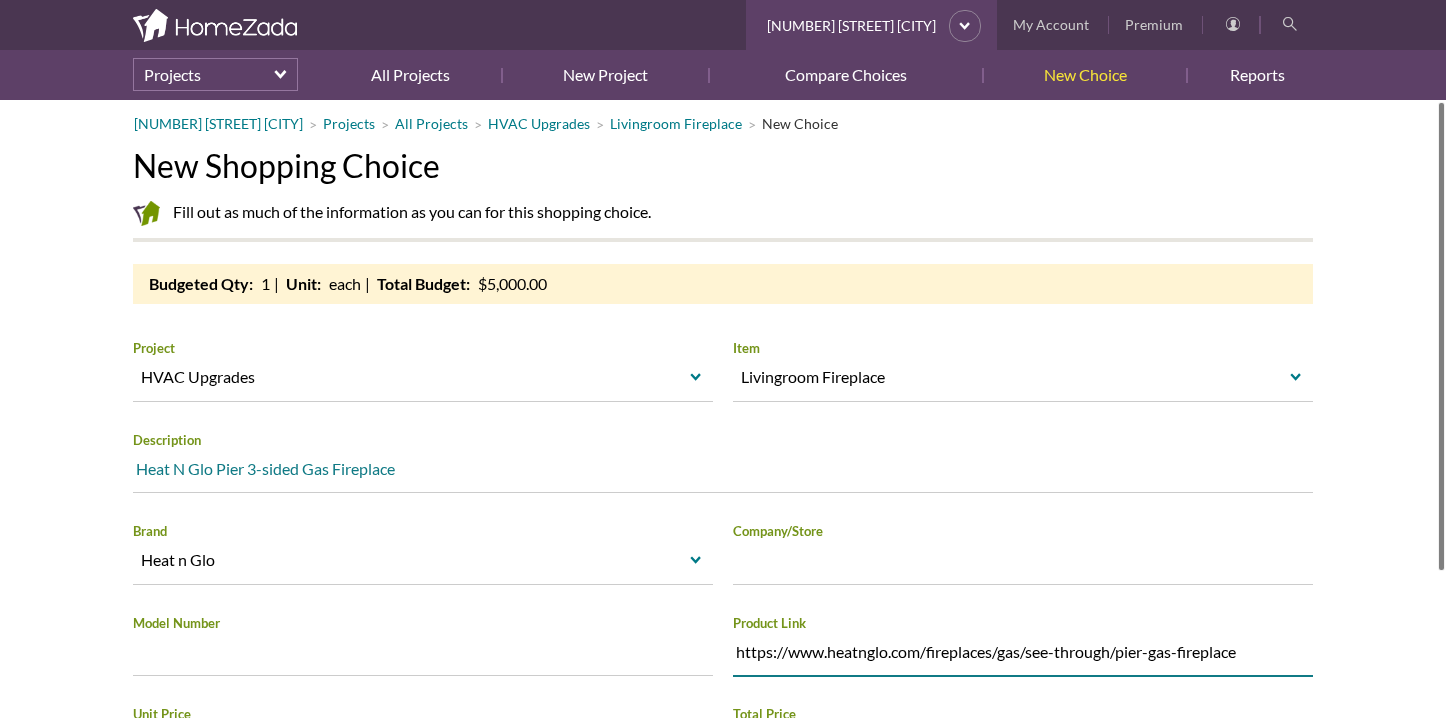 type on "https://www.heatnglo.com/fireplaces/gas/see-through/pier-gas-fireplace" 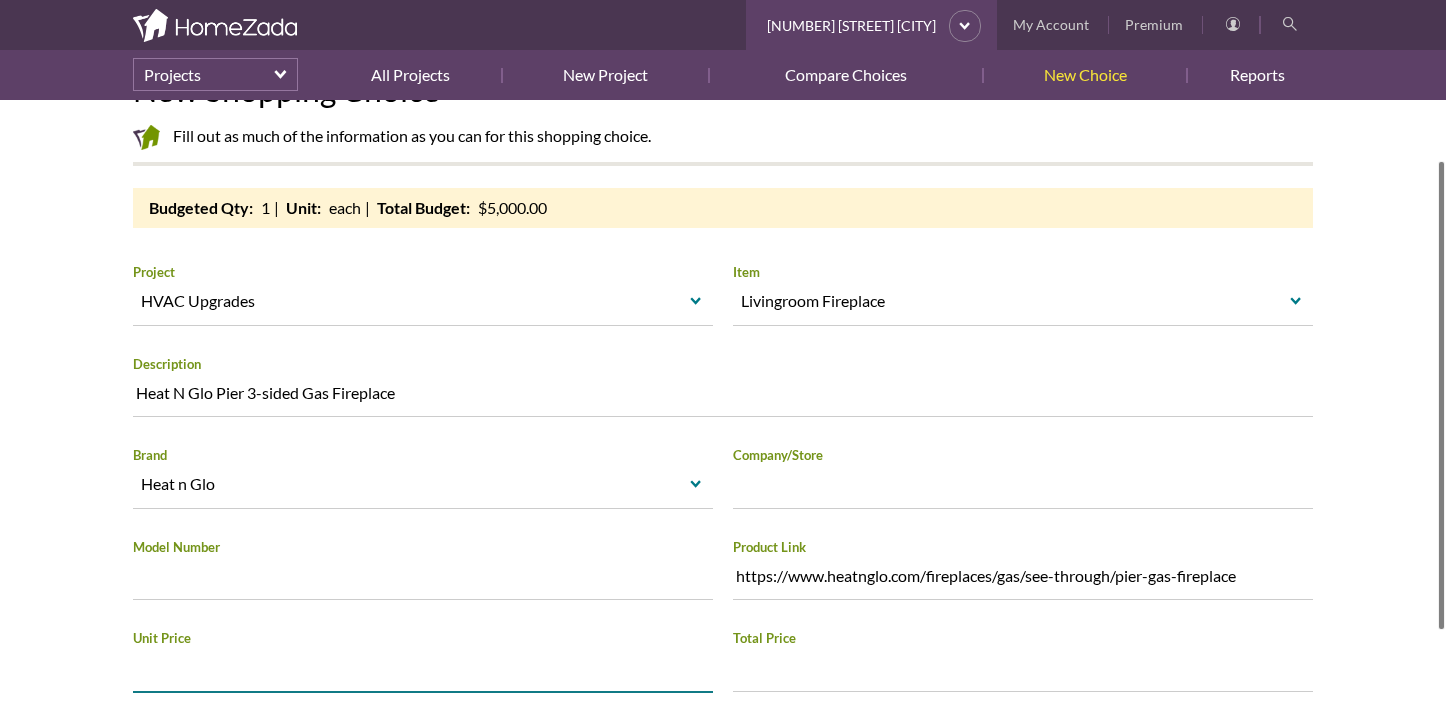 click on "Increase value Decrease value" at bounding box center (423, 667) 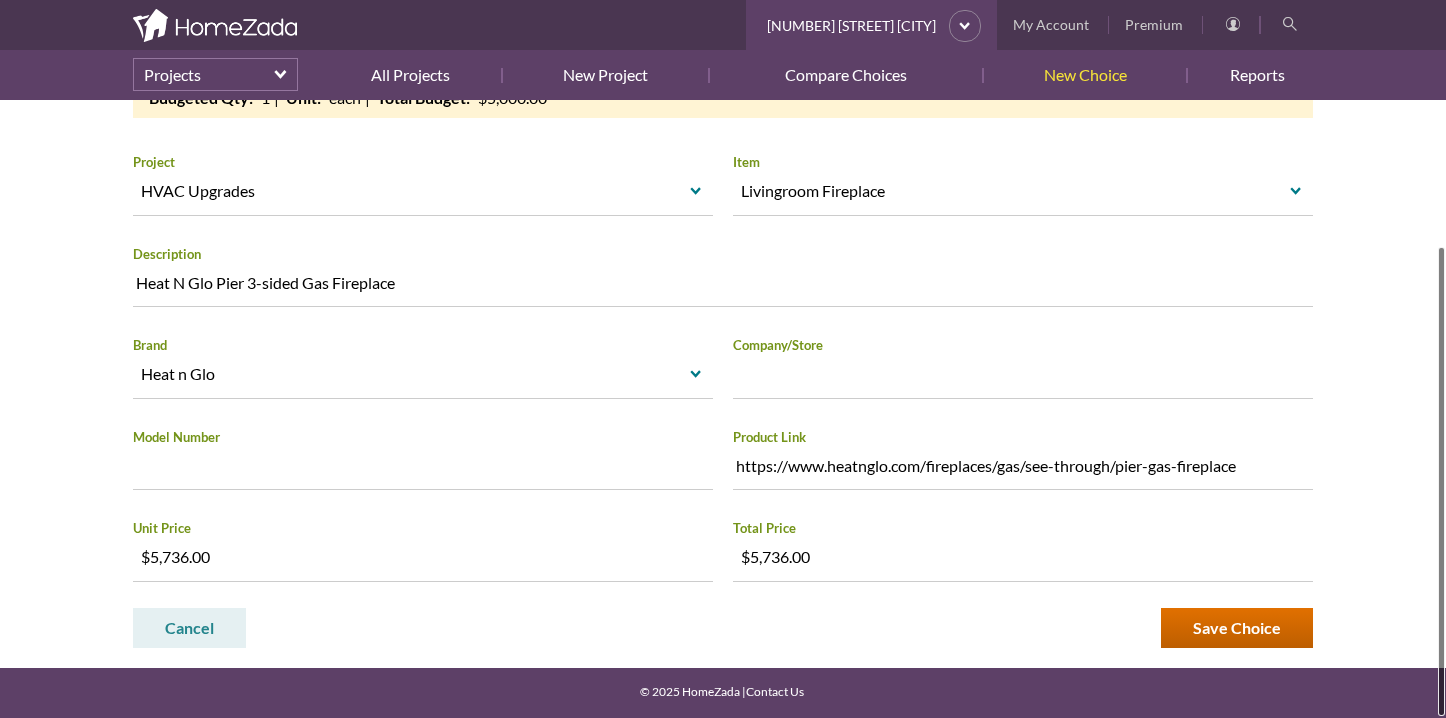 click on "Save Choice" at bounding box center (1237, 628) 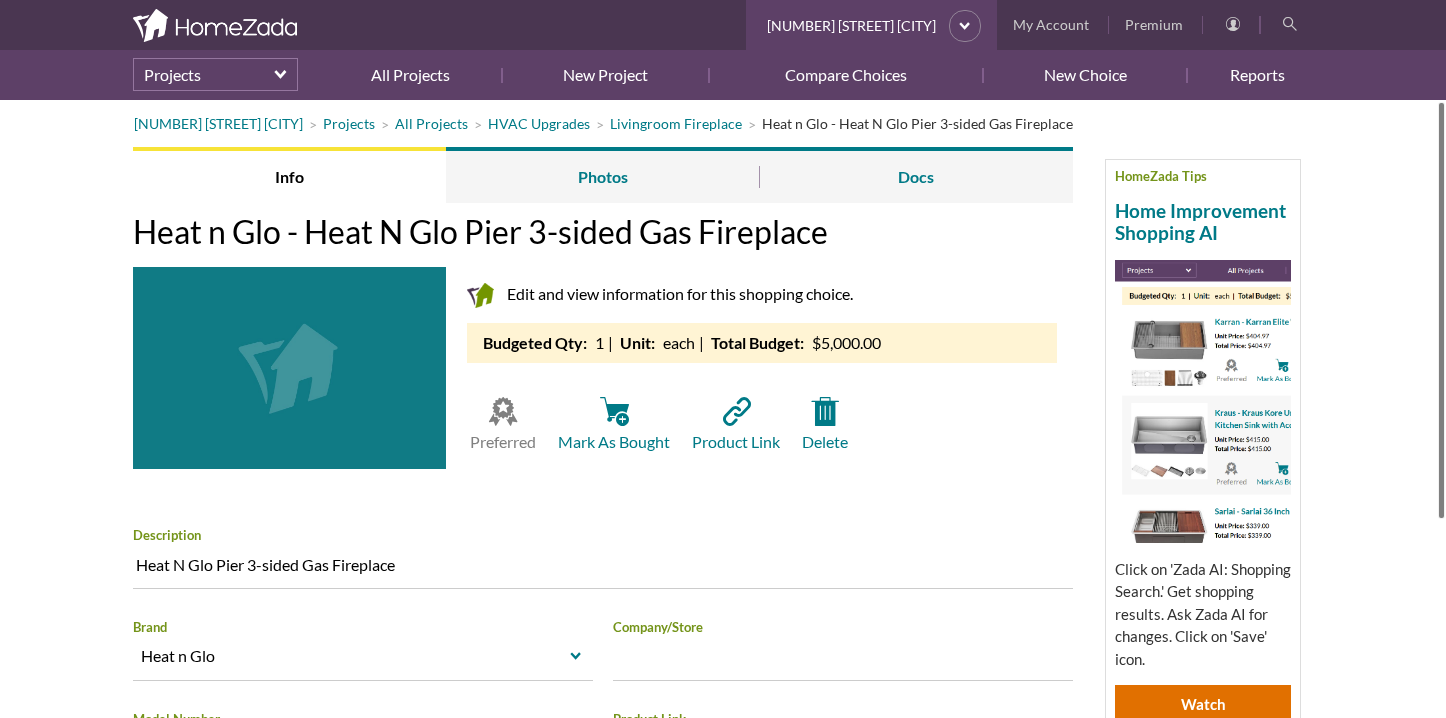 scroll, scrollTop: 0, scrollLeft: 0, axis: both 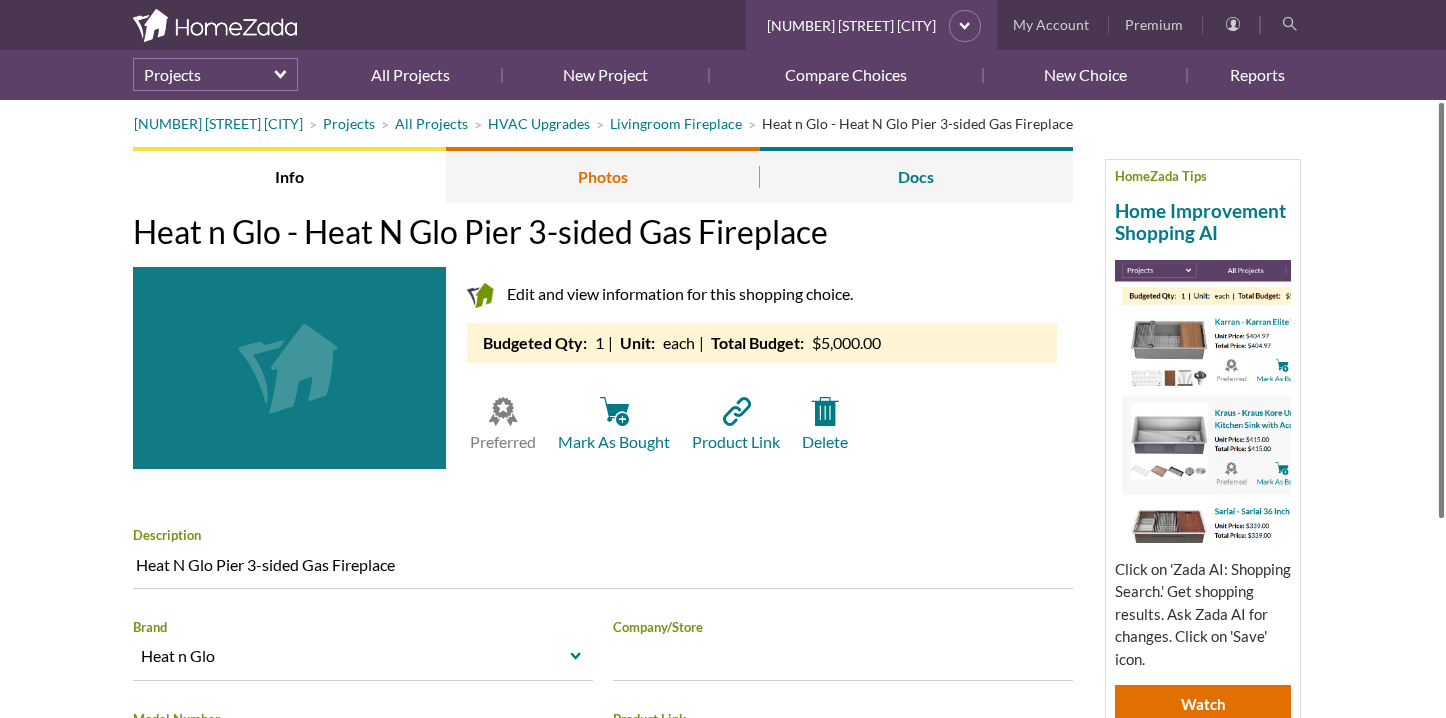click on "Photos" at bounding box center [602, 175] 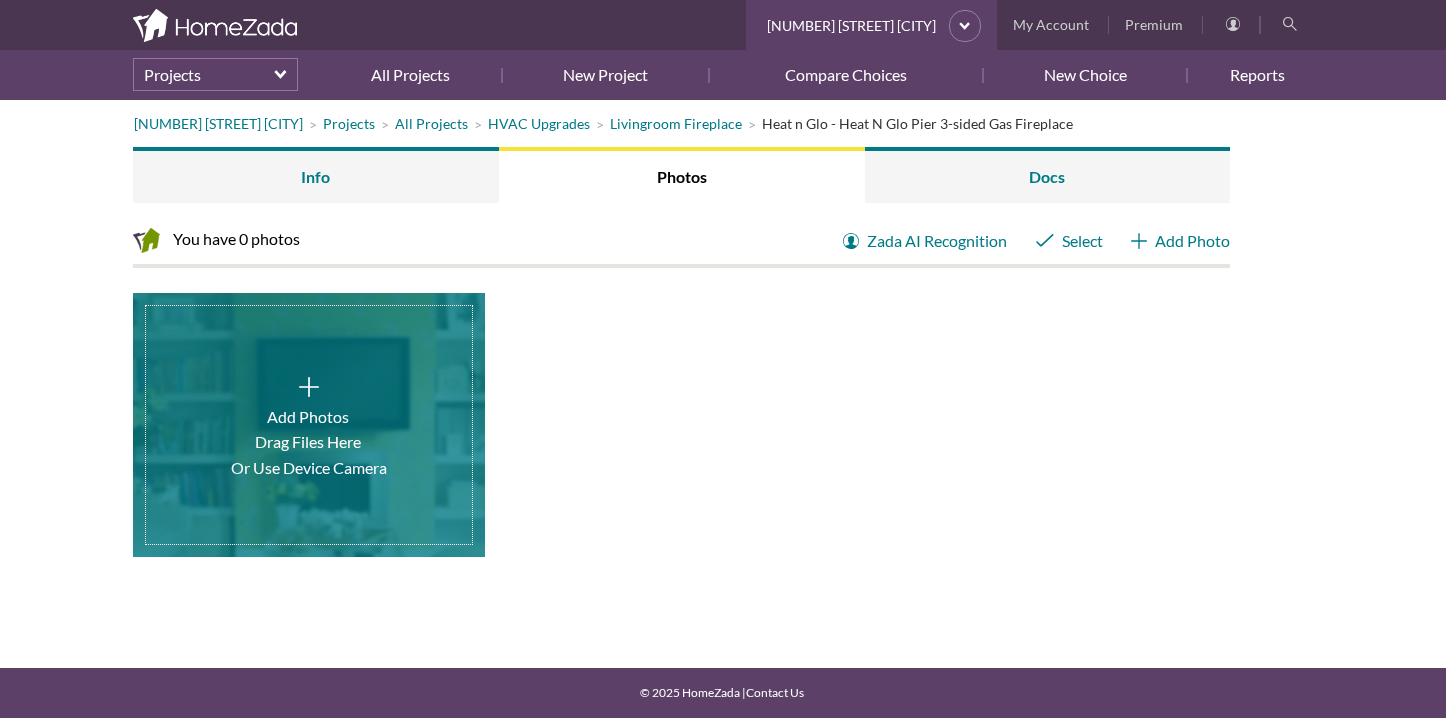 click at bounding box center [309, 425] 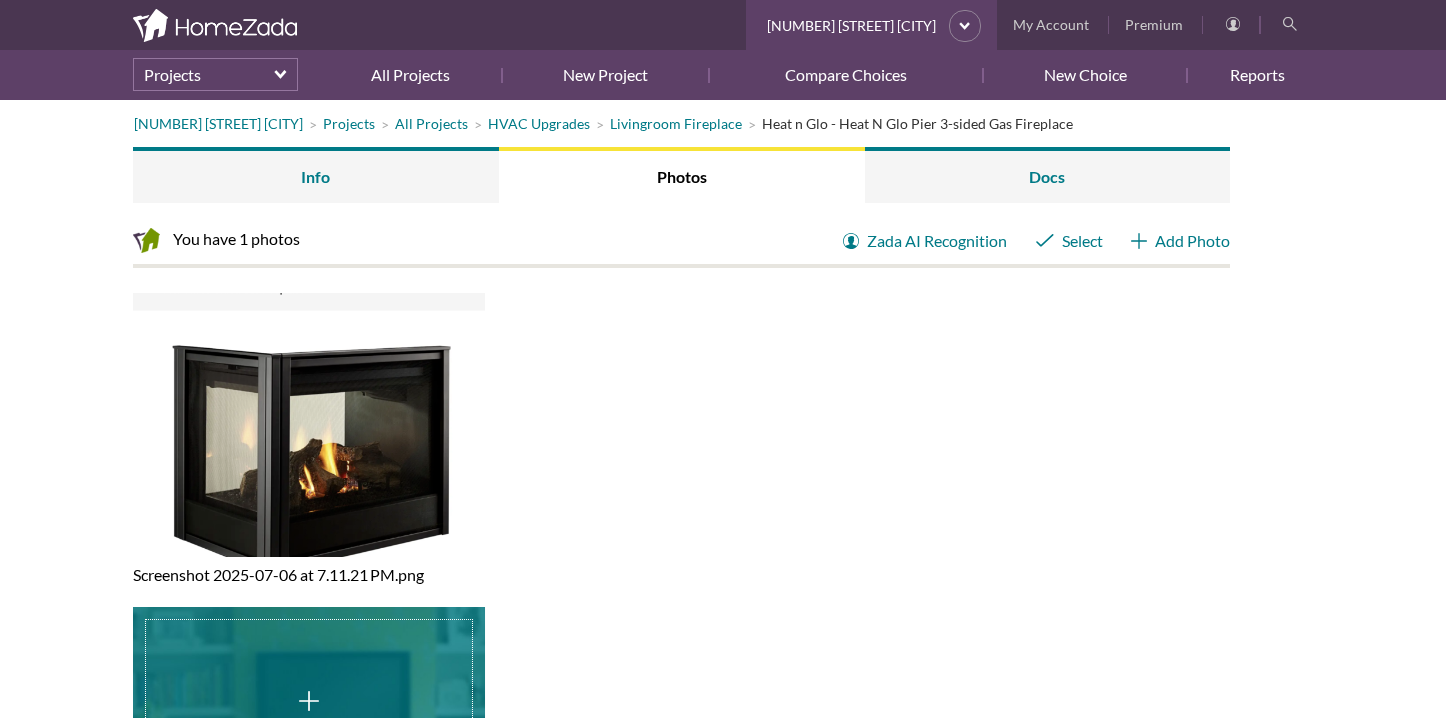 scroll, scrollTop: 0, scrollLeft: 0, axis: both 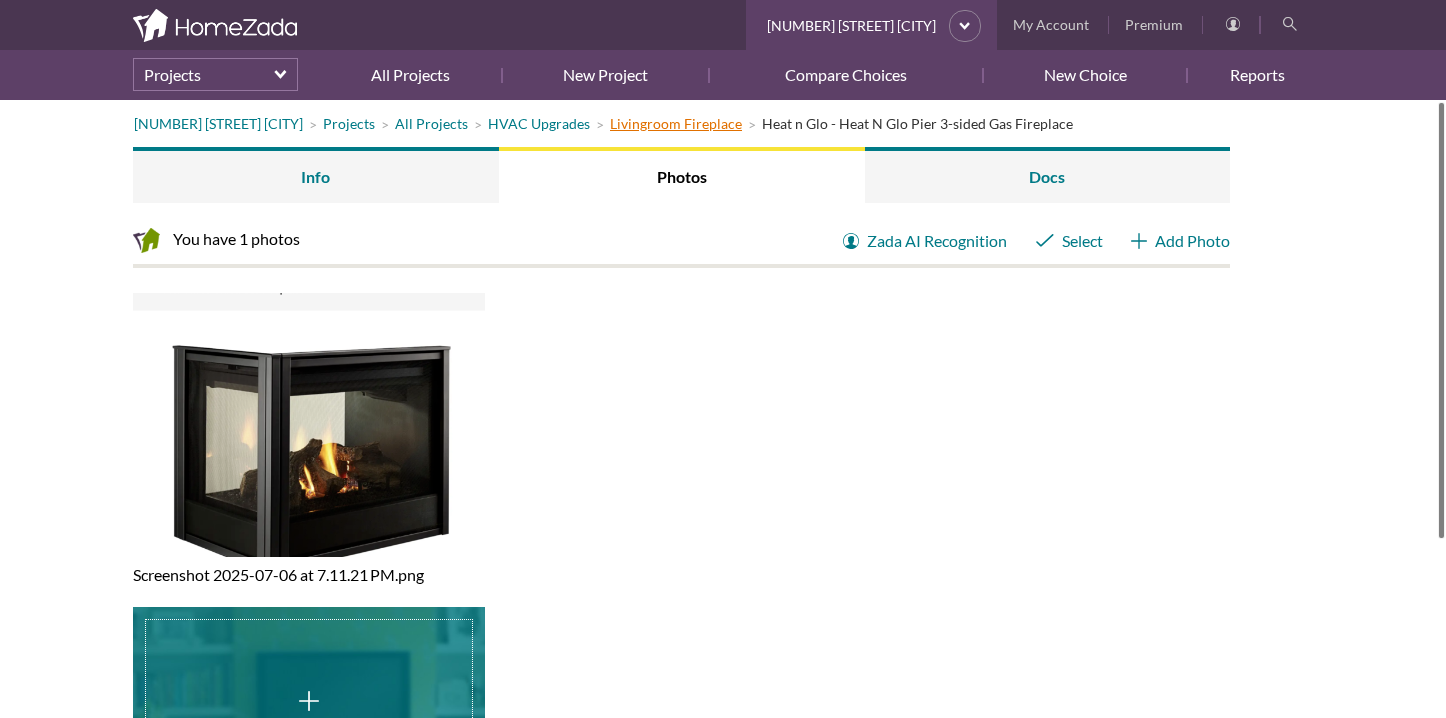 click on "Livingroom Fireplace" at bounding box center (676, 123) 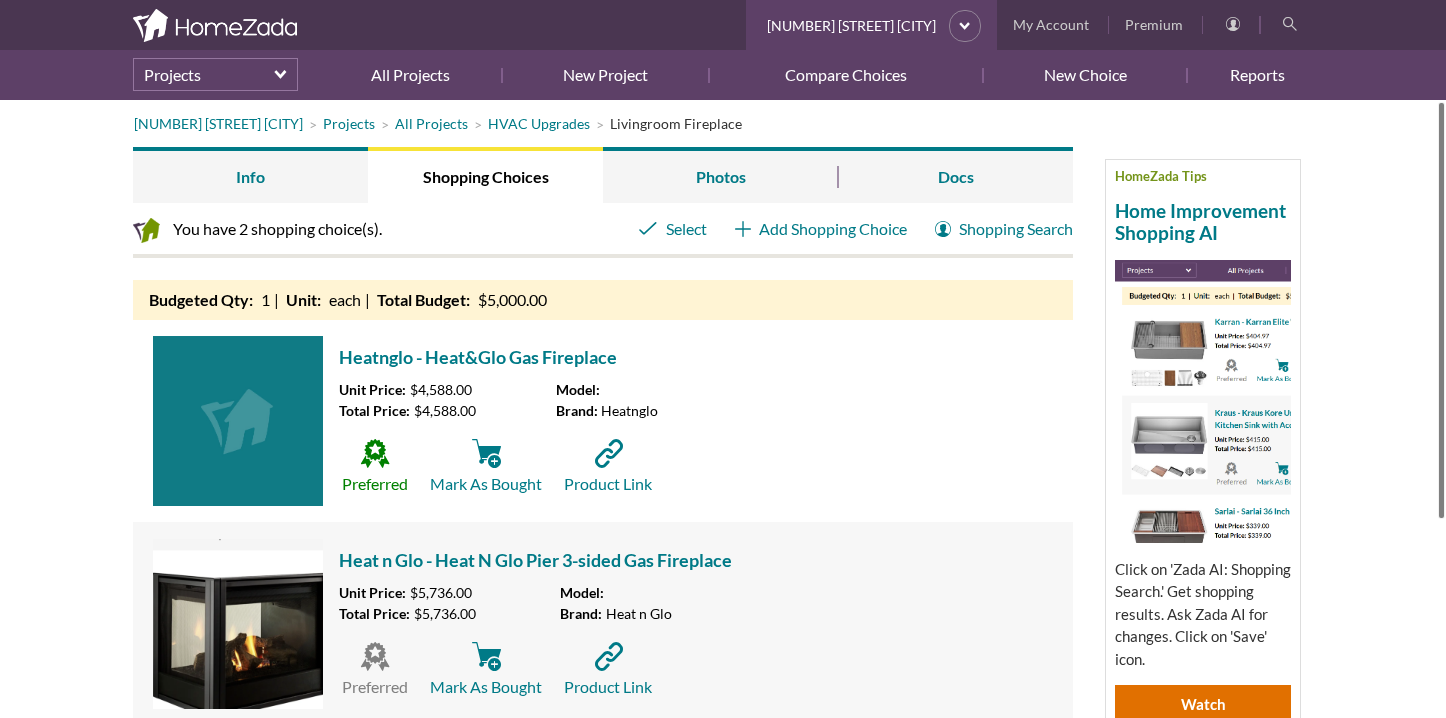 scroll, scrollTop: 0, scrollLeft: 0, axis: both 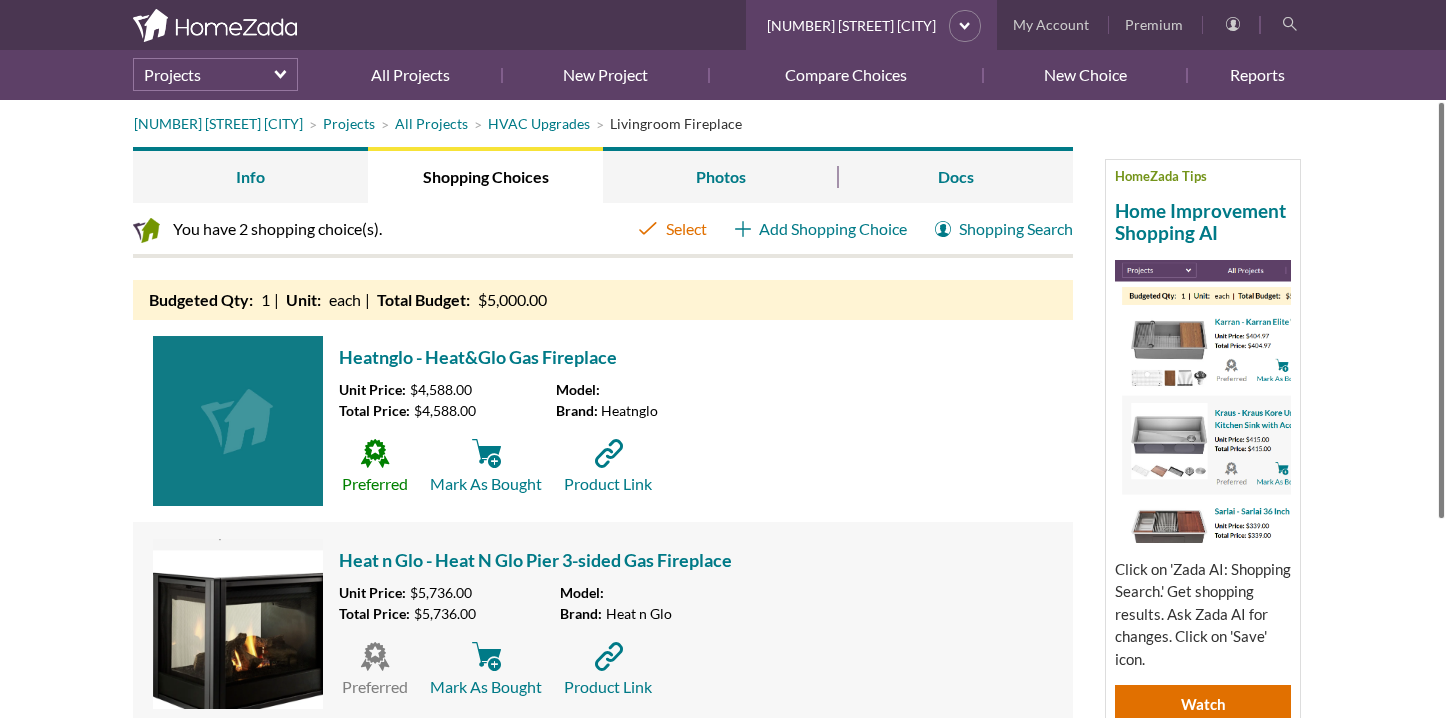 click on "Select" at bounding box center (672, 229) 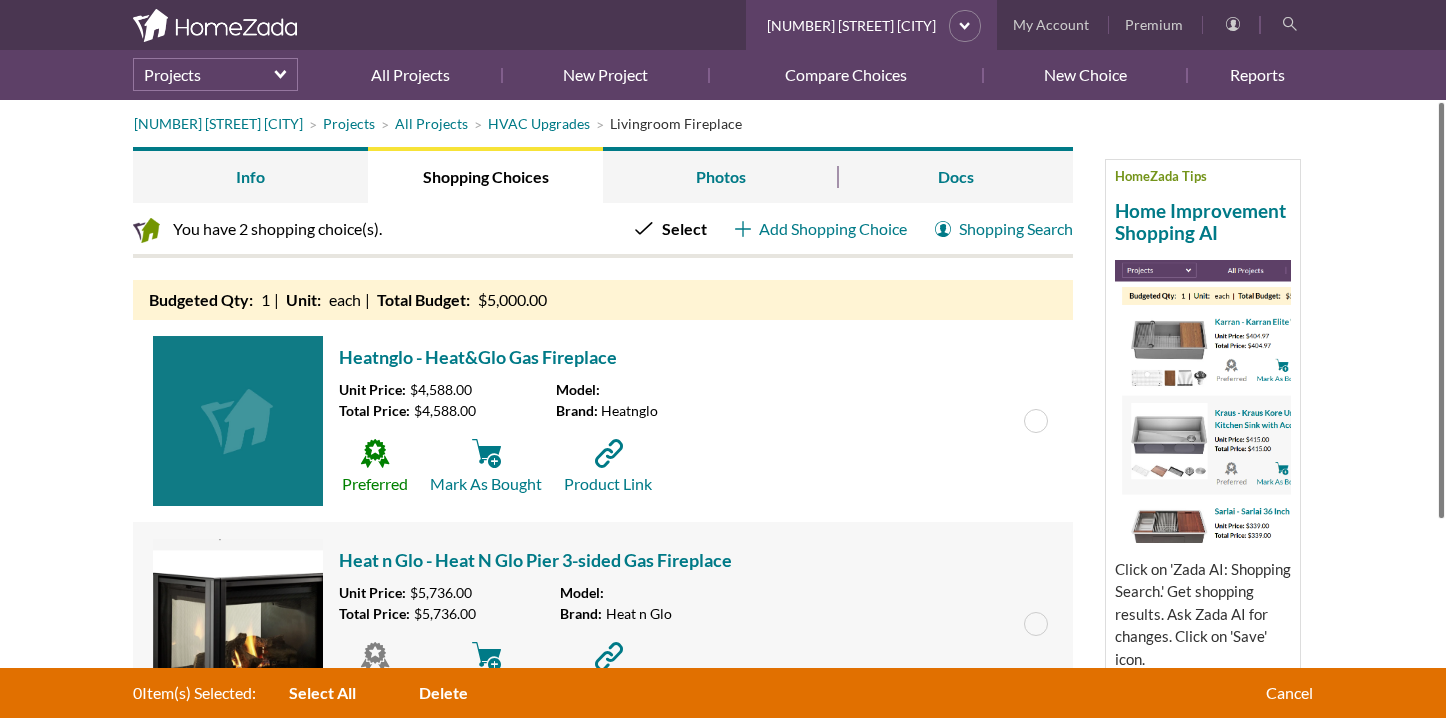 click at bounding box center [1035, 421] 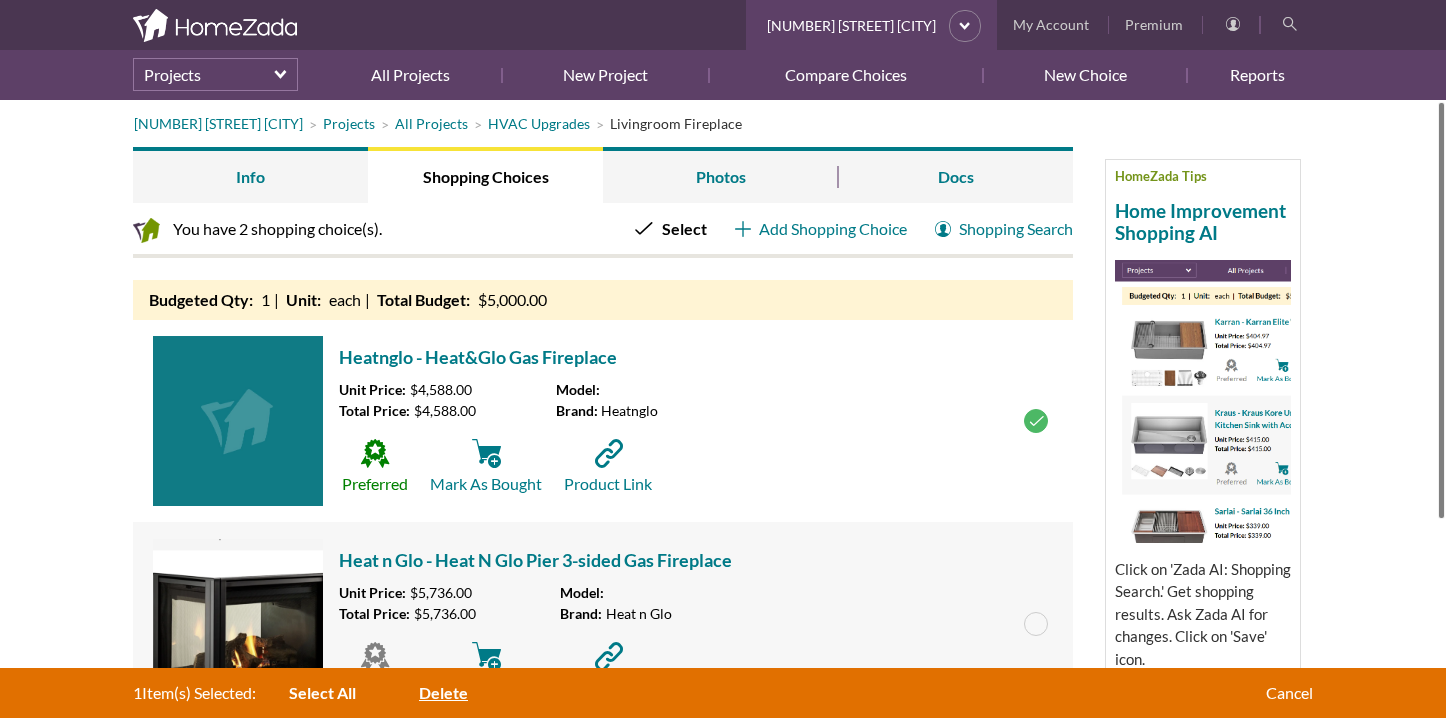 click on "Delete" at bounding box center (443, 692) 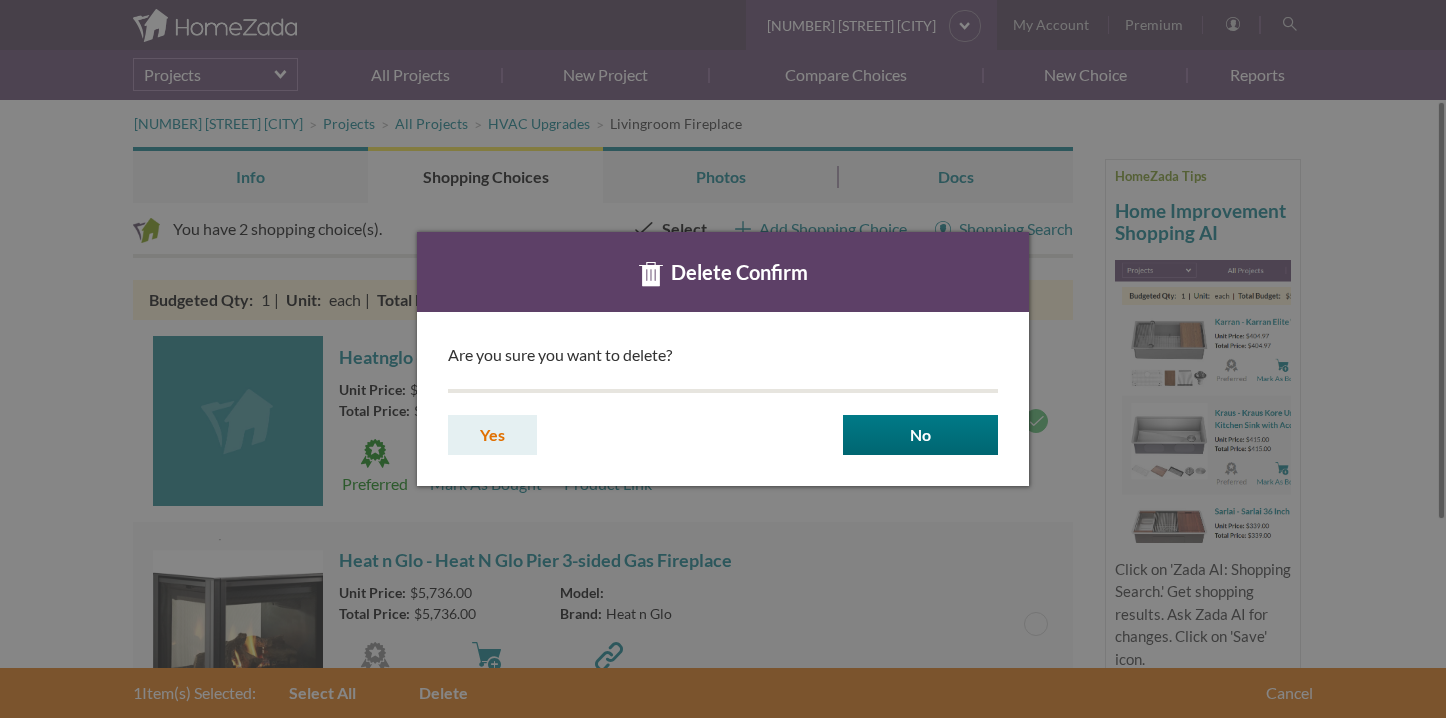 click on "Yes" at bounding box center (492, 435) 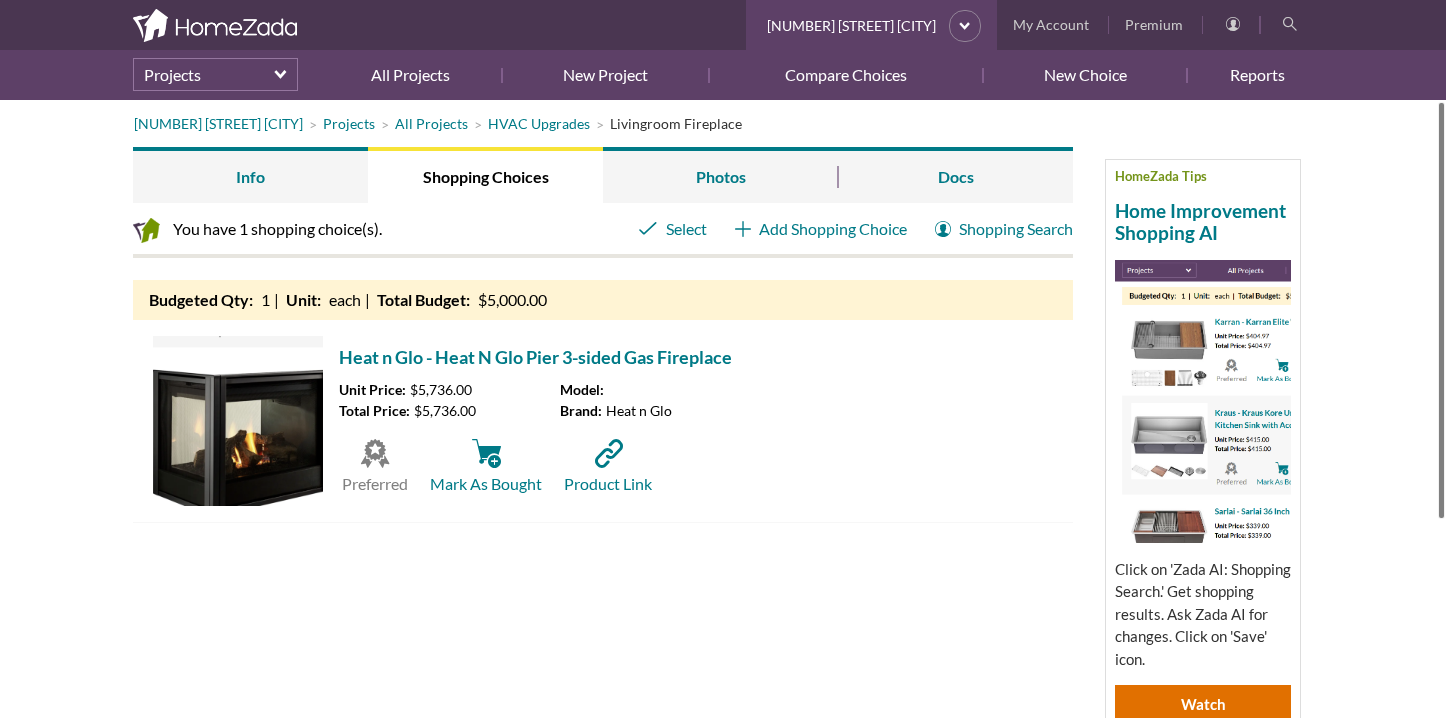 scroll, scrollTop: 0, scrollLeft: 0, axis: both 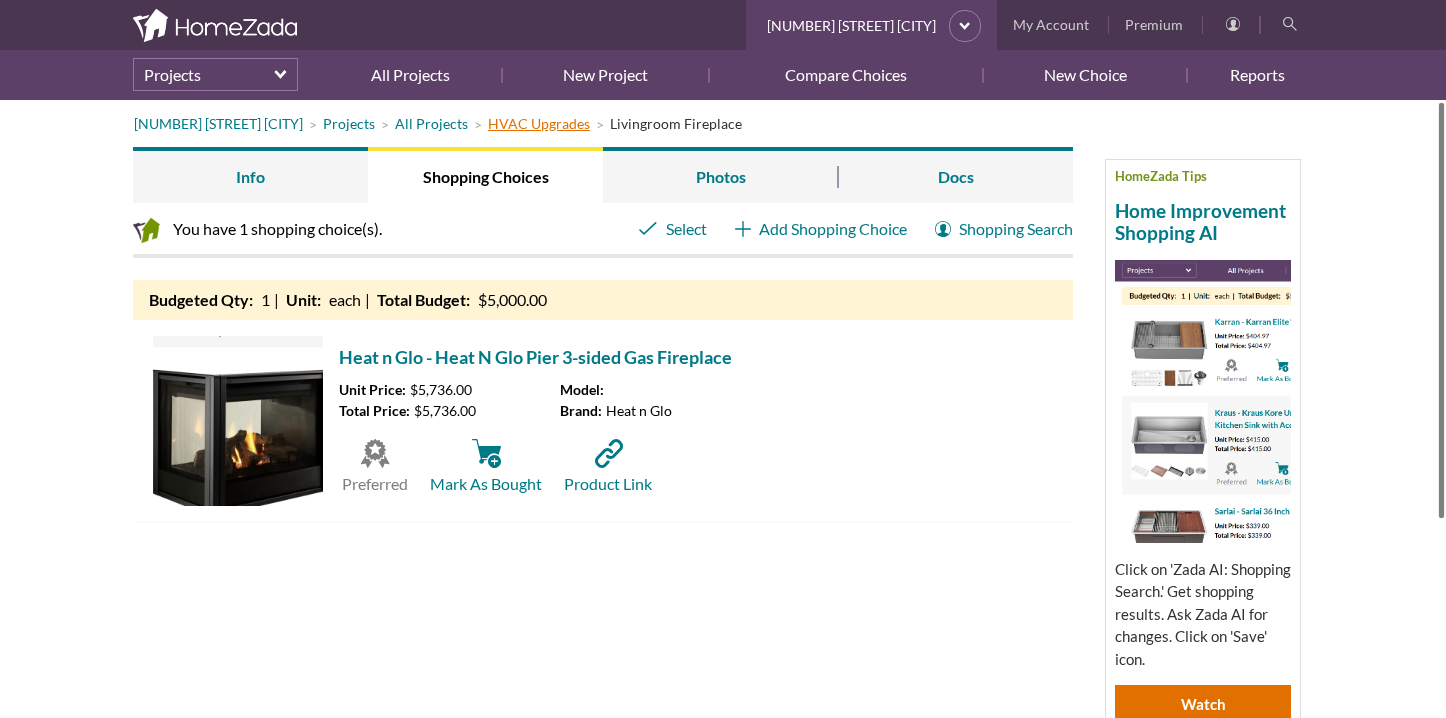 click on "HVAC Upgrades" at bounding box center (539, 123) 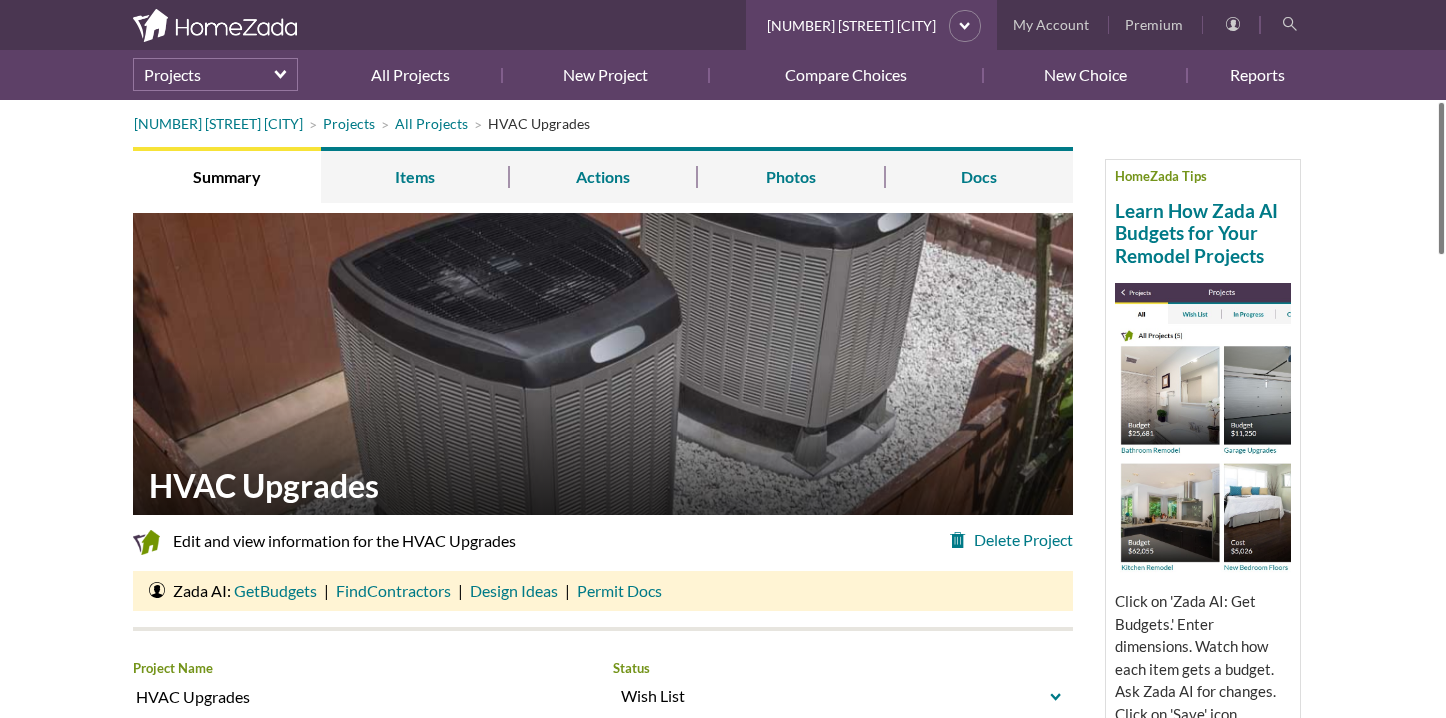 scroll, scrollTop: 0, scrollLeft: 0, axis: both 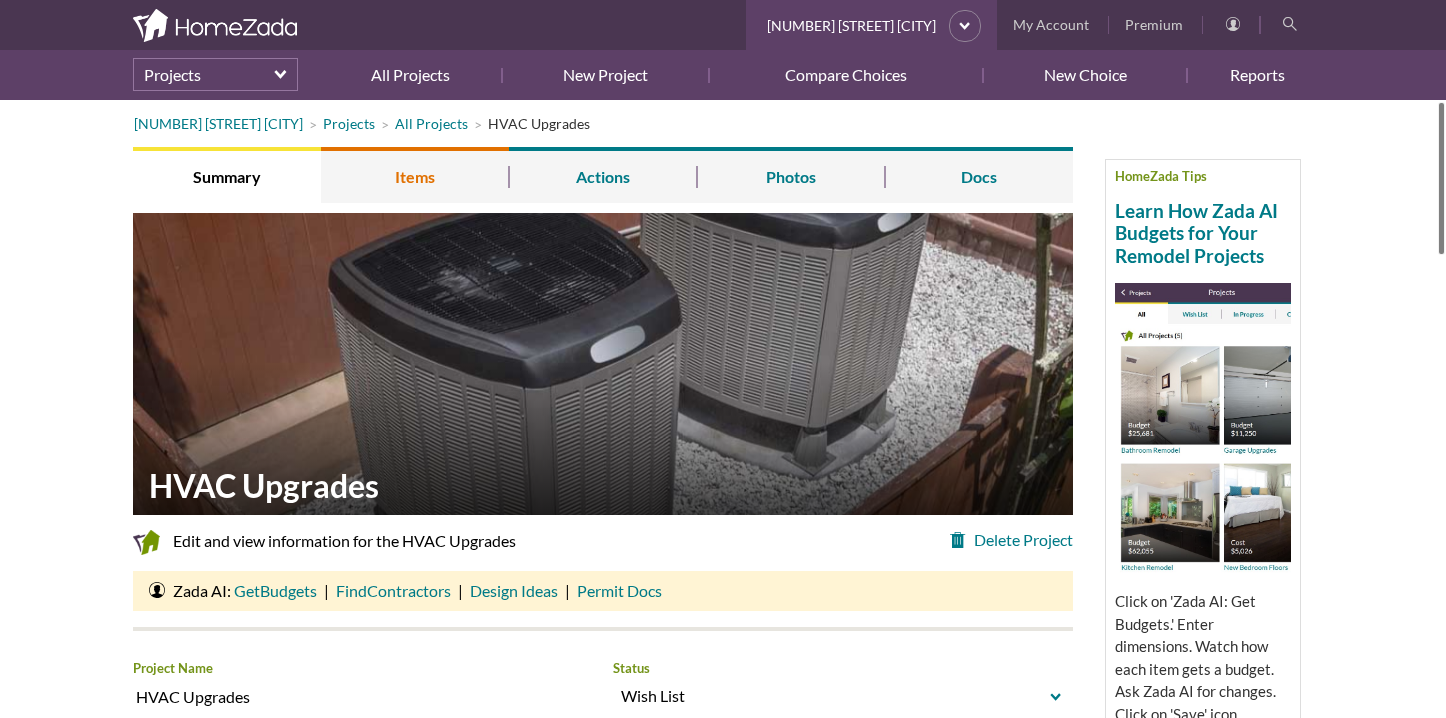 click on "Items" at bounding box center (415, 175) 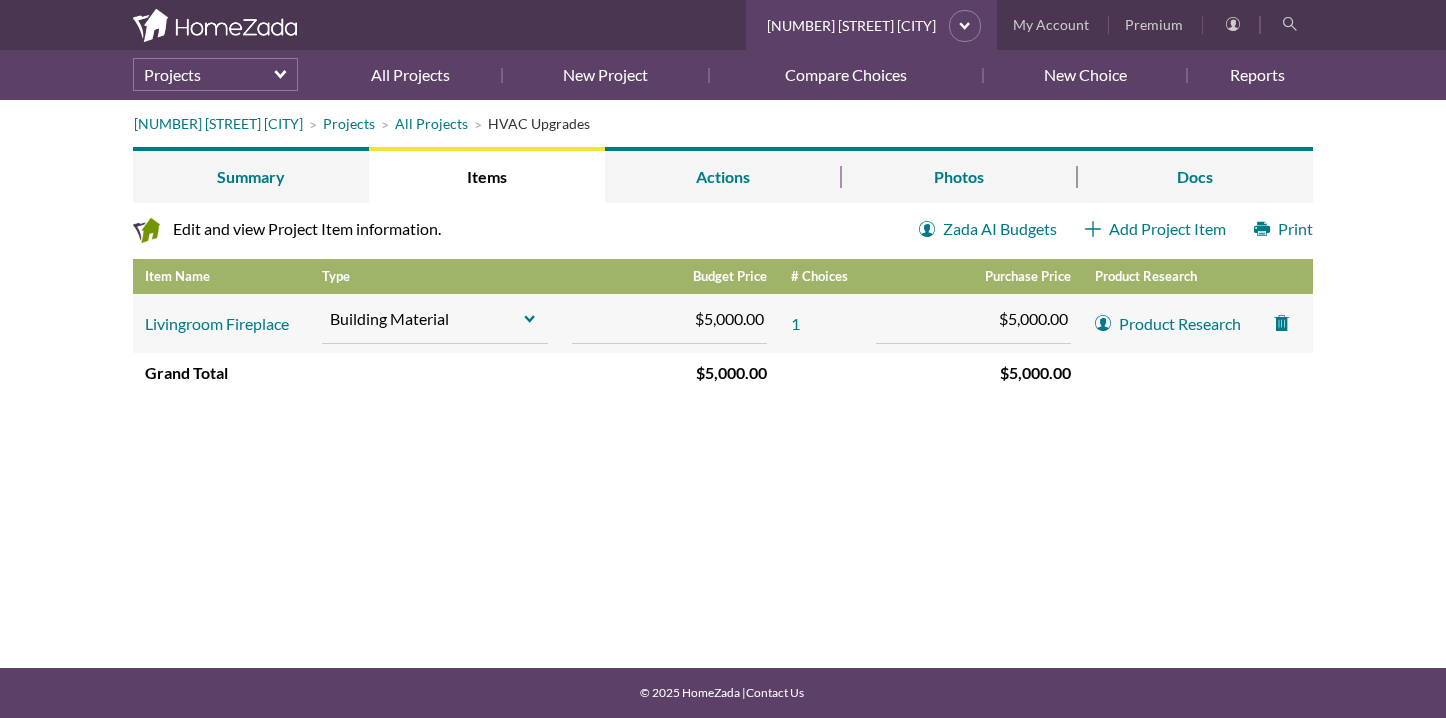 scroll, scrollTop: 0, scrollLeft: 0, axis: both 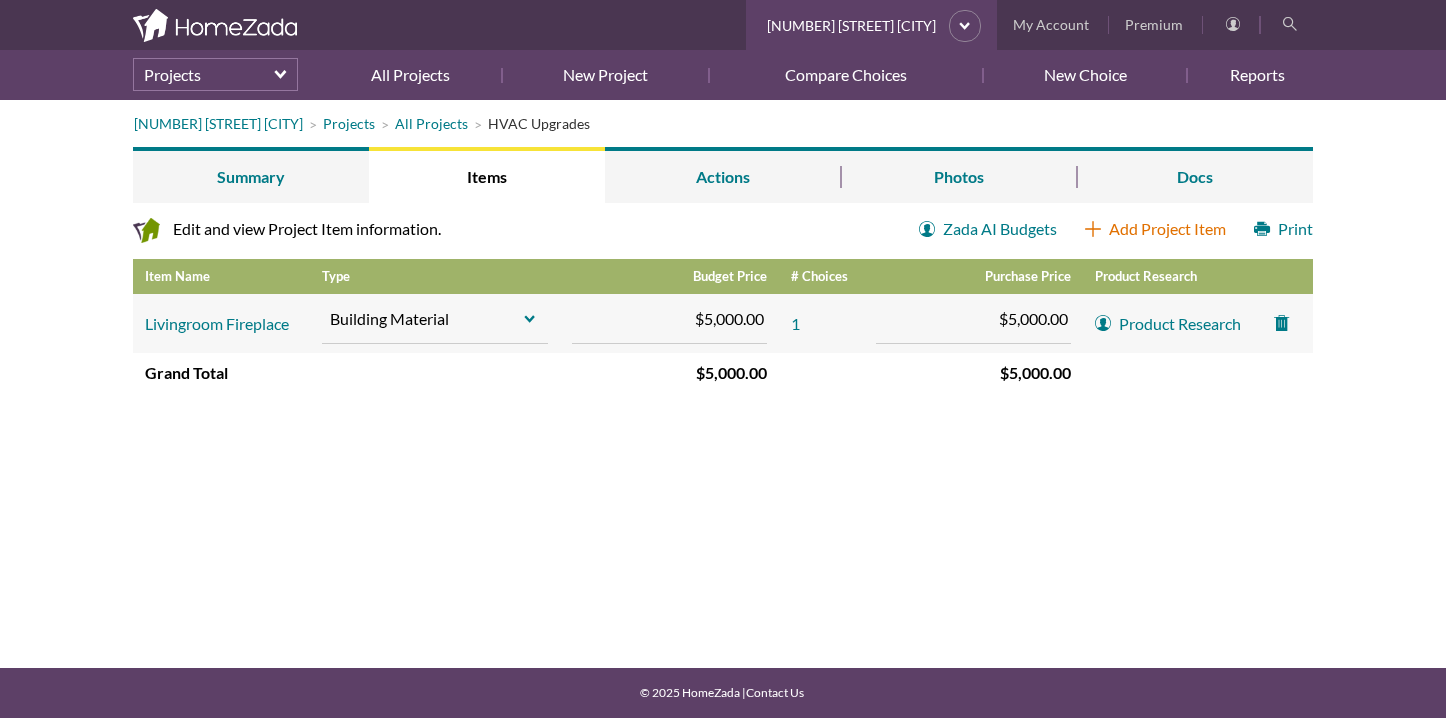 click on "Add Project Item" at bounding box center [1155, 229] 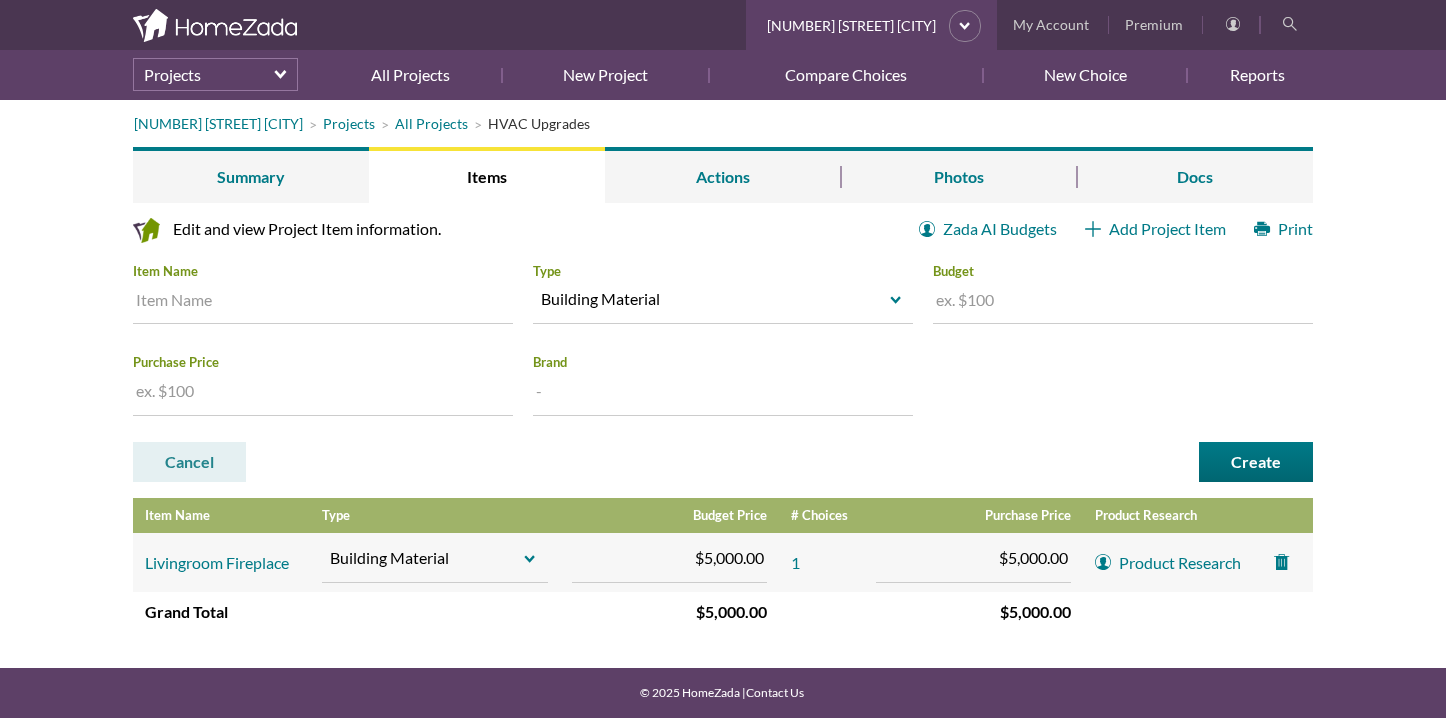click at bounding box center [323, 303] 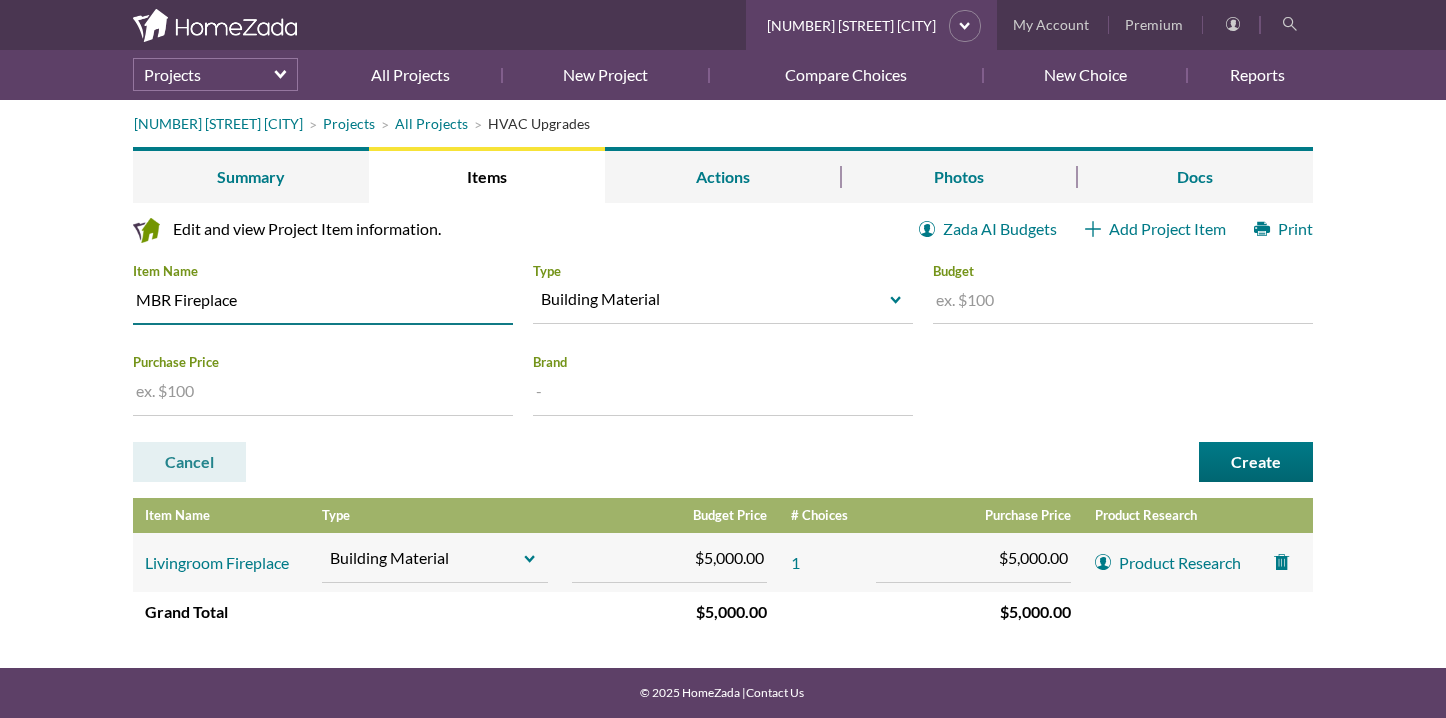 click on "MBR Fireplace" at bounding box center [323, 303] 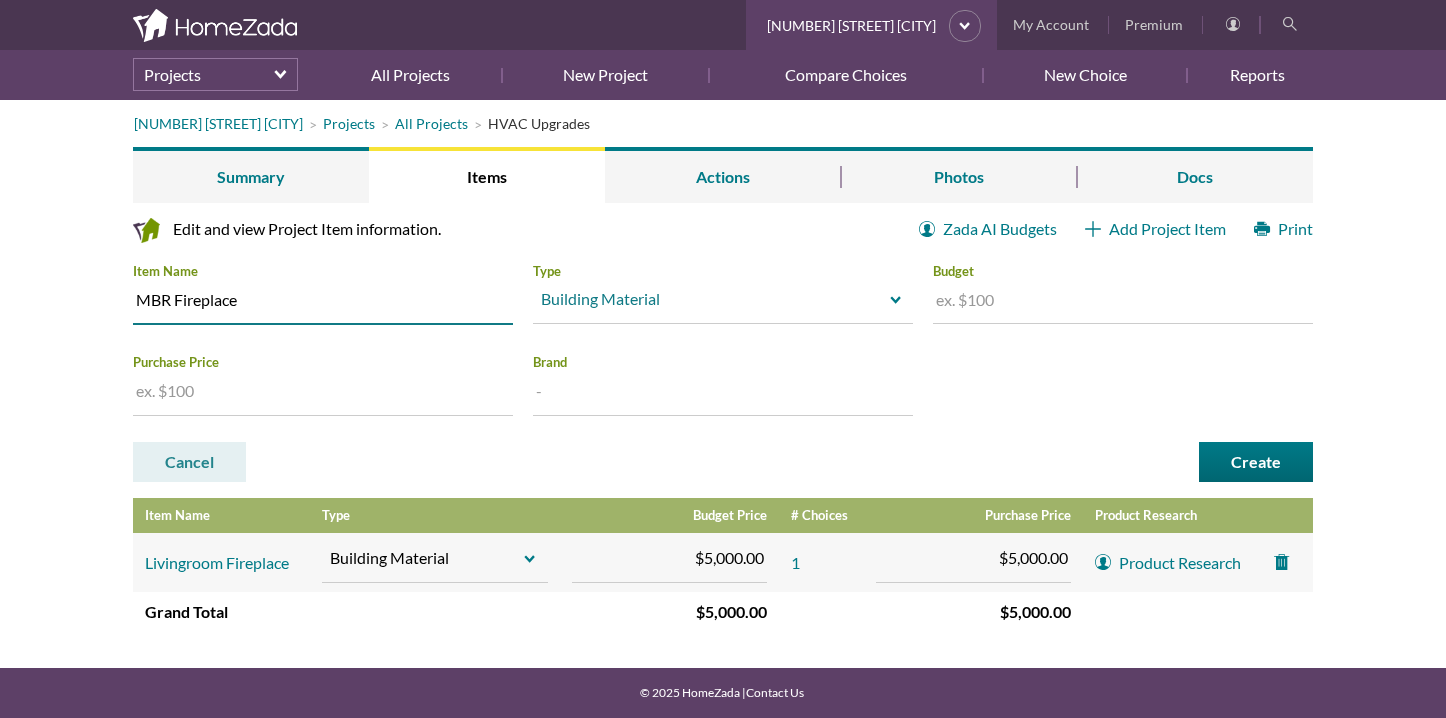type on "MBR Fireplace" 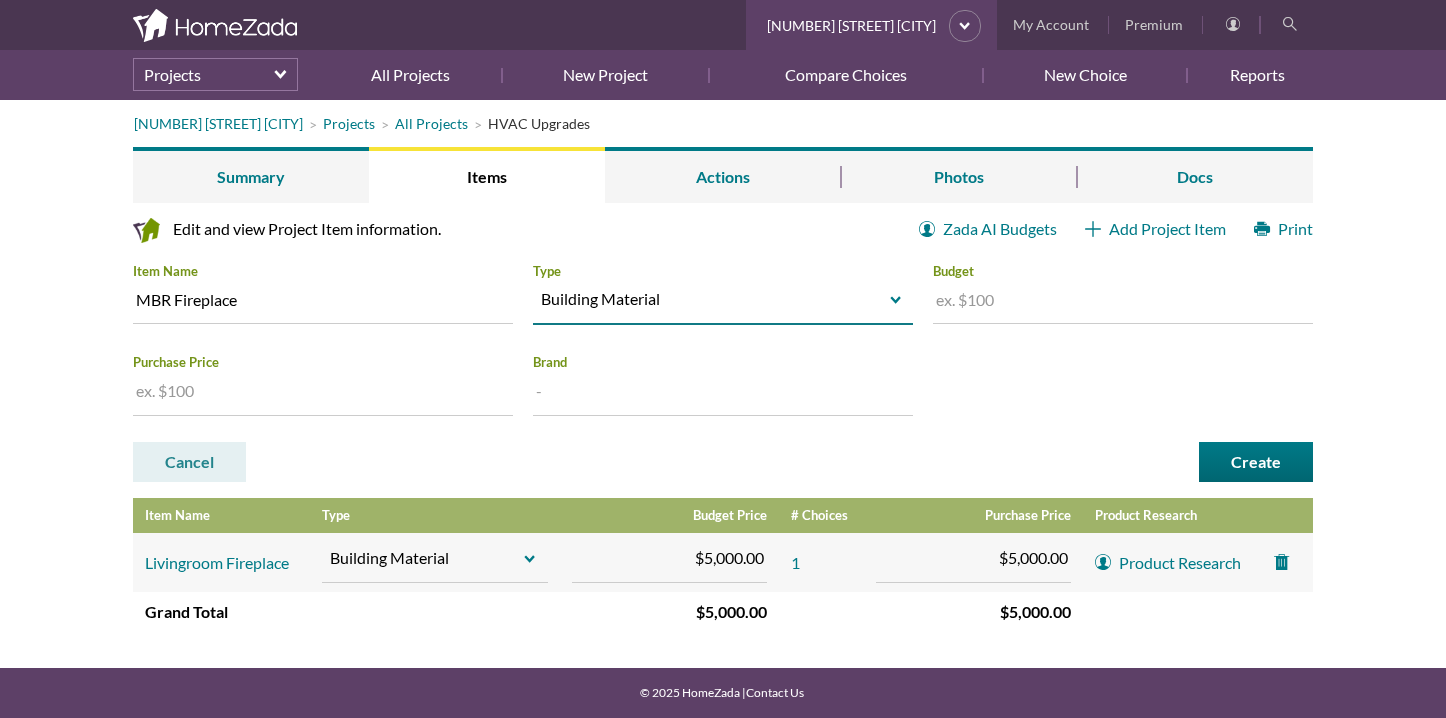 click at bounding box center [1123, 303] 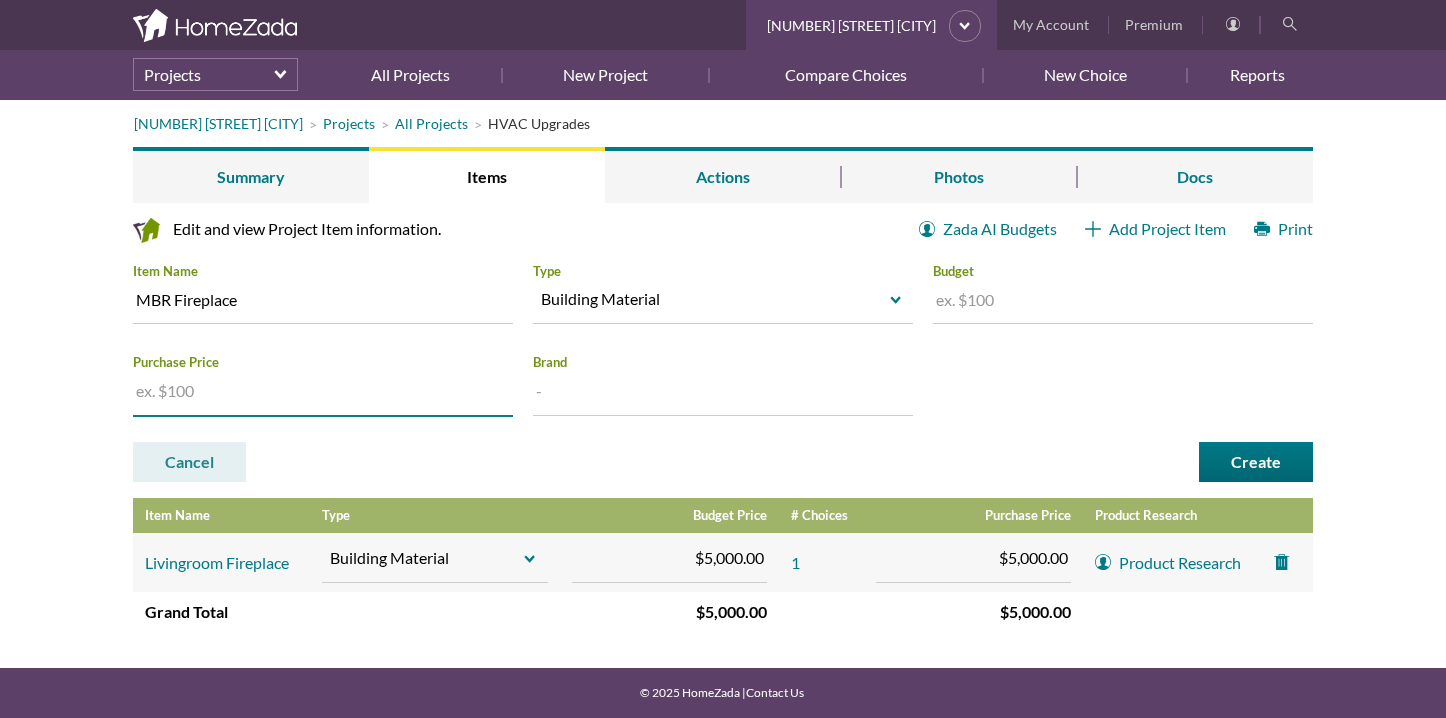 click at bounding box center (323, 395) 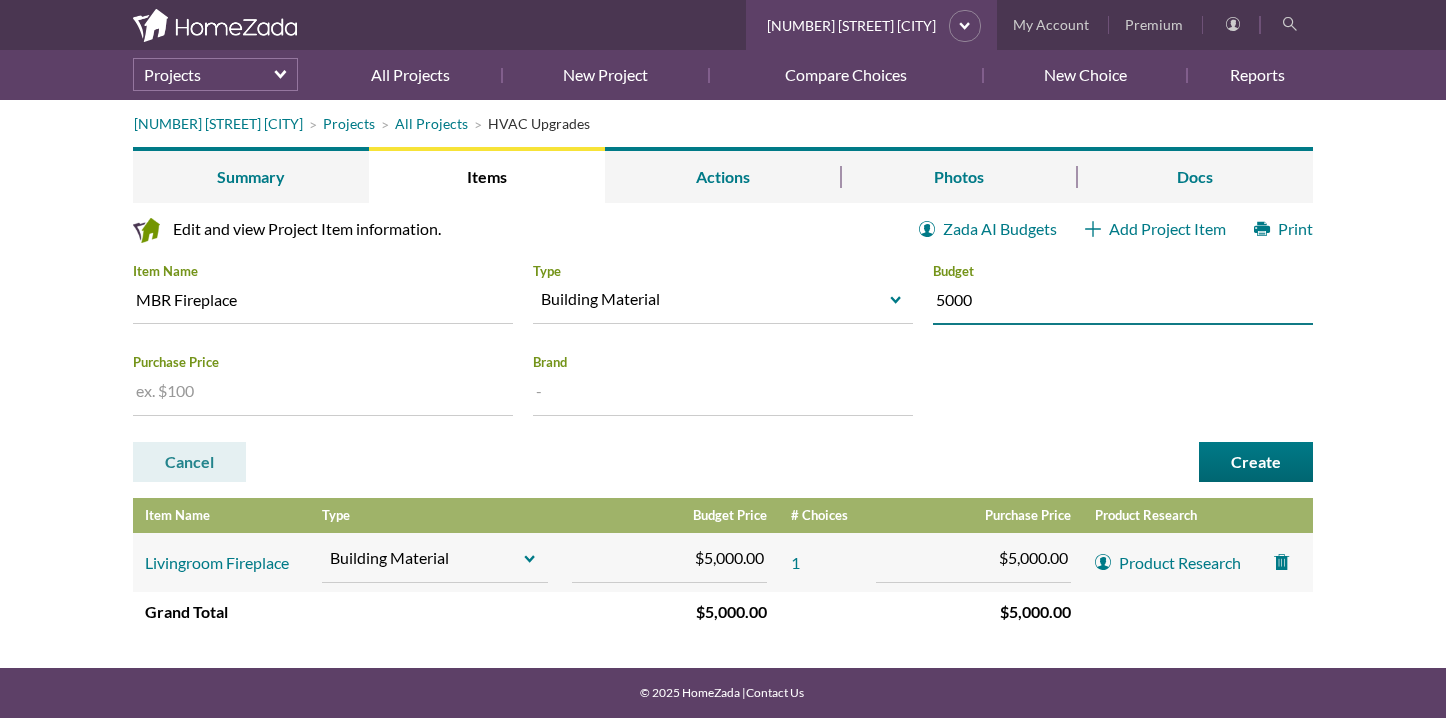type on "5000" 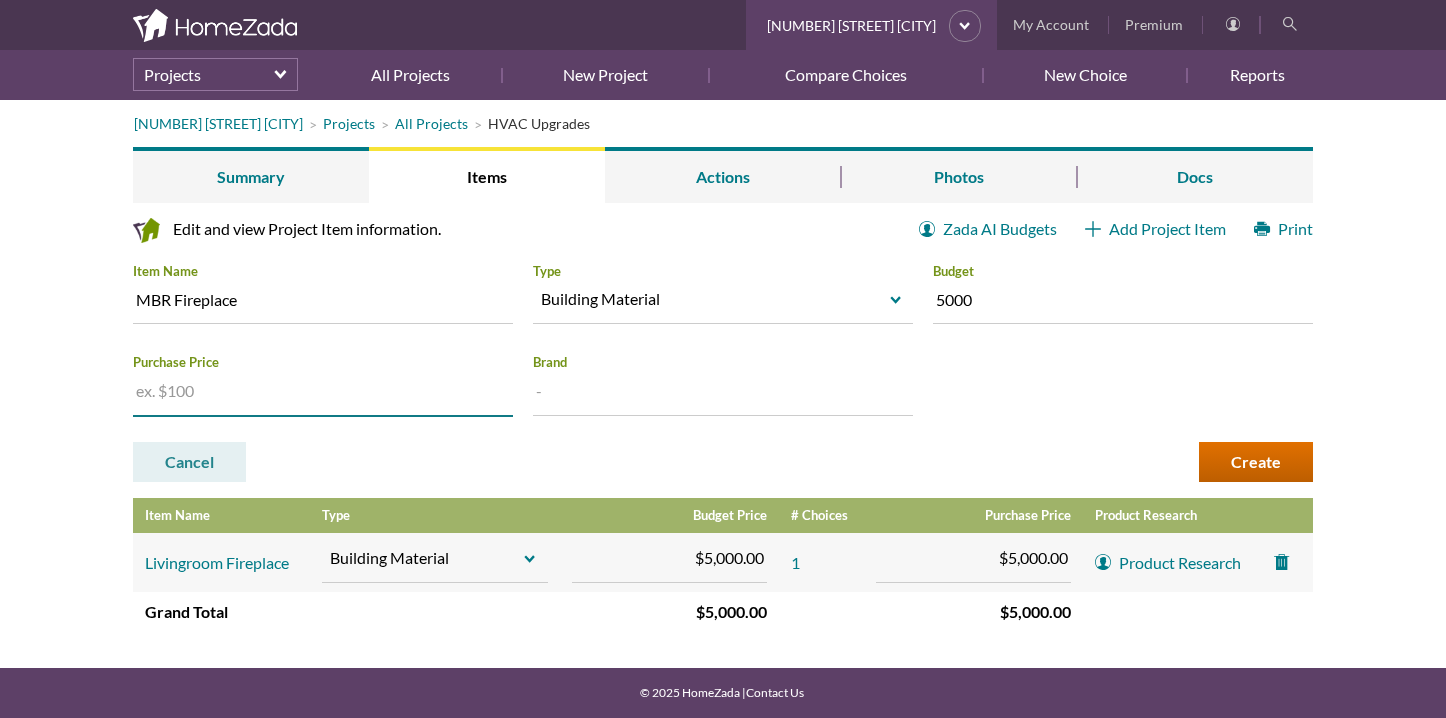 click on "Create" at bounding box center [1256, 462] 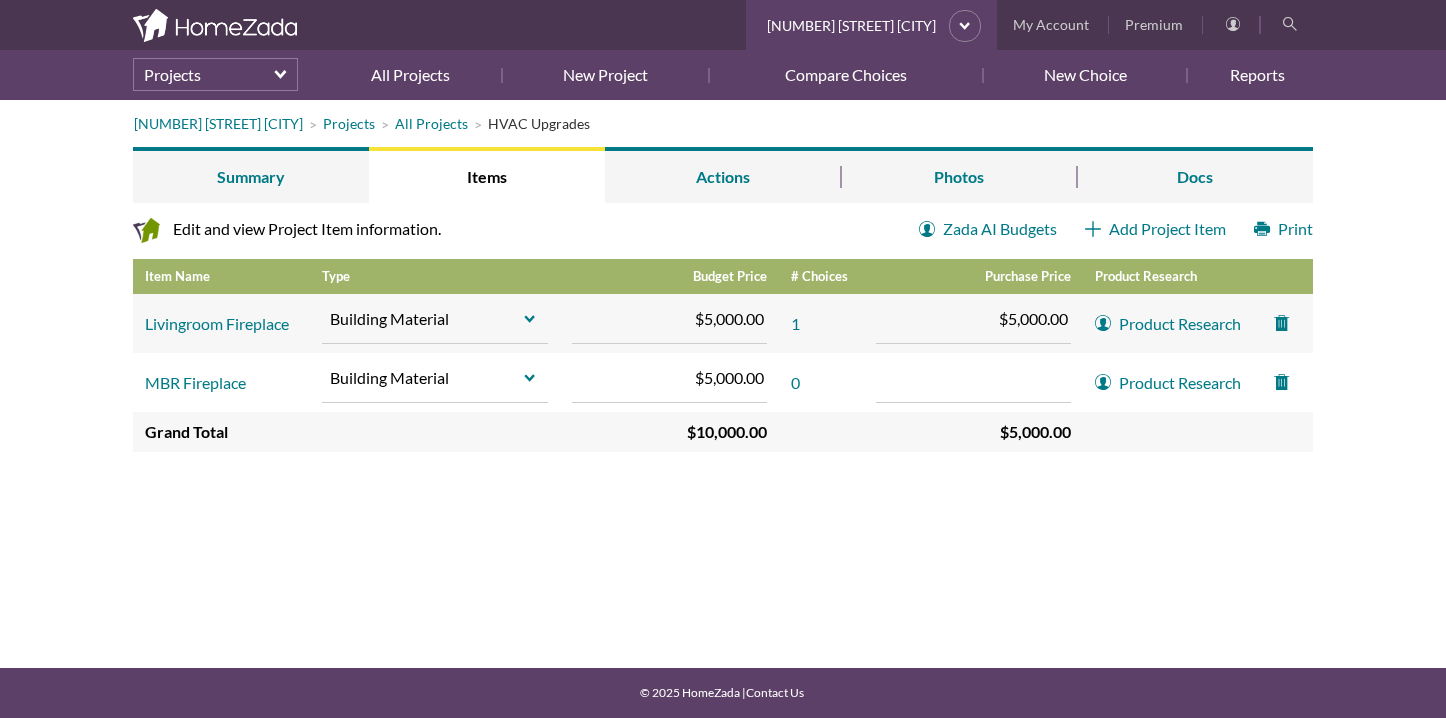 scroll, scrollTop: 0, scrollLeft: 0, axis: both 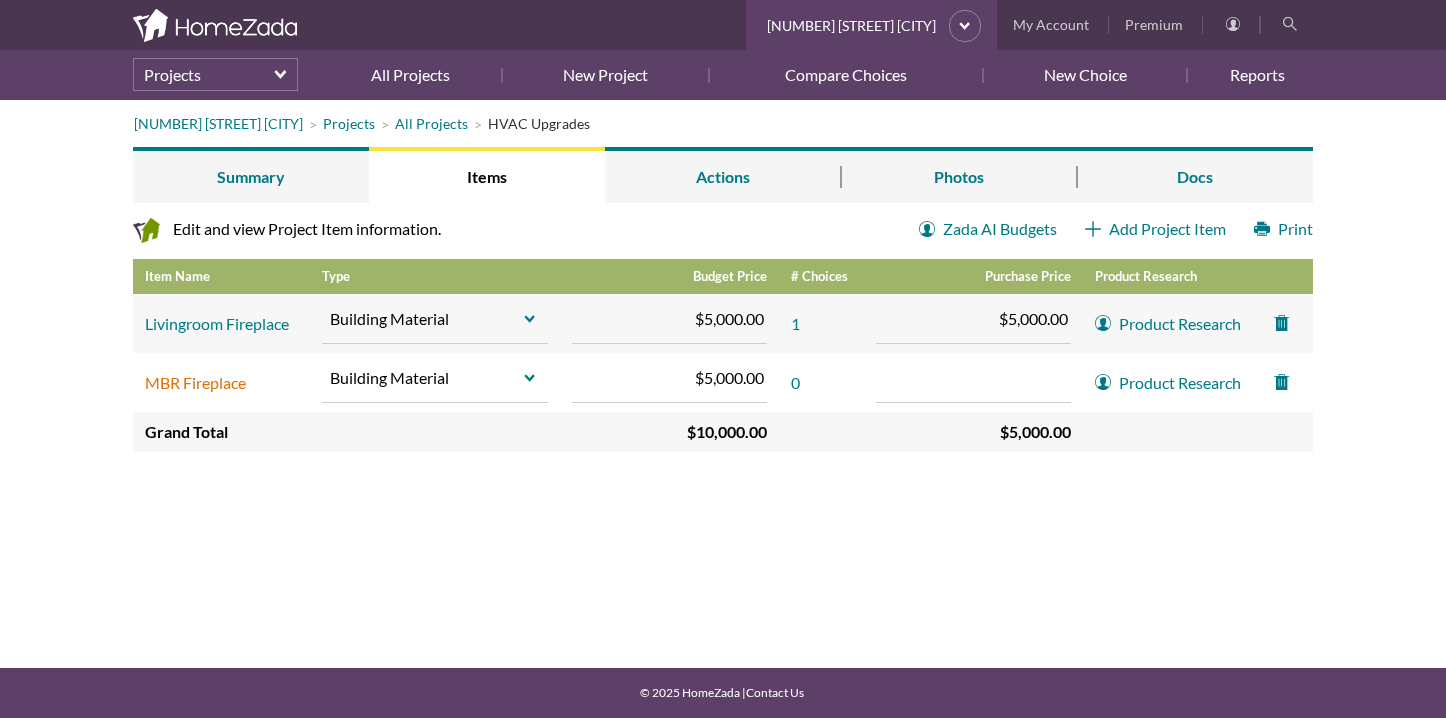 click on "MBR Fireplace" at bounding box center [195, 382] 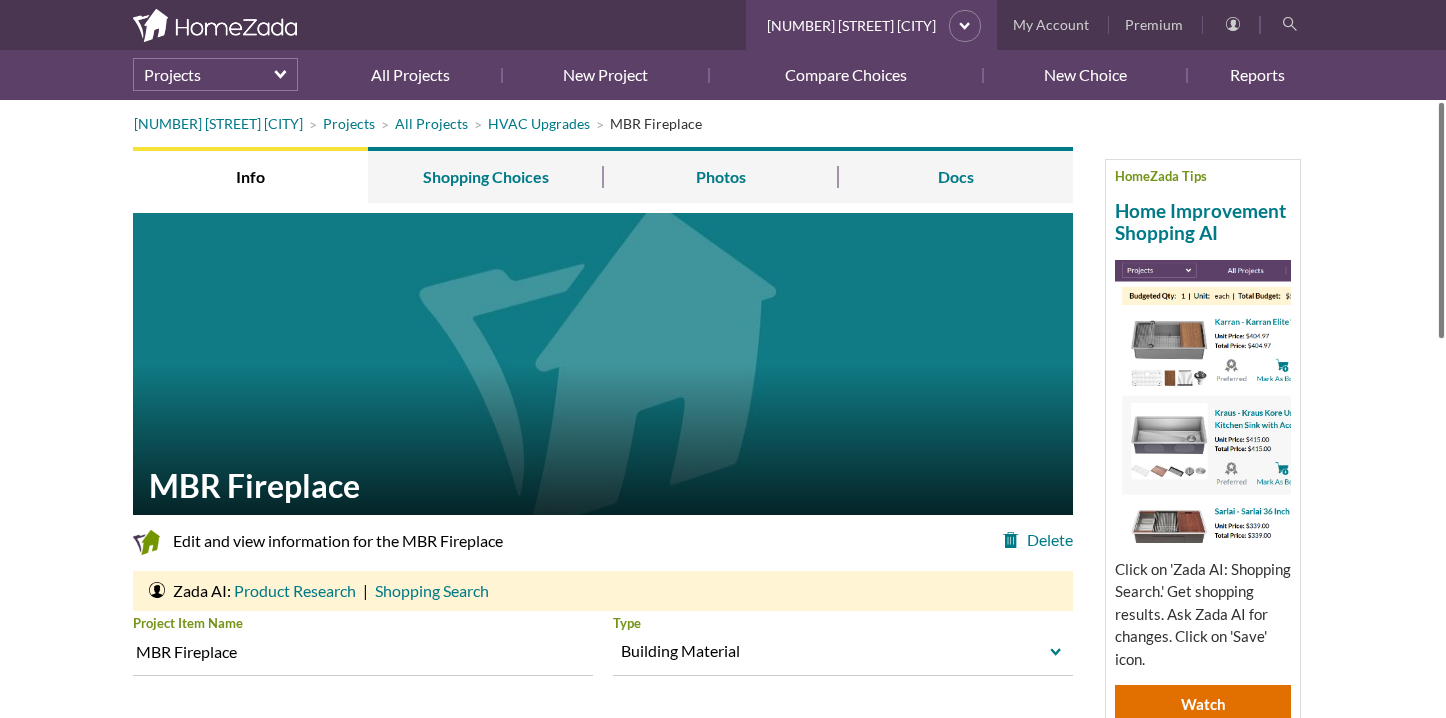 scroll, scrollTop: 0, scrollLeft: 0, axis: both 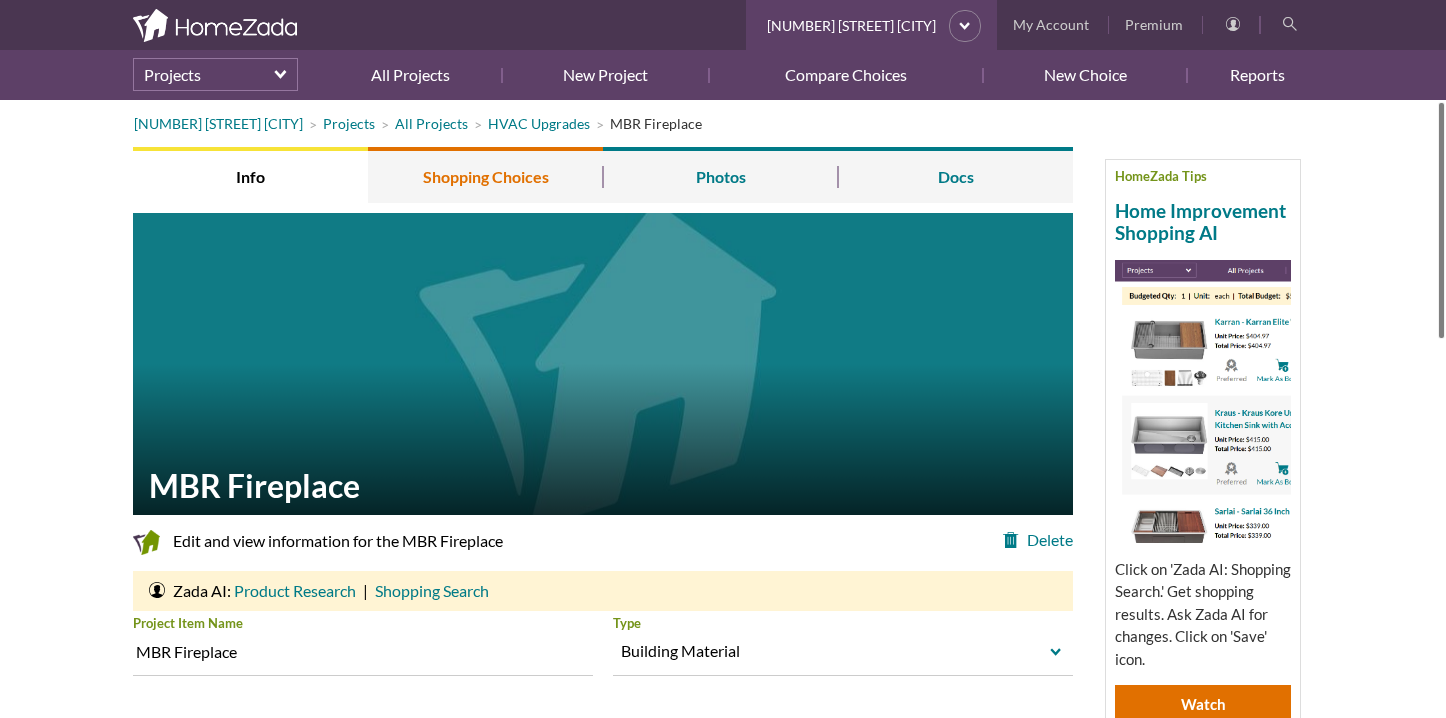 click on "Shopping Choices" at bounding box center (485, 175) 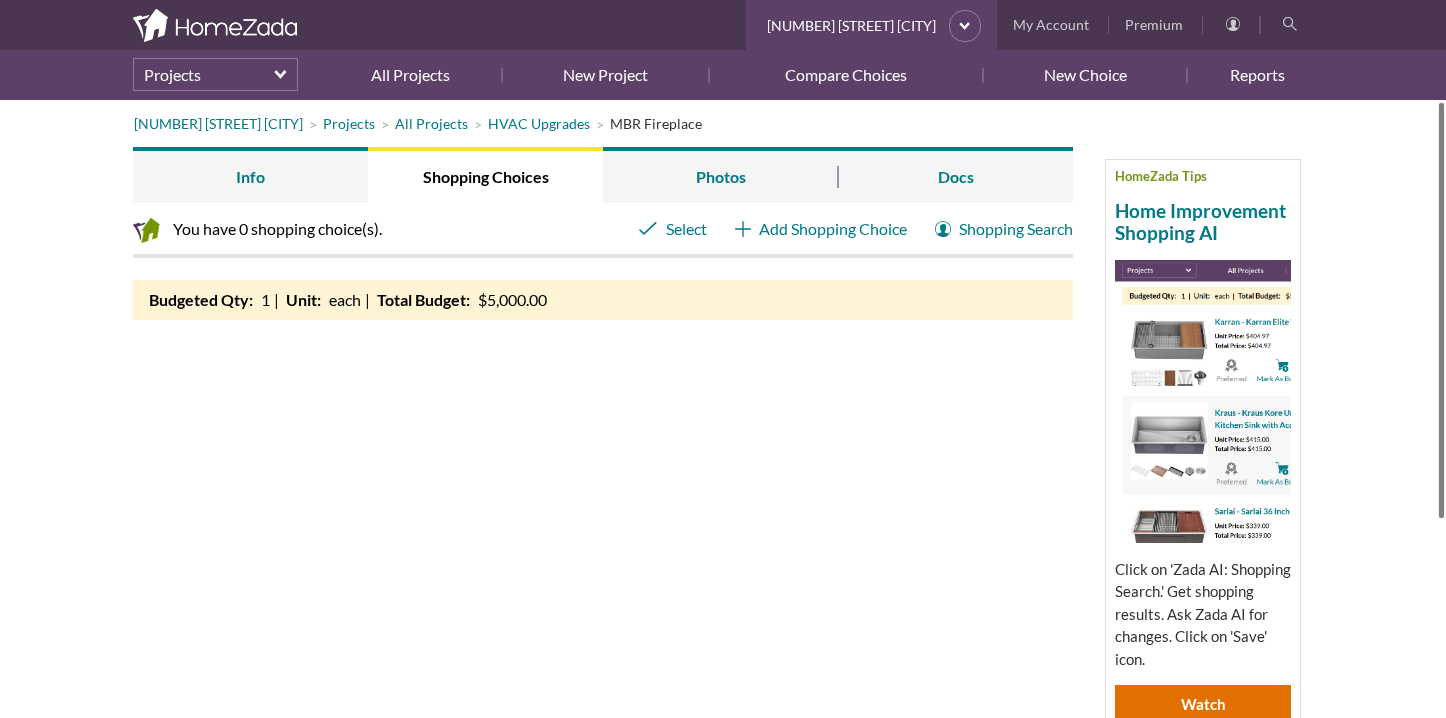 scroll, scrollTop: 0, scrollLeft: 0, axis: both 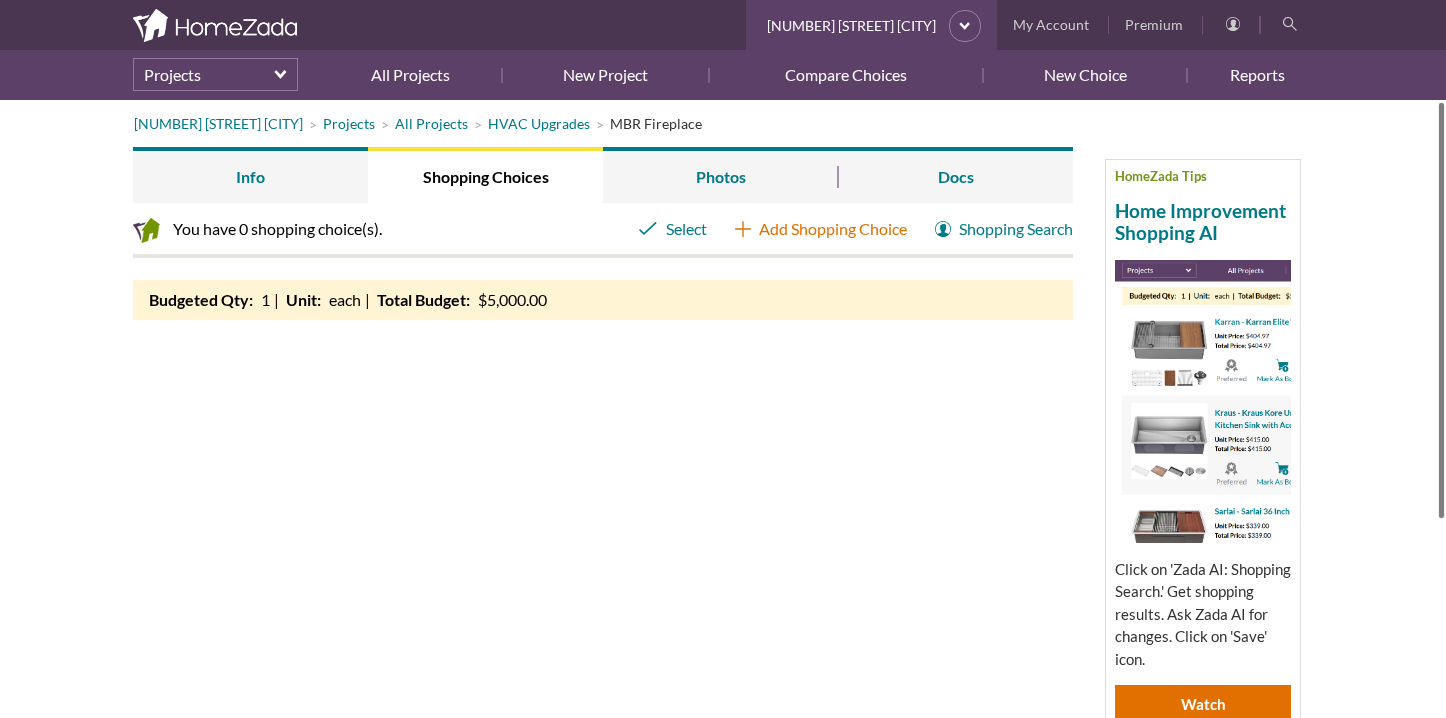 click on "Add Shopping Choice" at bounding box center (821, 229) 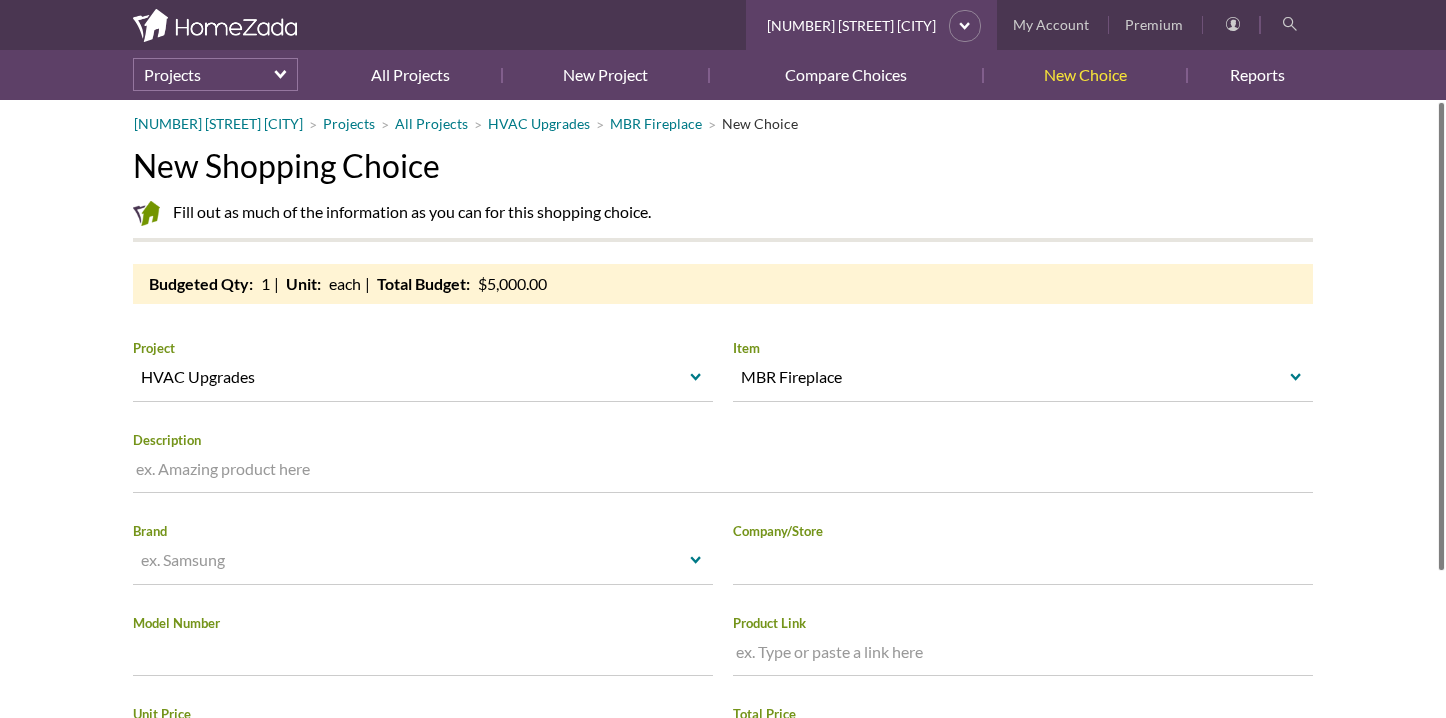 scroll, scrollTop: 0, scrollLeft: 0, axis: both 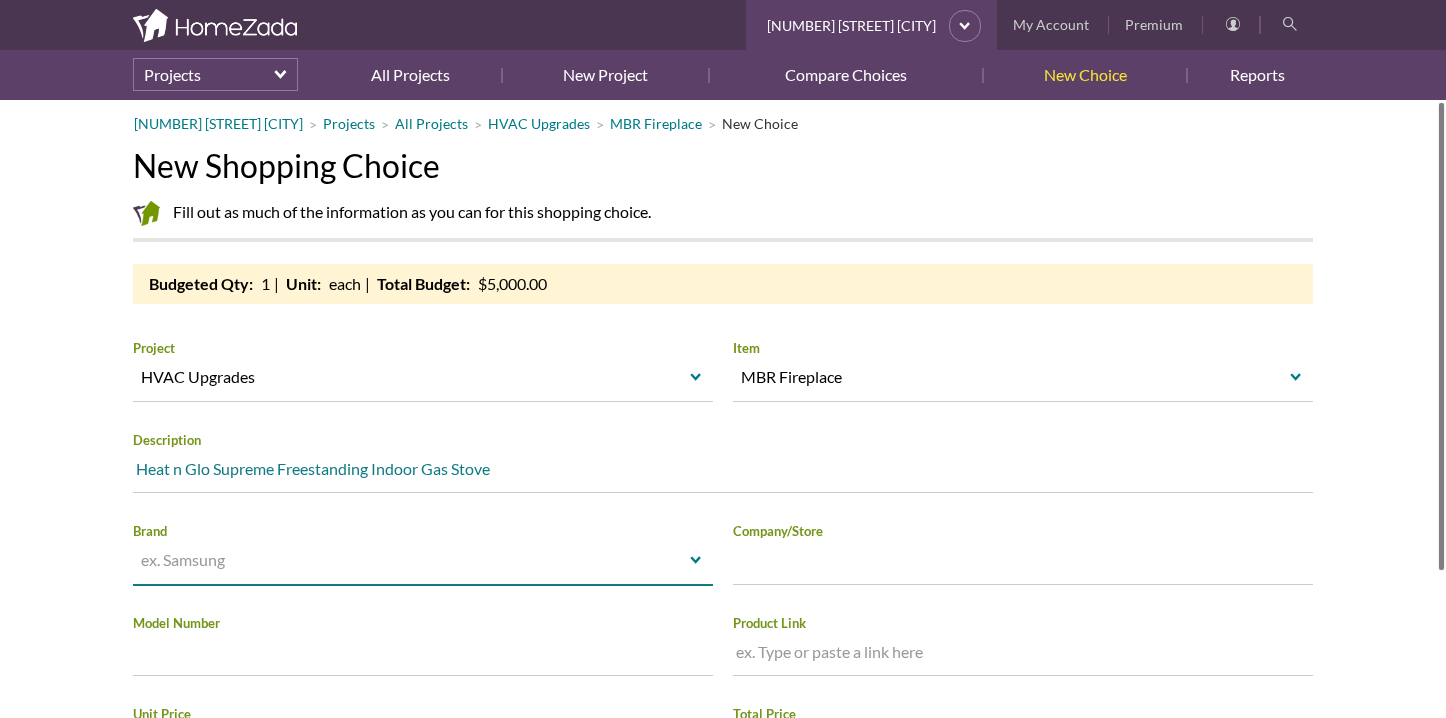 click on "Heat n Glo Supreme Freestanding Indoor Gas Stove" at bounding box center [723, 472] 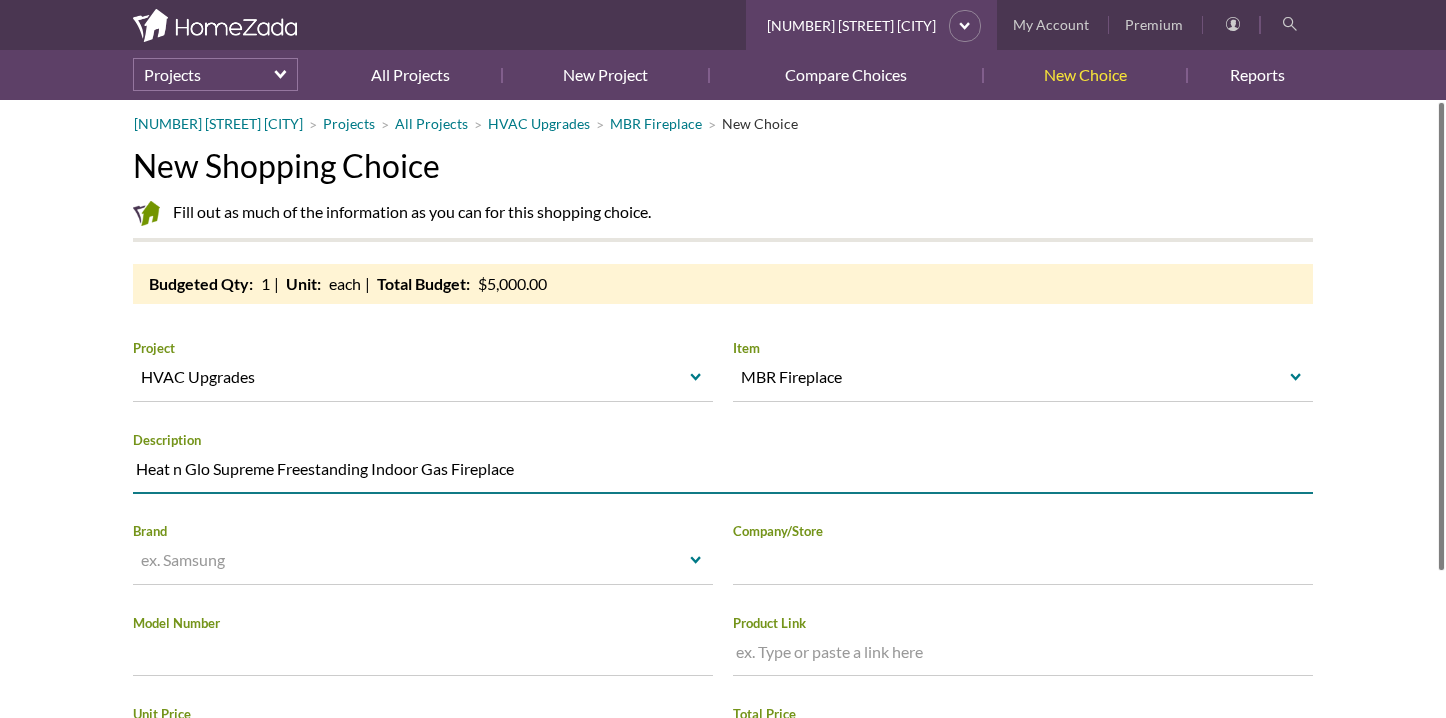 type on "Heat n Glo Supreme Freestanding Indoor Gas Fireplace" 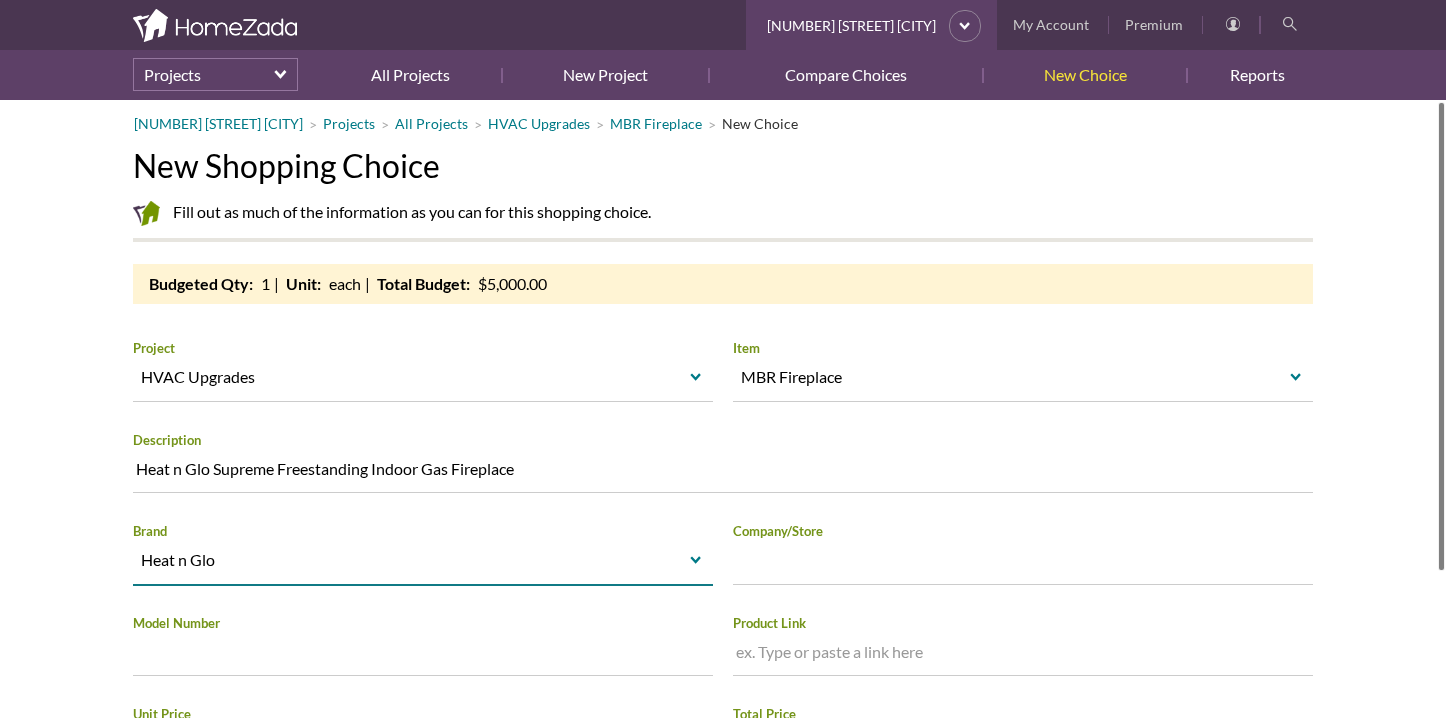 type on "Heat n Glo" 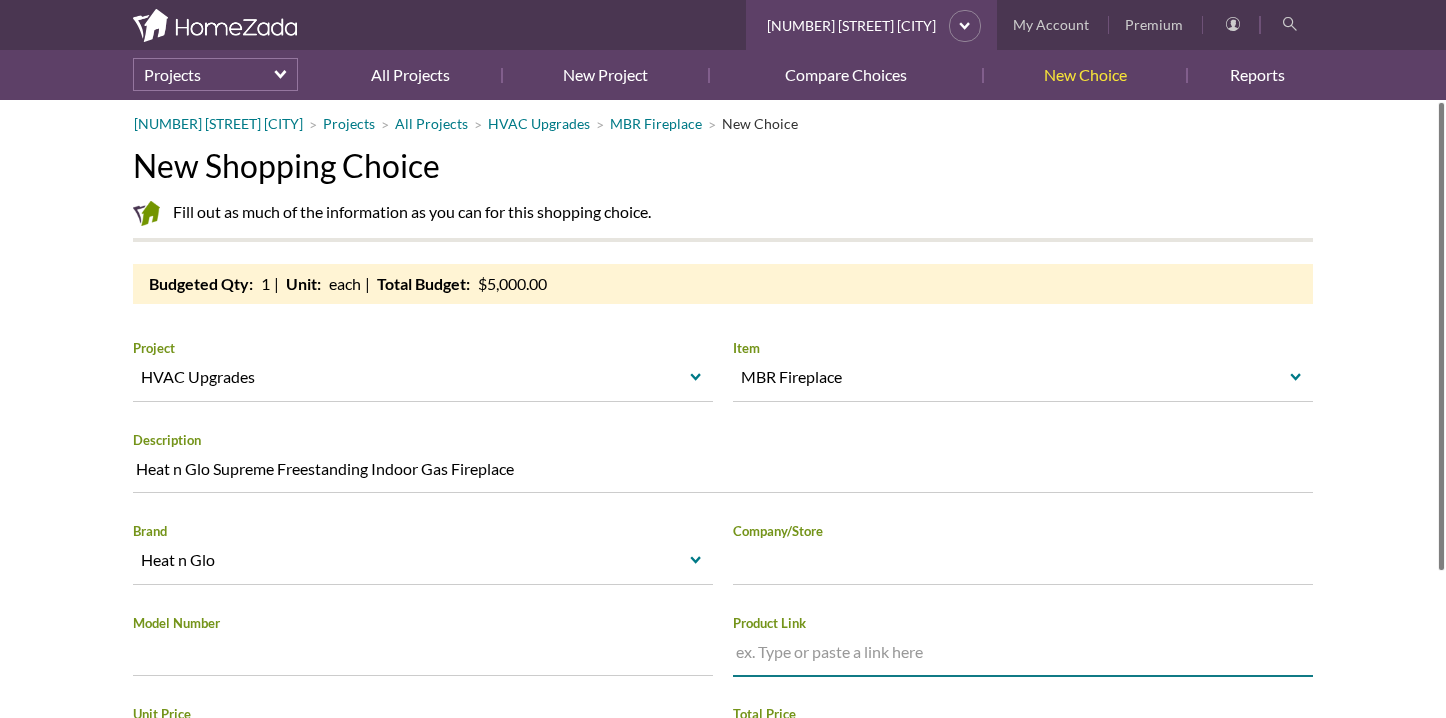 click at bounding box center [1023, 655] 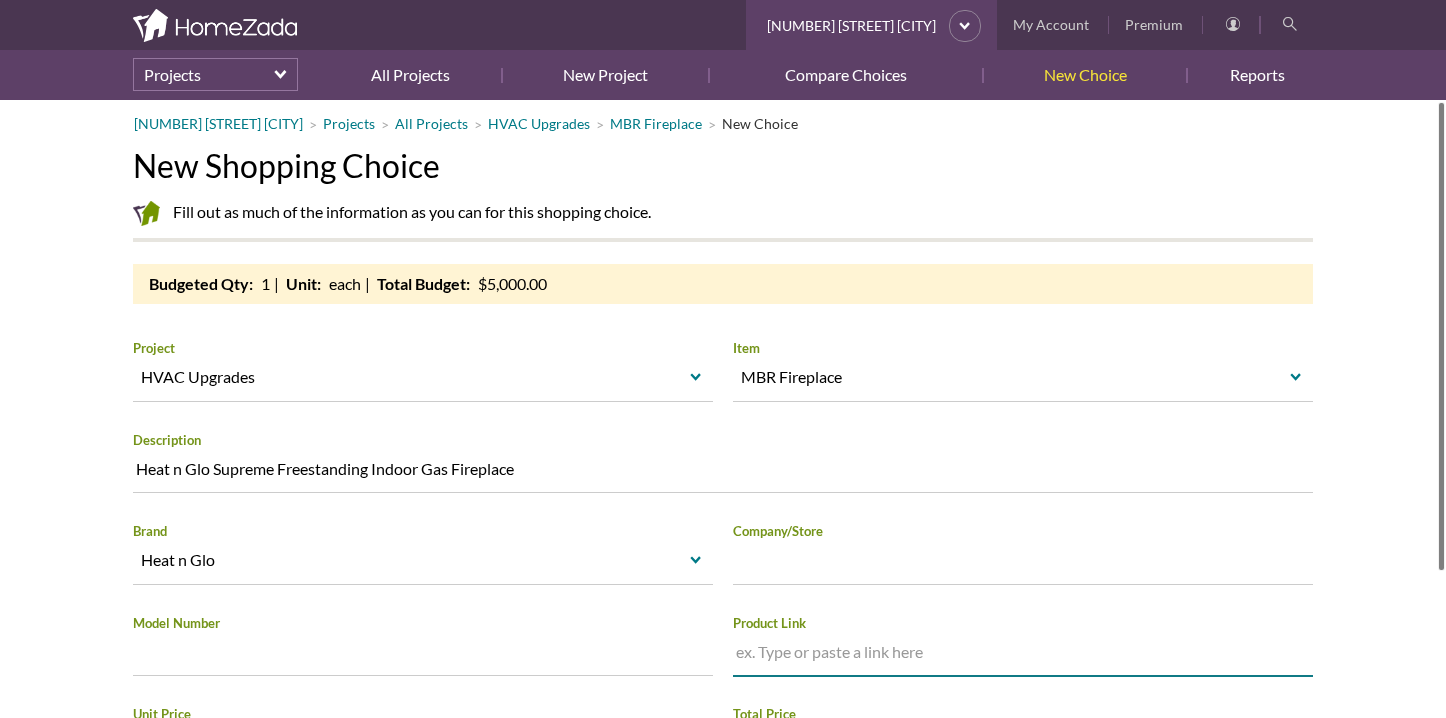 paste on "https://www.heatnglo.com/fireplaces/gas/freestanding/supreme-fs" 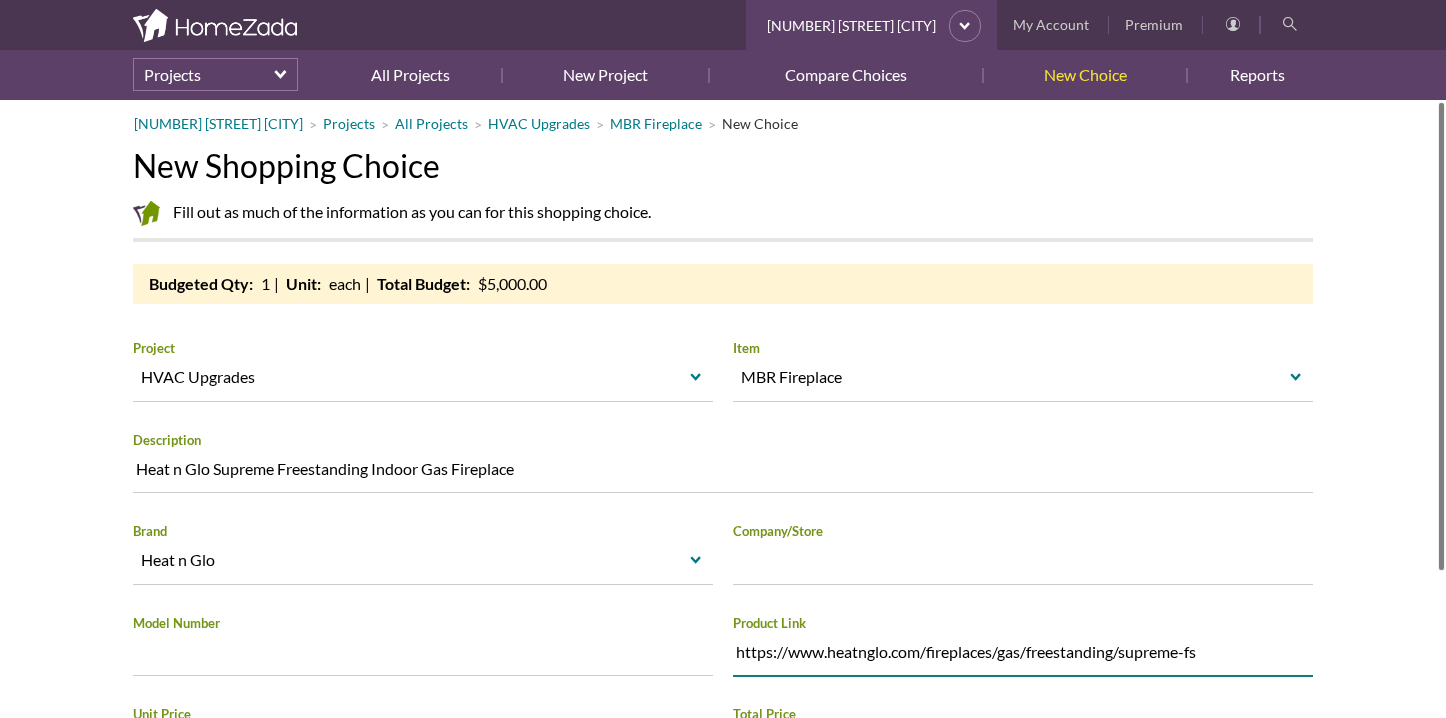 type on "https://www.heatnglo.com/fireplaces/gas/freestanding/supreme-fs" 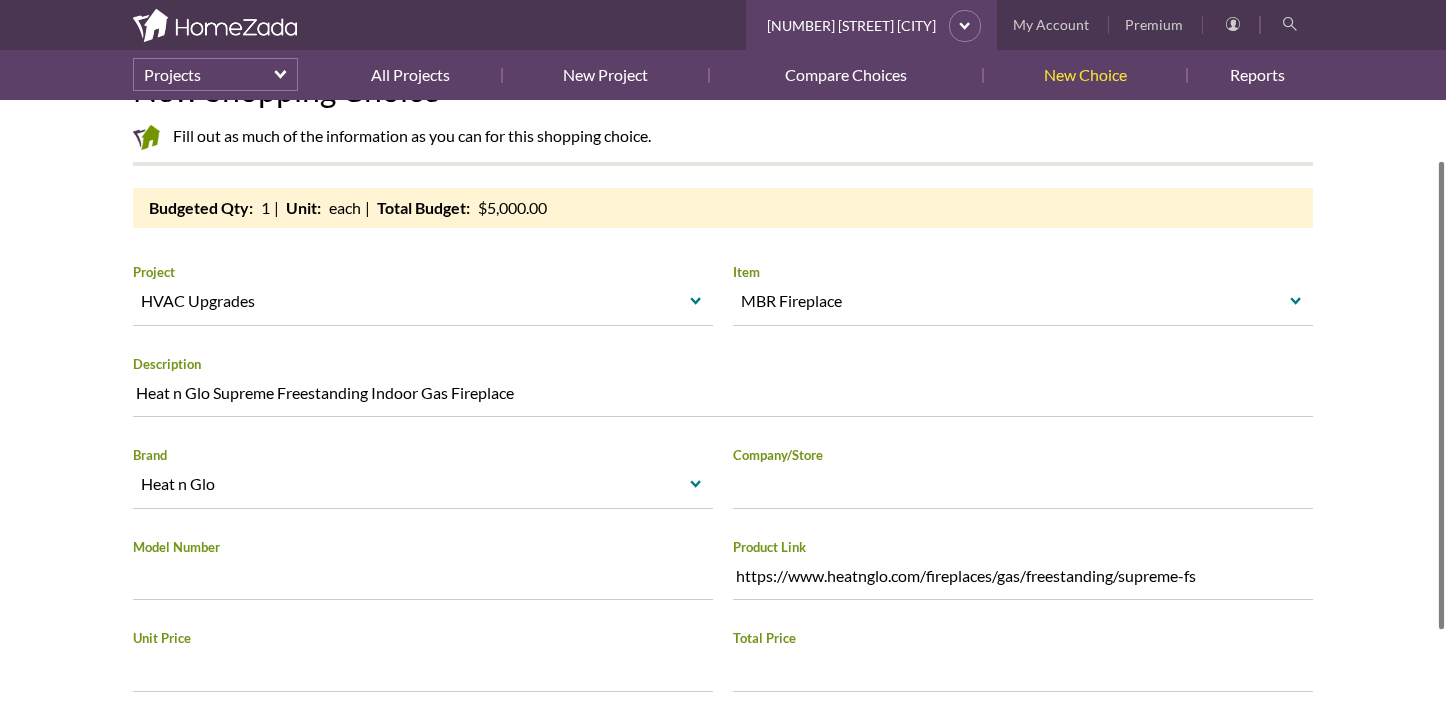 click on "Increase value Decrease value" at bounding box center [423, 667] 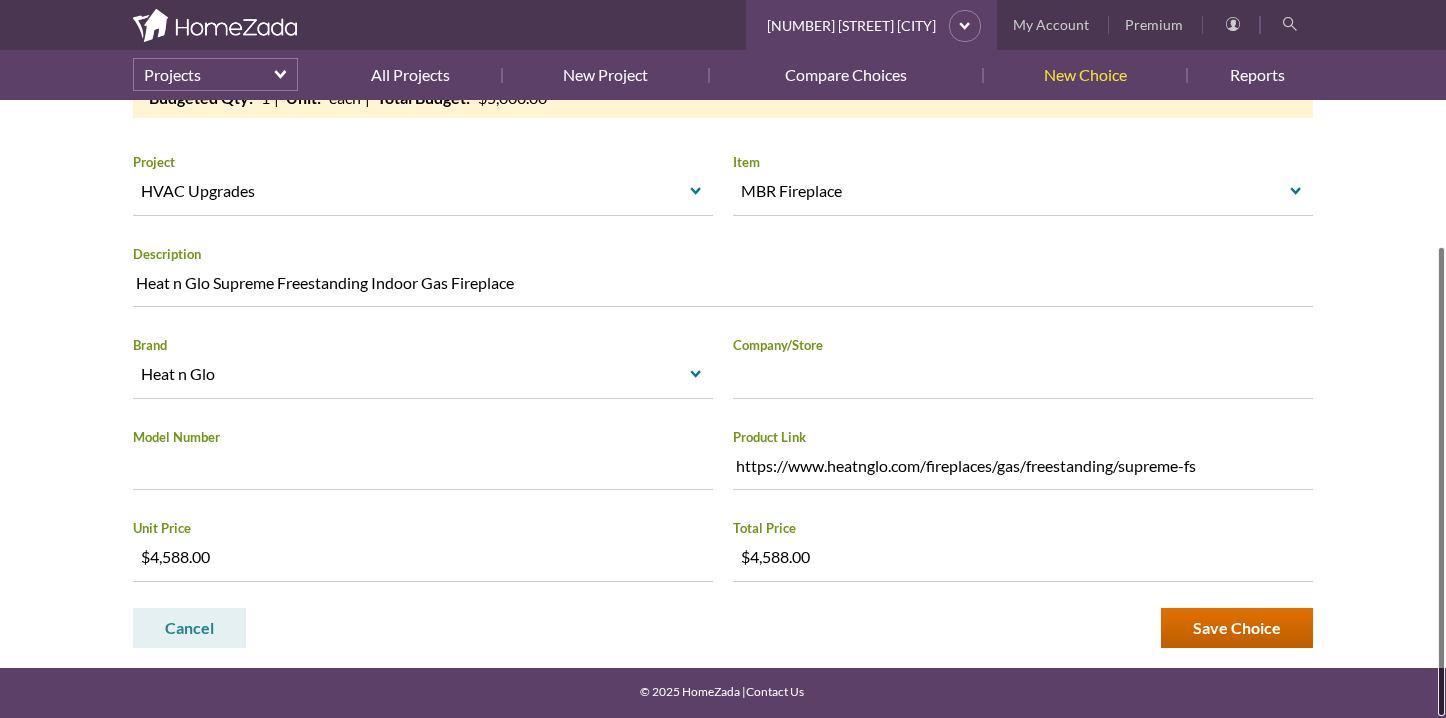 click on "Save Choice" at bounding box center [1237, 628] 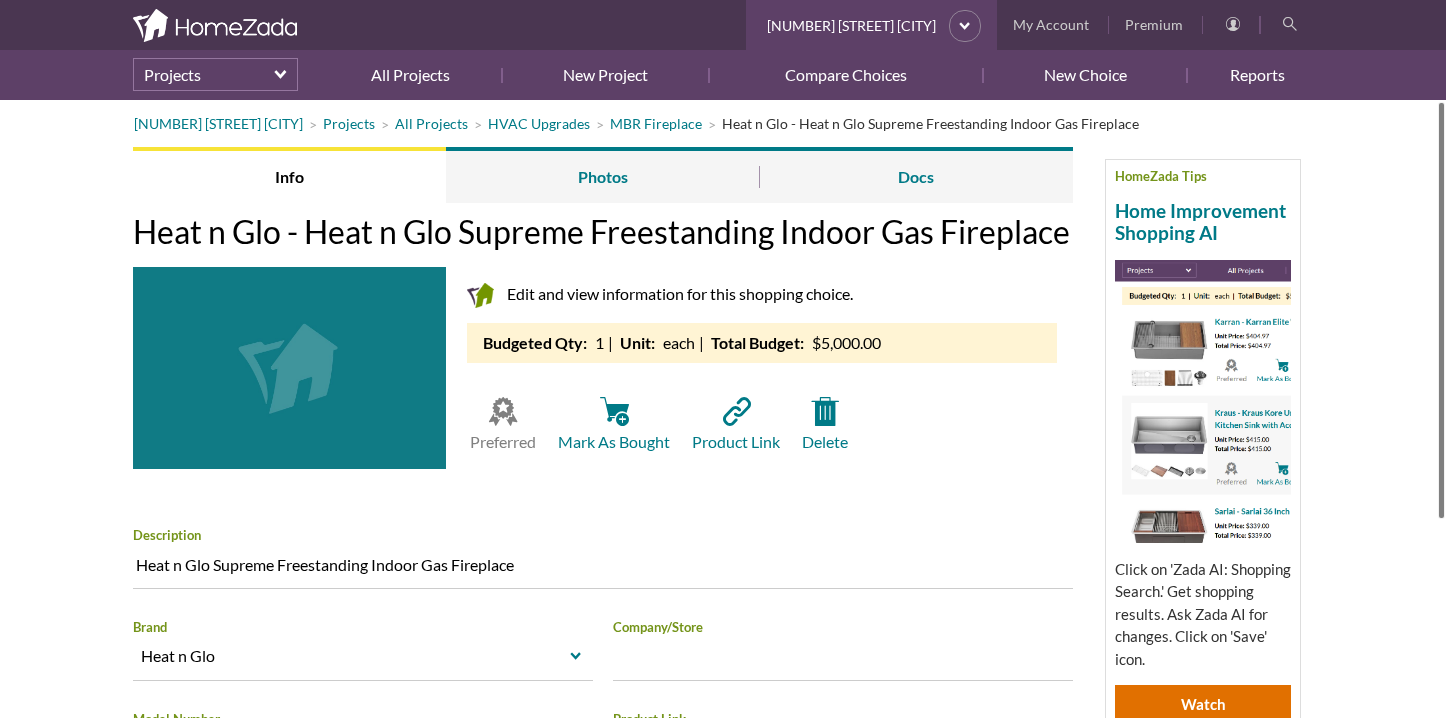 scroll, scrollTop: 0, scrollLeft: 0, axis: both 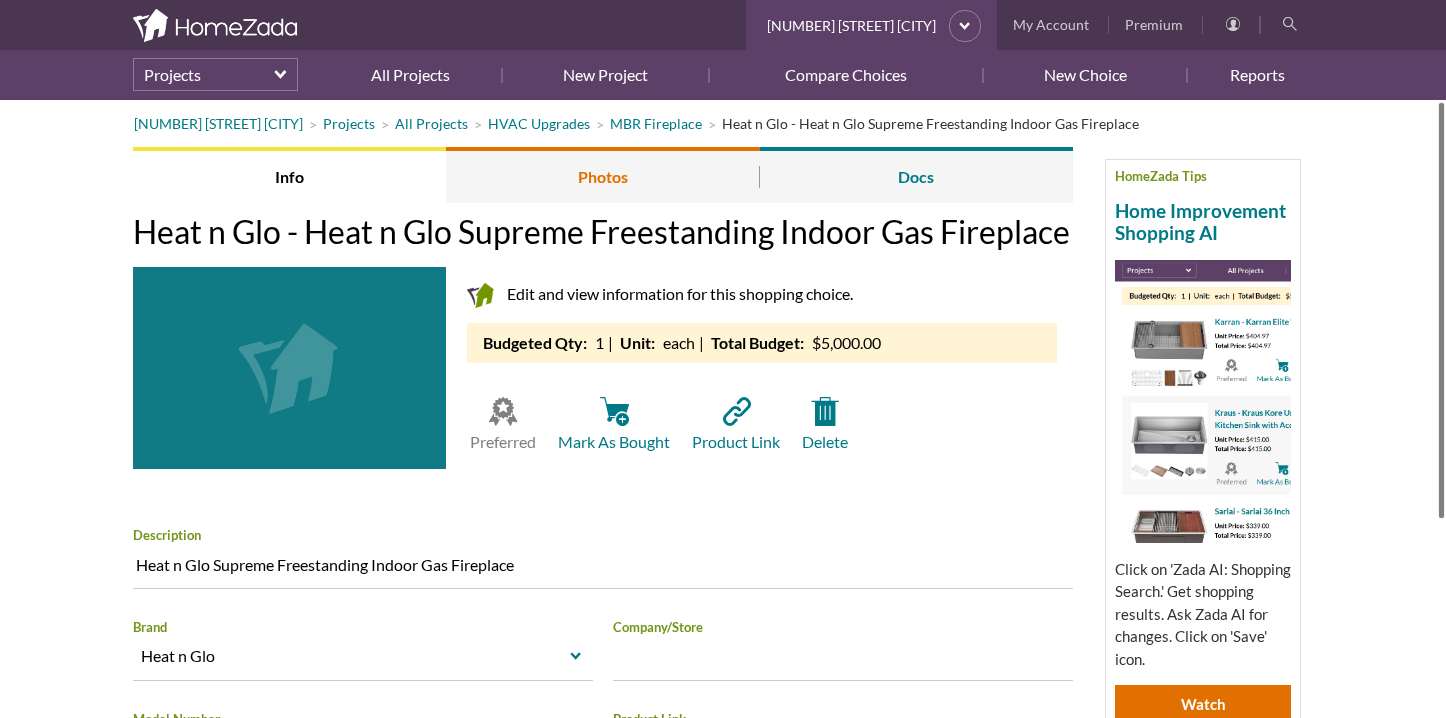 click on "Photos" at bounding box center [602, 175] 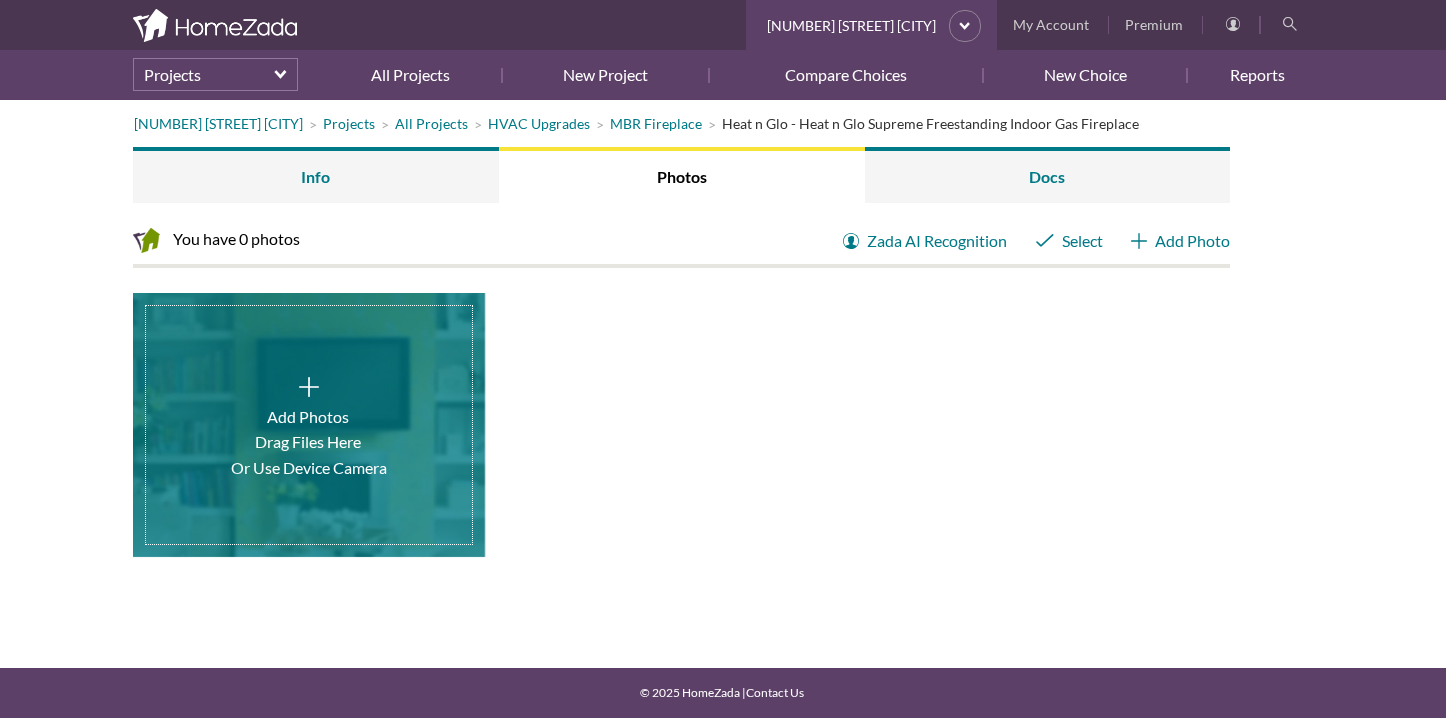 click at bounding box center [309, 425] 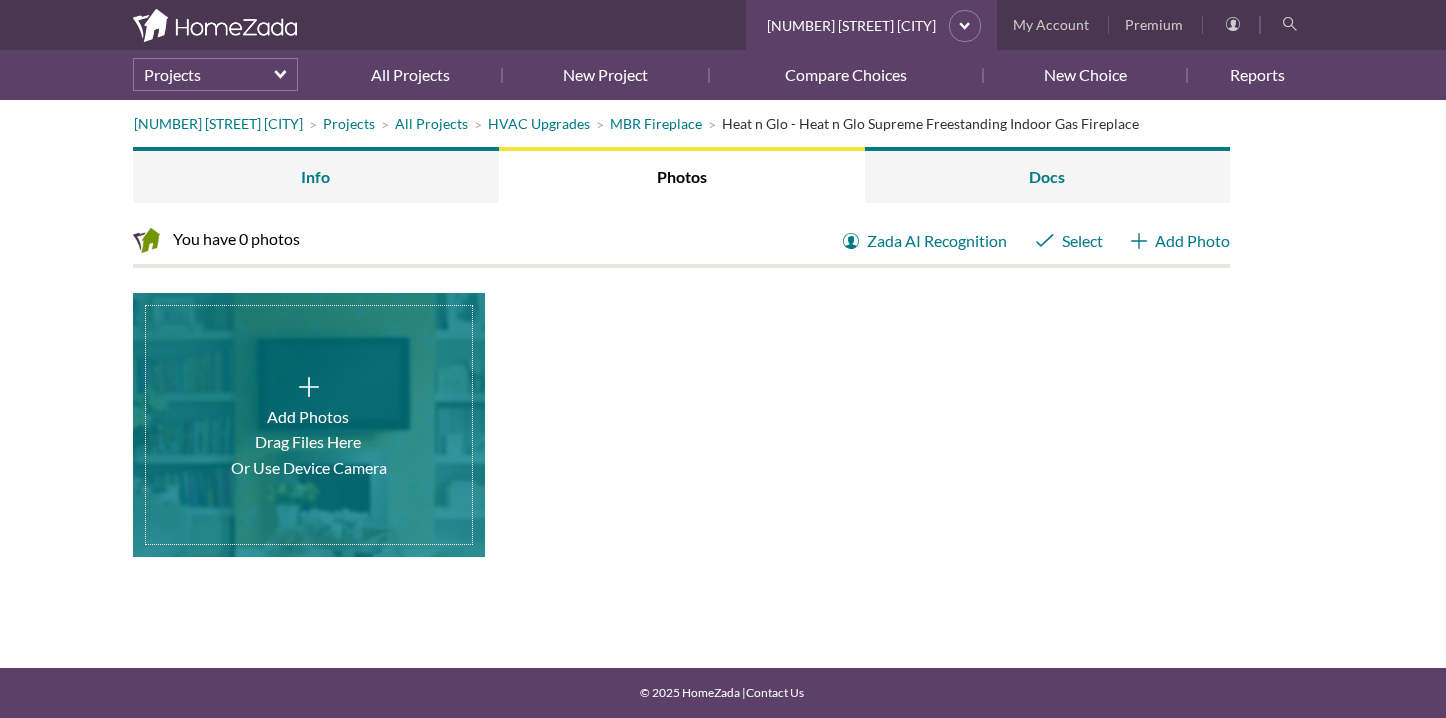 type on "C:\fakepath\Screenshot 2025-07-06 at 7.13.22 PM.png" 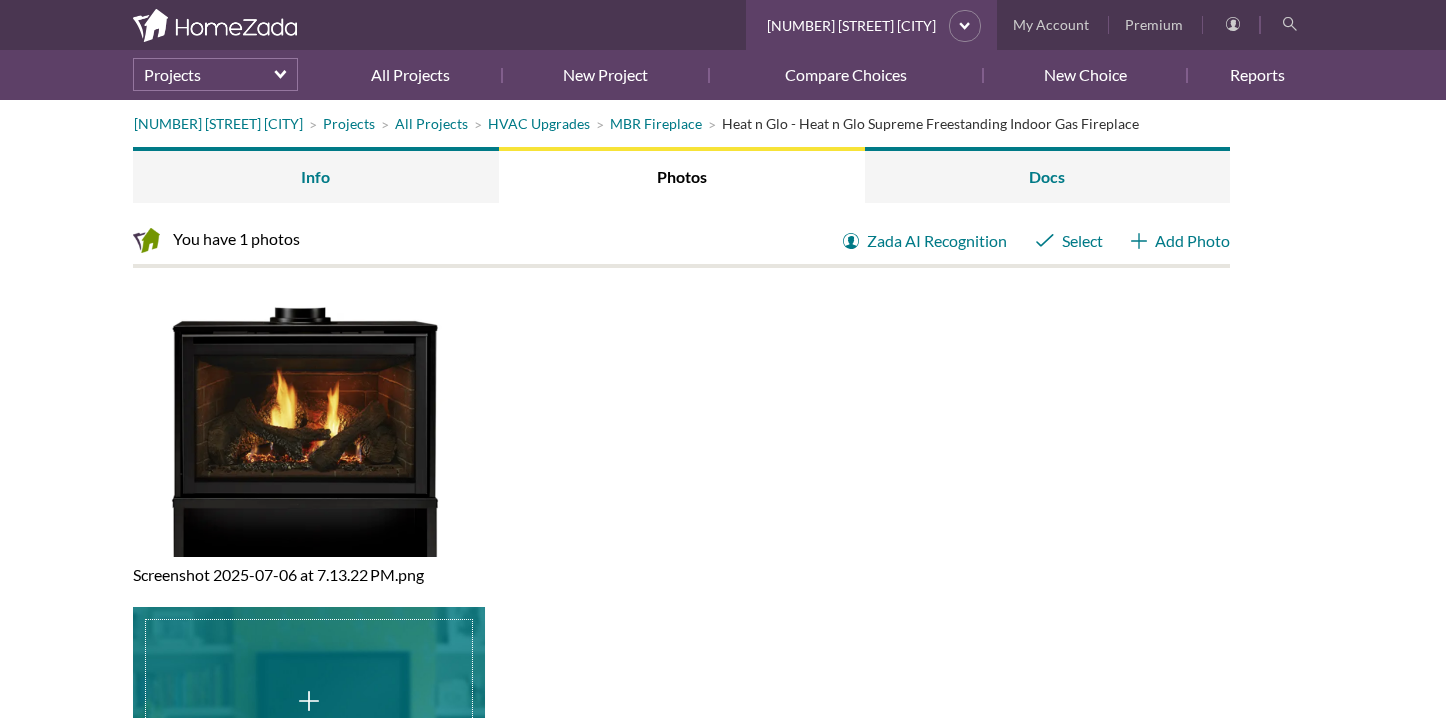 scroll, scrollTop: 0, scrollLeft: 0, axis: both 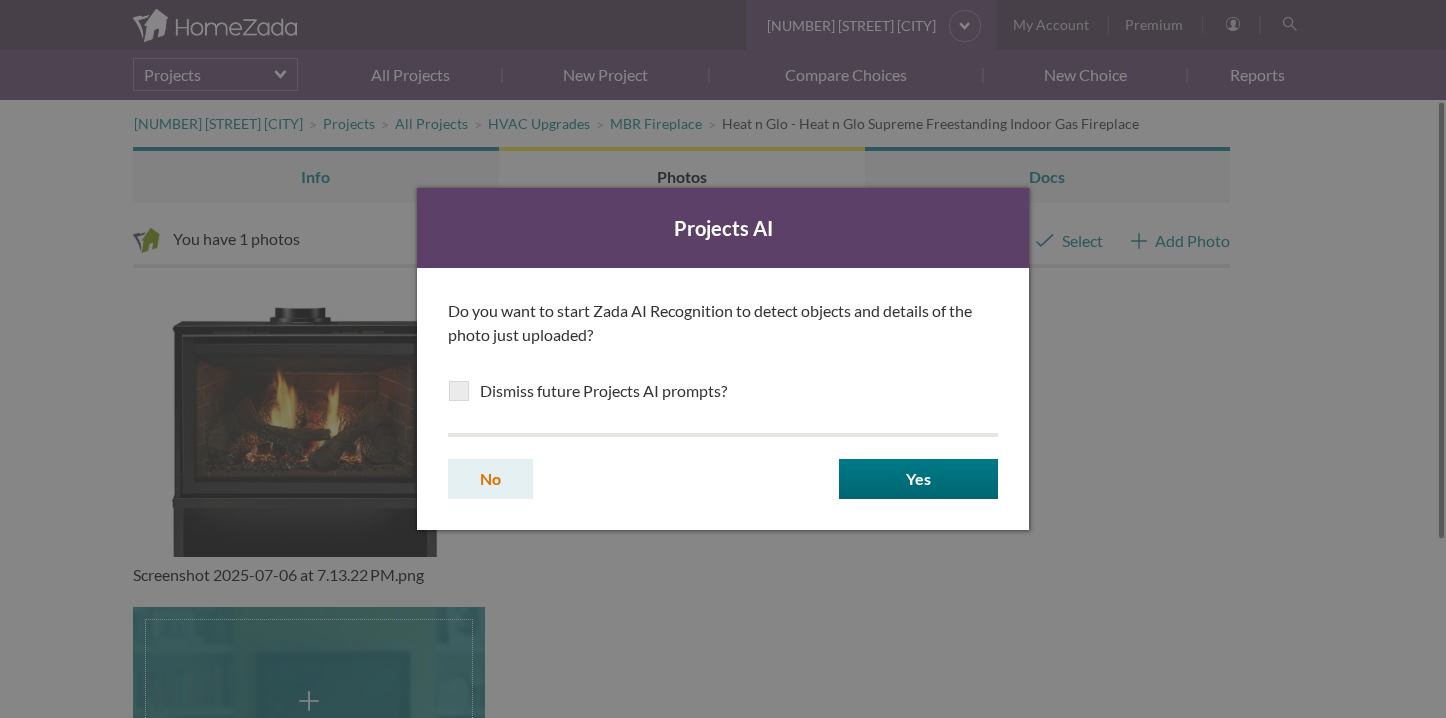 click on "No" at bounding box center (490, 479) 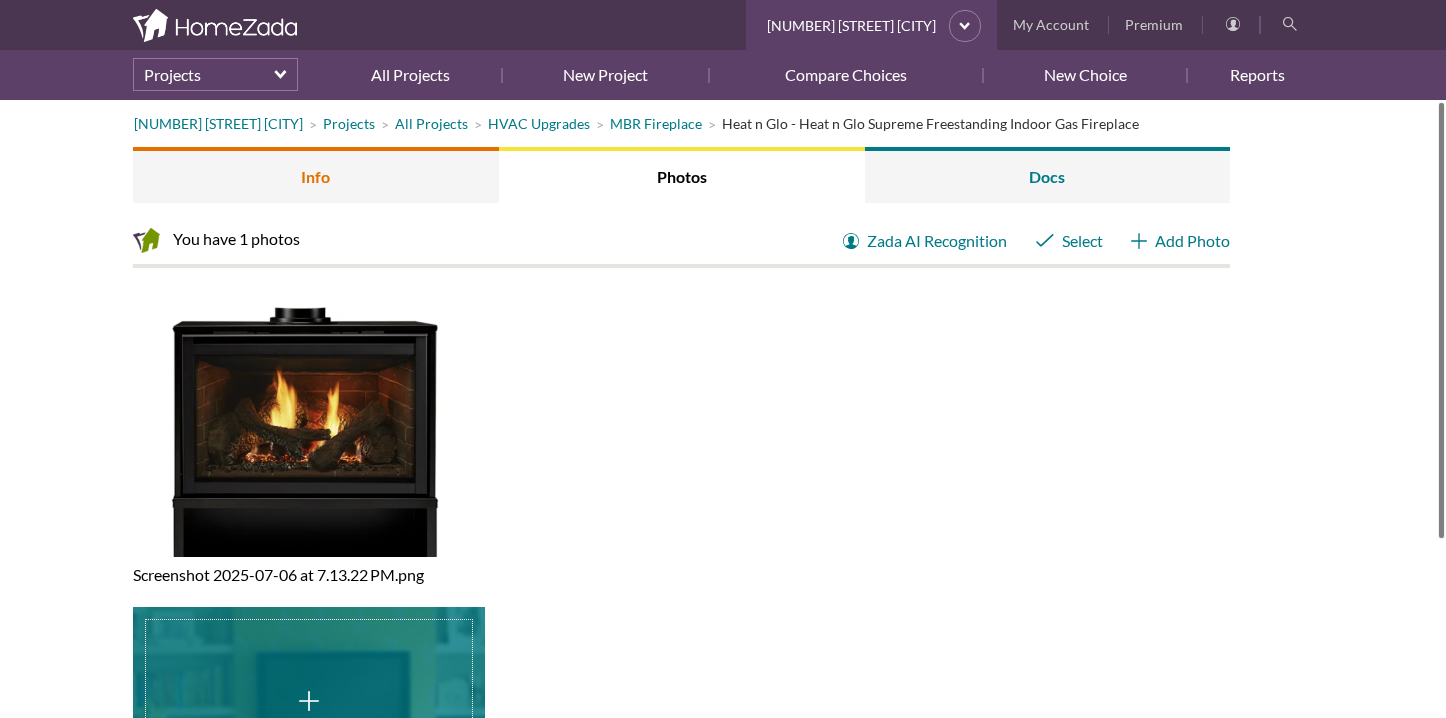 click on "Info" at bounding box center [316, 175] 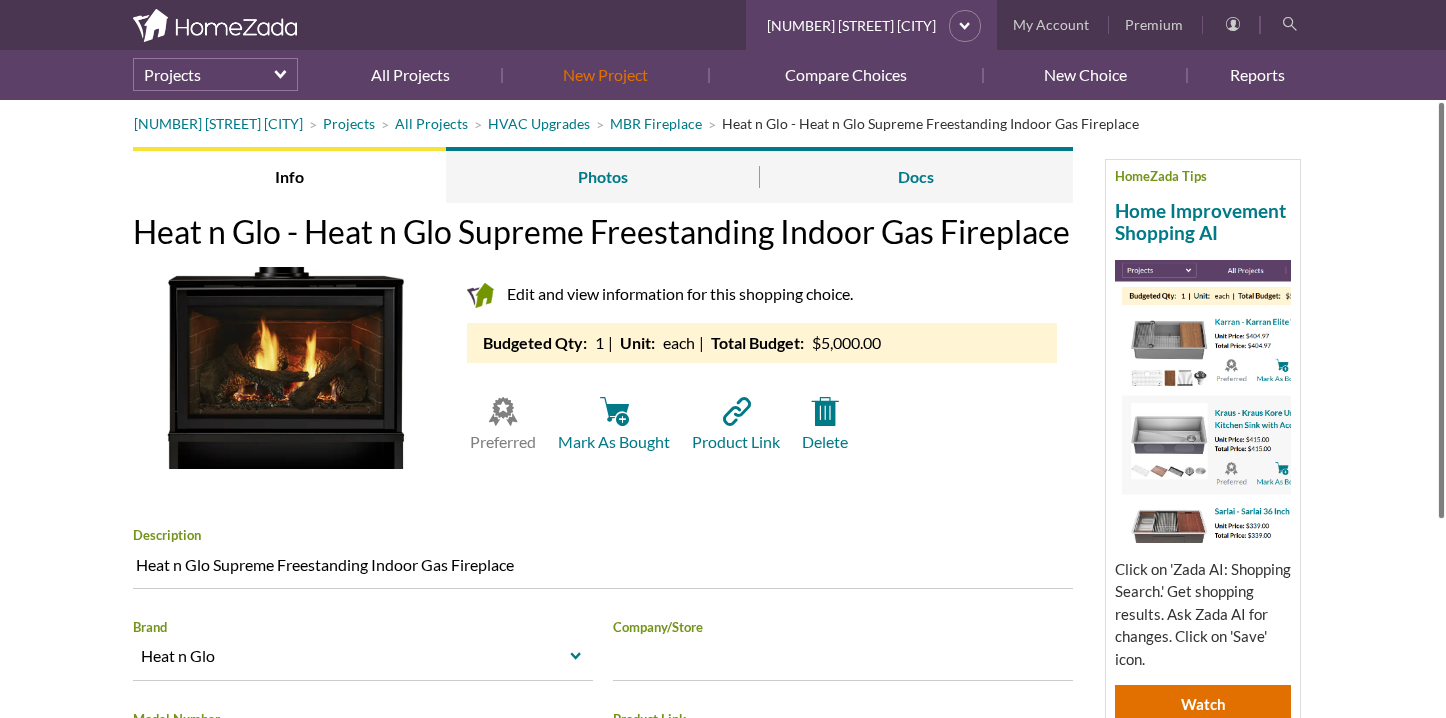scroll, scrollTop: 0, scrollLeft: 0, axis: both 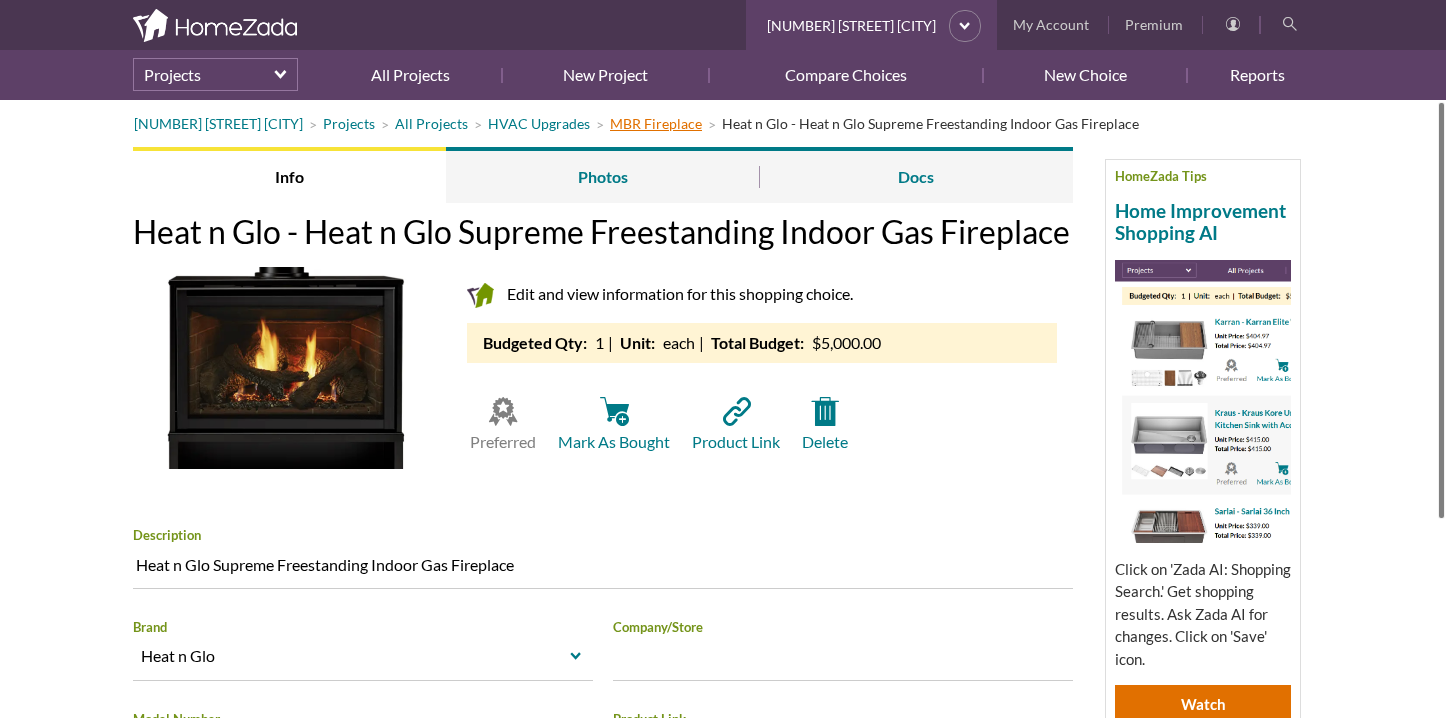 click on "MBR Fireplace" at bounding box center [656, 123] 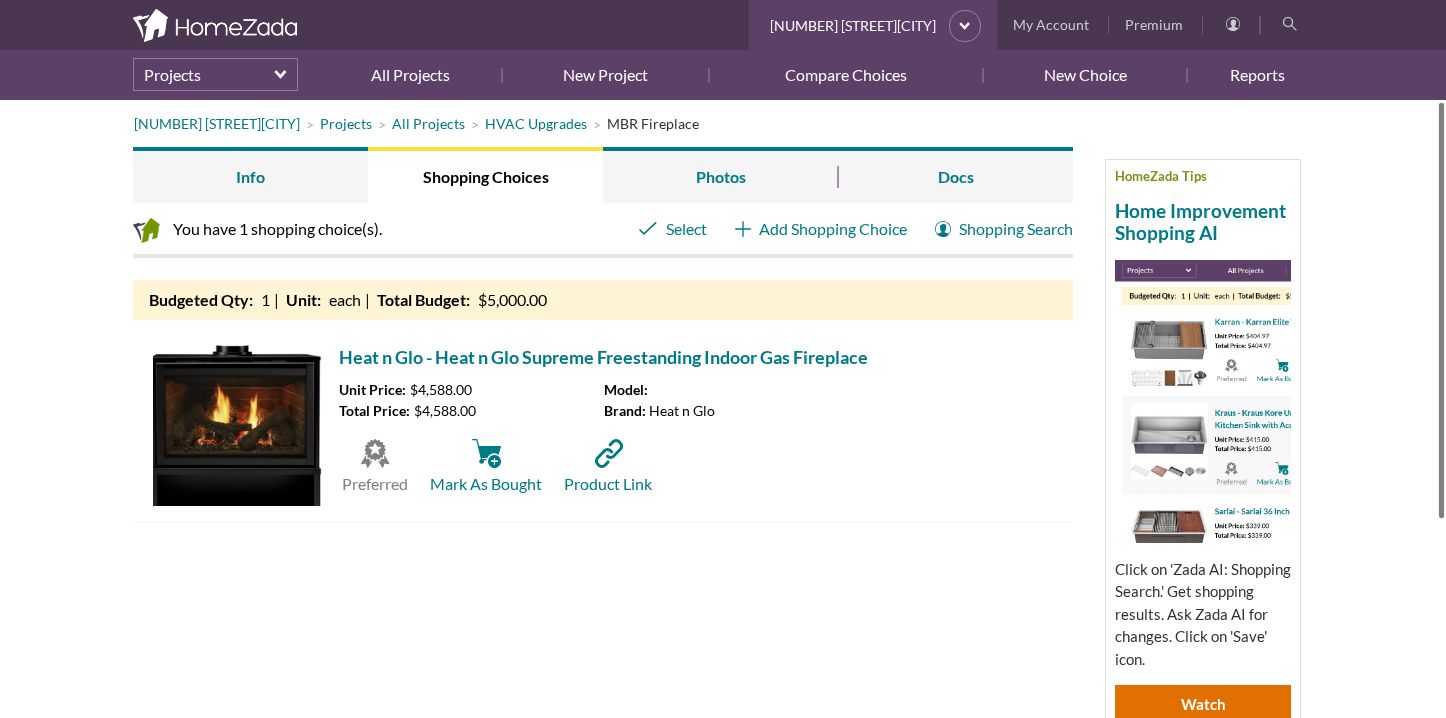 scroll, scrollTop: 0, scrollLeft: 0, axis: both 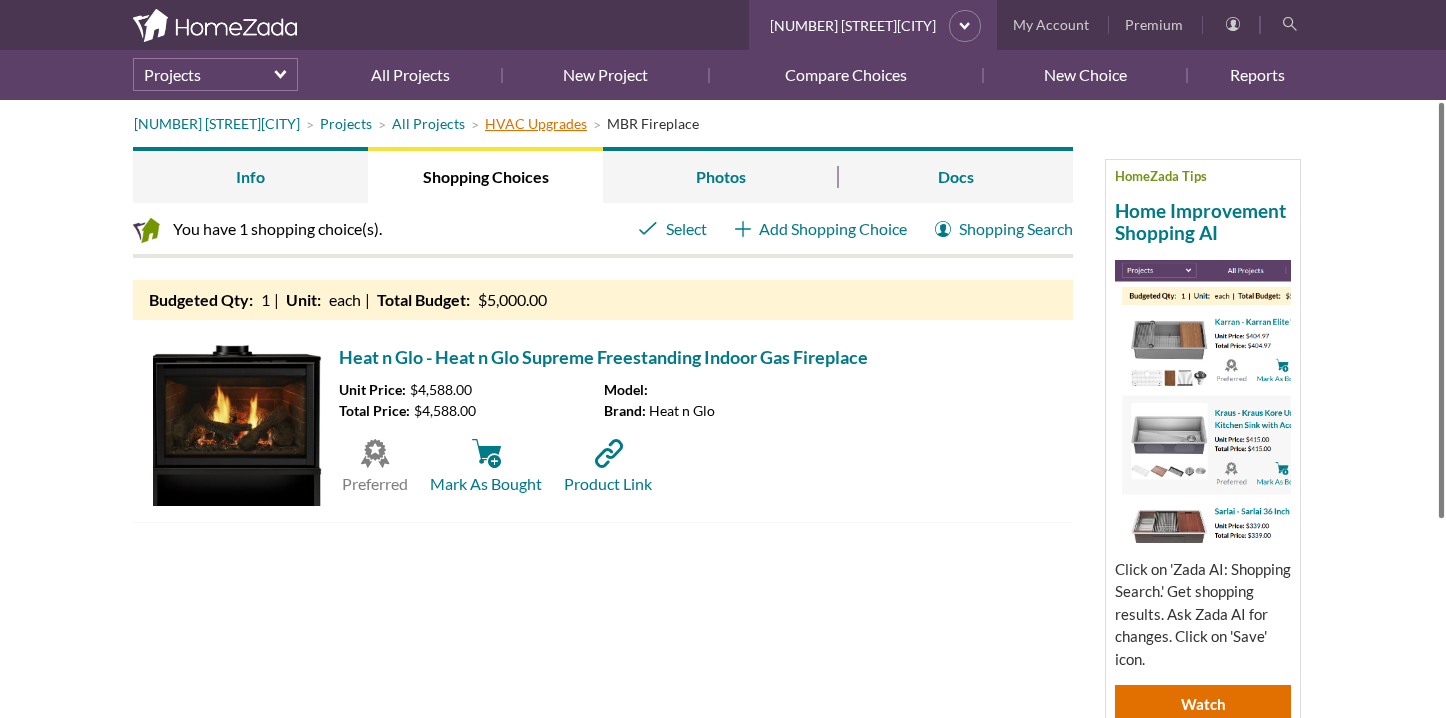 click on "HVAC Upgrades" at bounding box center (536, 123) 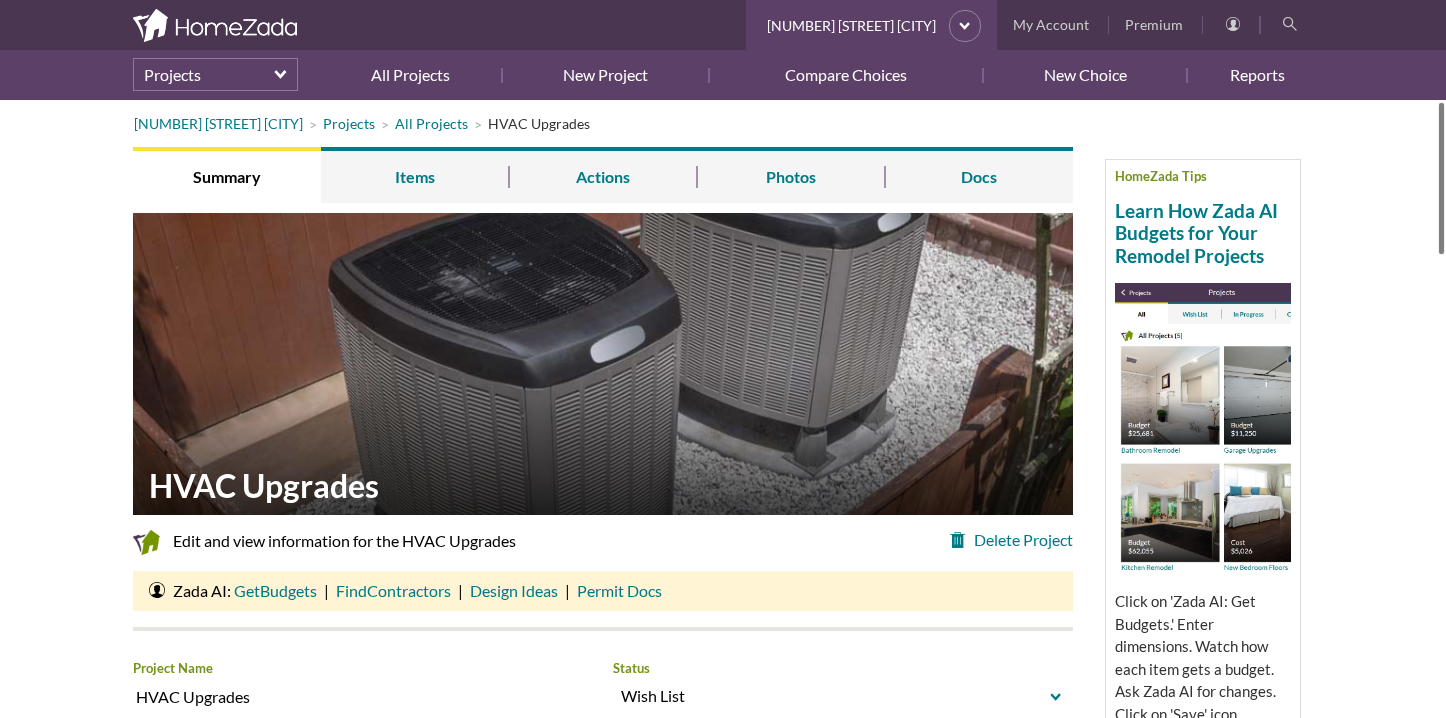 scroll, scrollTop: 0, scrollLeft: 0, axis: both 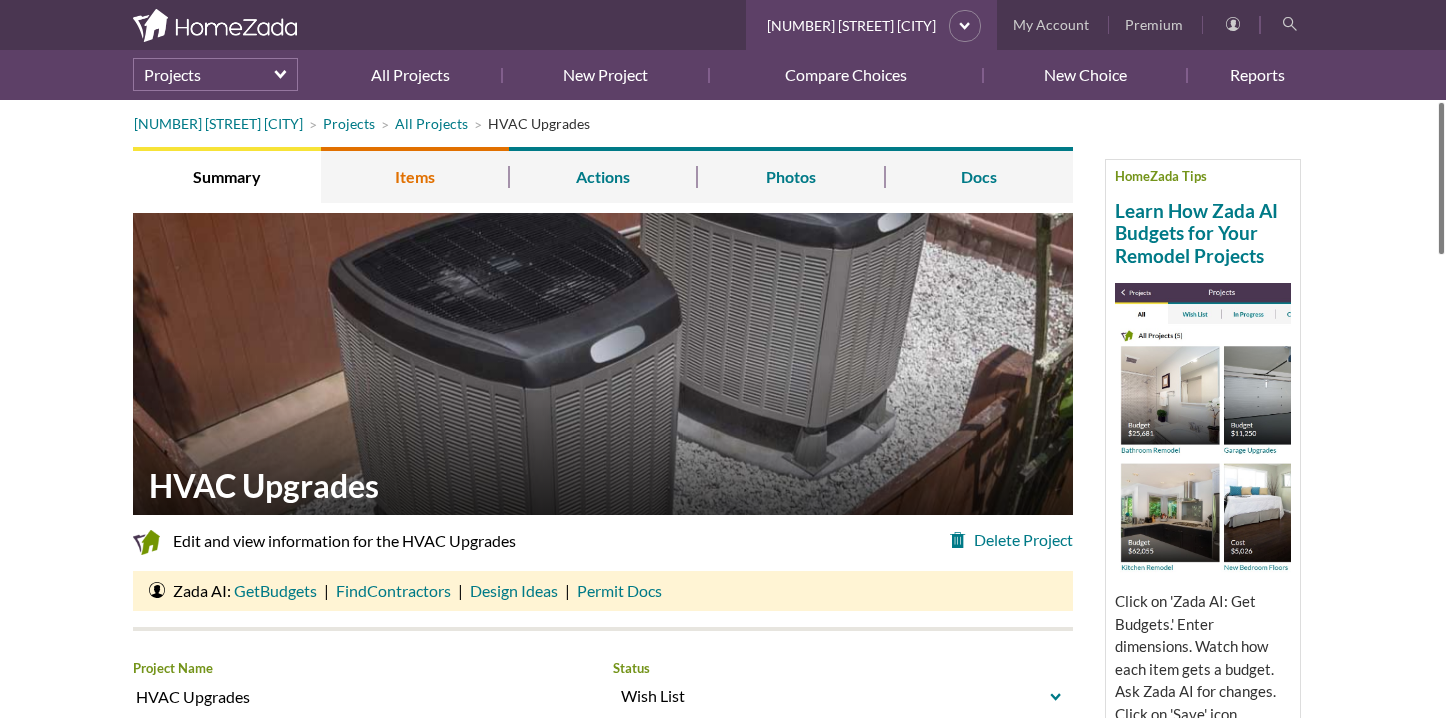 click on "Items" at bounding box center (415, 175) 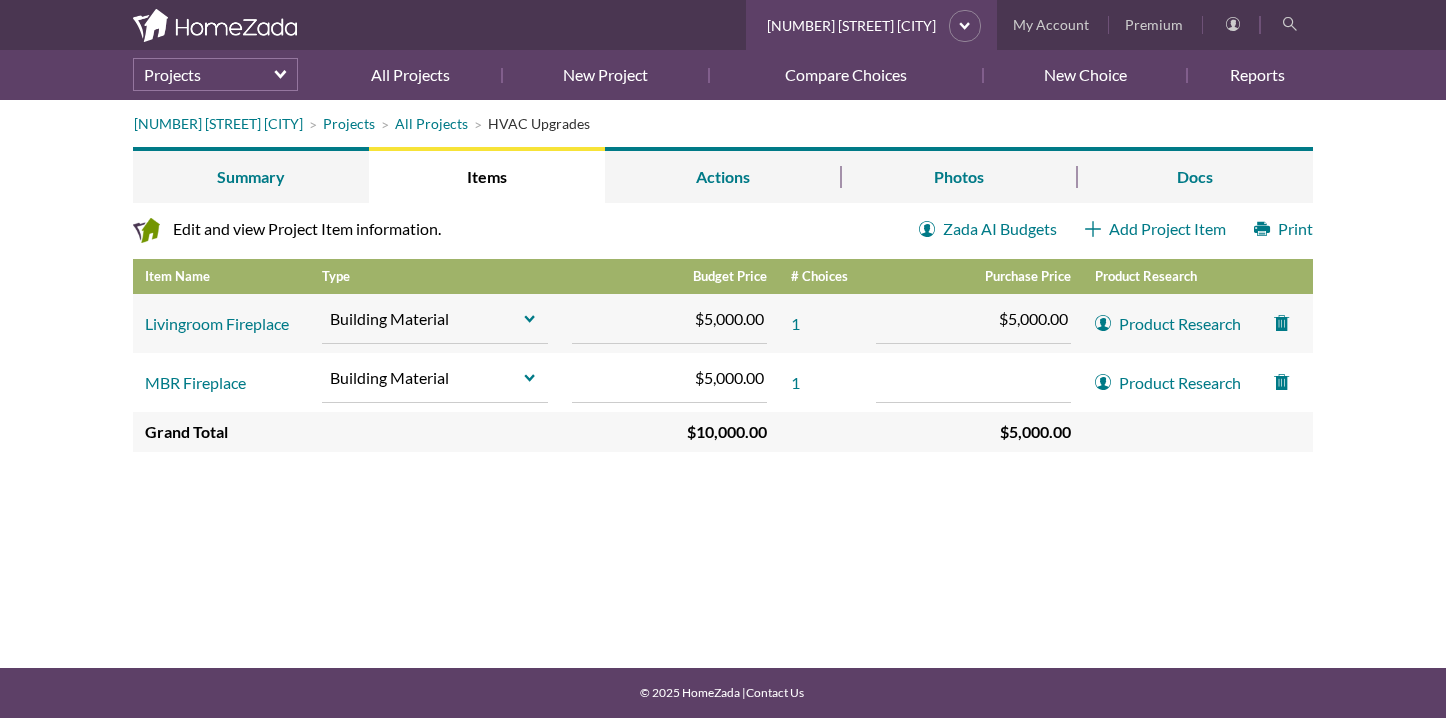 scroll, scrollTop: 0, scrollLeft: 0, axis: both 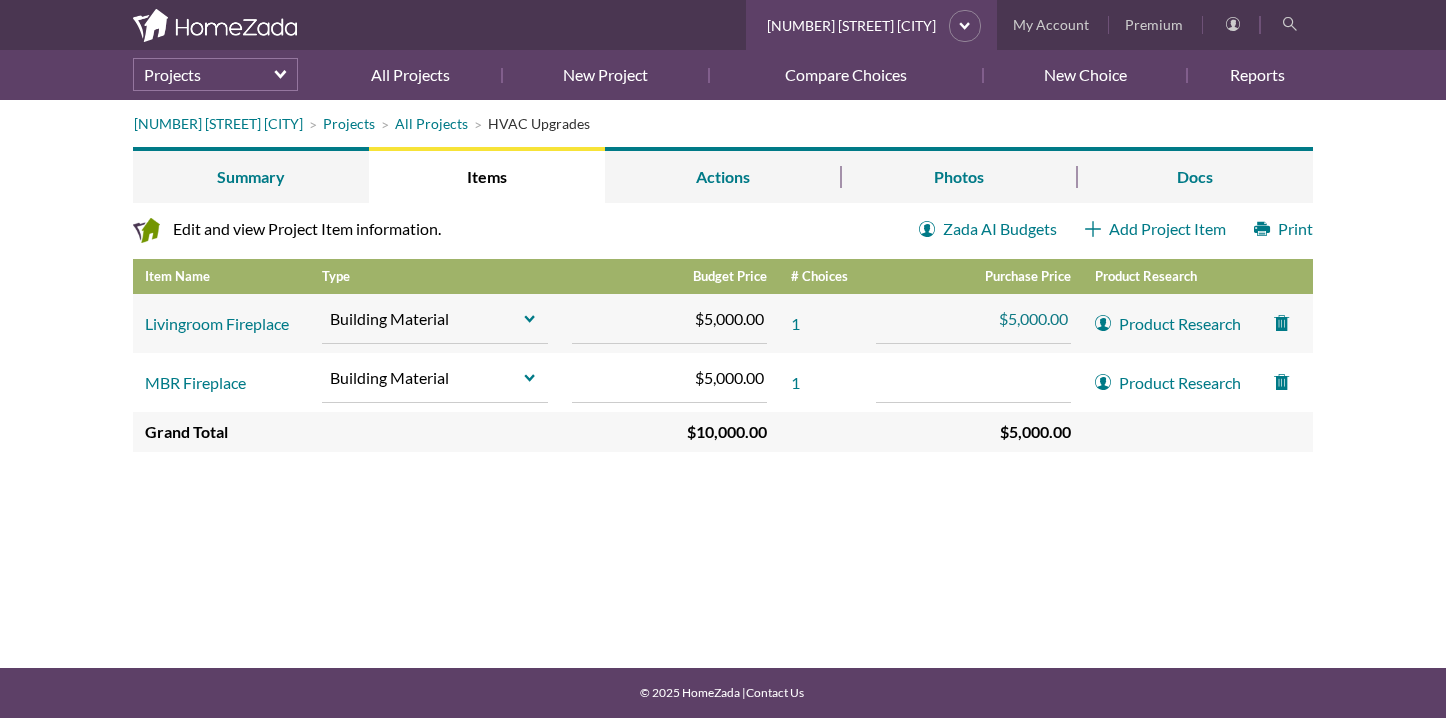 click on "$5,000.00 5000 Increase value Decrease value" at bounding box center (973, 319) 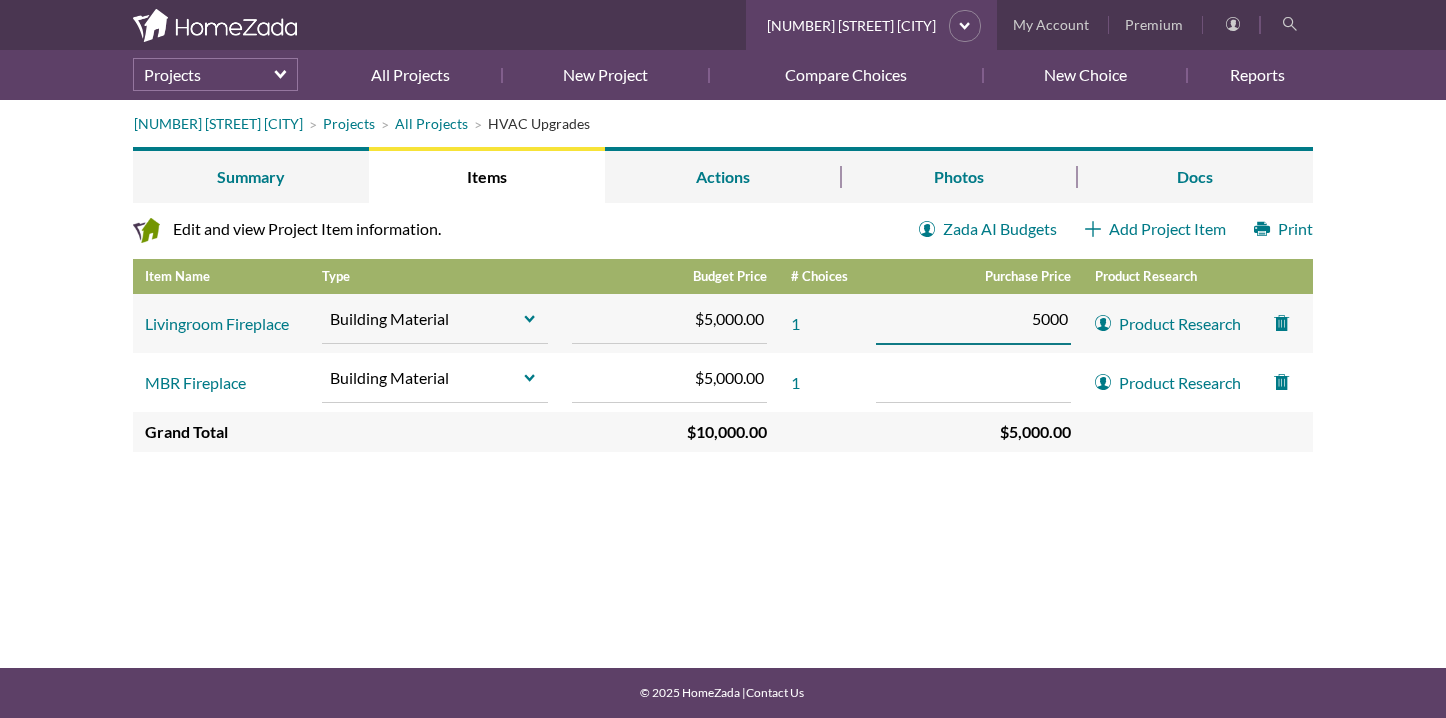 click on "Increase value Decrease value" at bounding box center [973, 378] 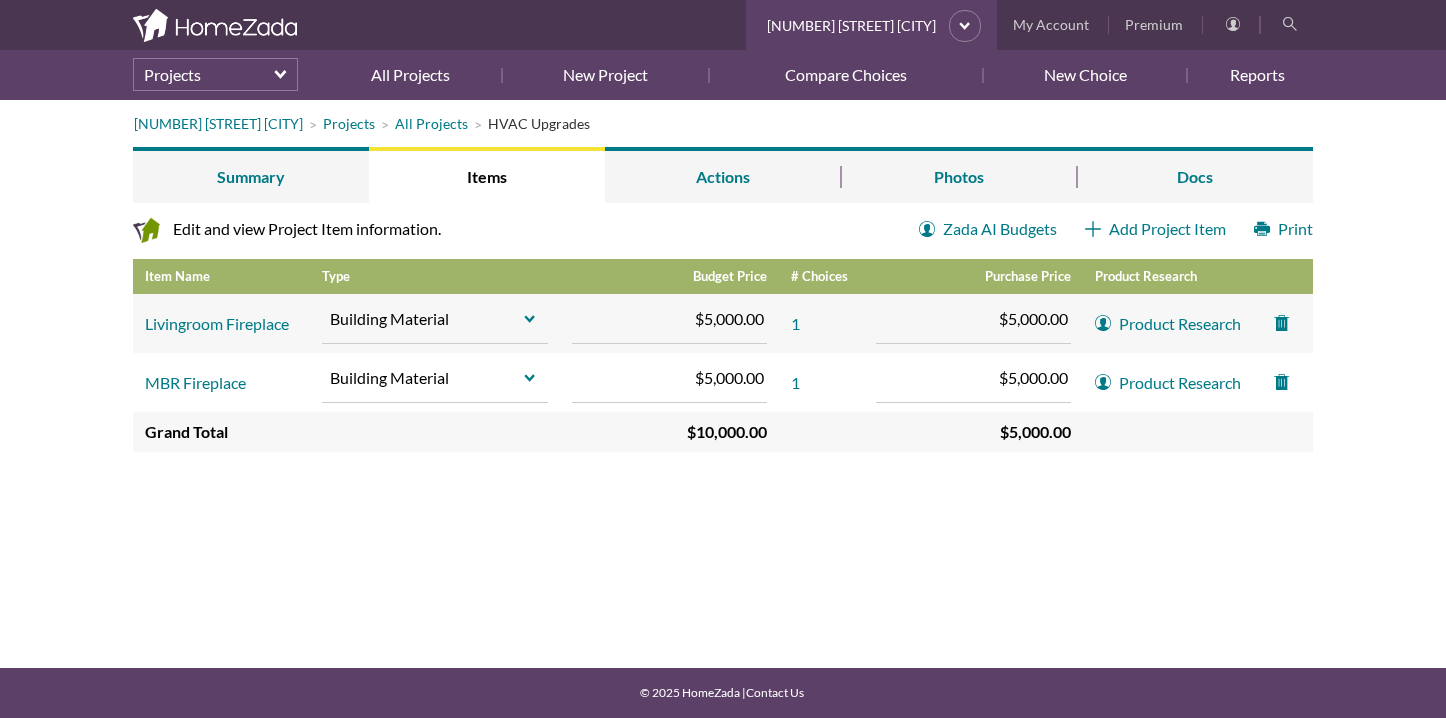 click on "5739 CTH LS Manitowoc
Projects
All Projects
HVAC Upgrades
Summary
Items
Actions
Photos
Docs
Zada AI Budgets
Add Project Item
Print
Edit and view Project Item information.
Zada AI Budgets
Item Name
Type
Building Material select Building Material Collections Contract Decorative Items Electronics Equipment Furniture Housewares Labor Landscaping Major Appliance Other Personal Items Small Appliances Tools
Budget
Purchase Price
Brand
Create
Cancel
Item Name
Type
Budget Price
# Choices
Purchase Price
Product Research
Livingroom Fireplace
Building Material select" at bounding box center (723, 409) 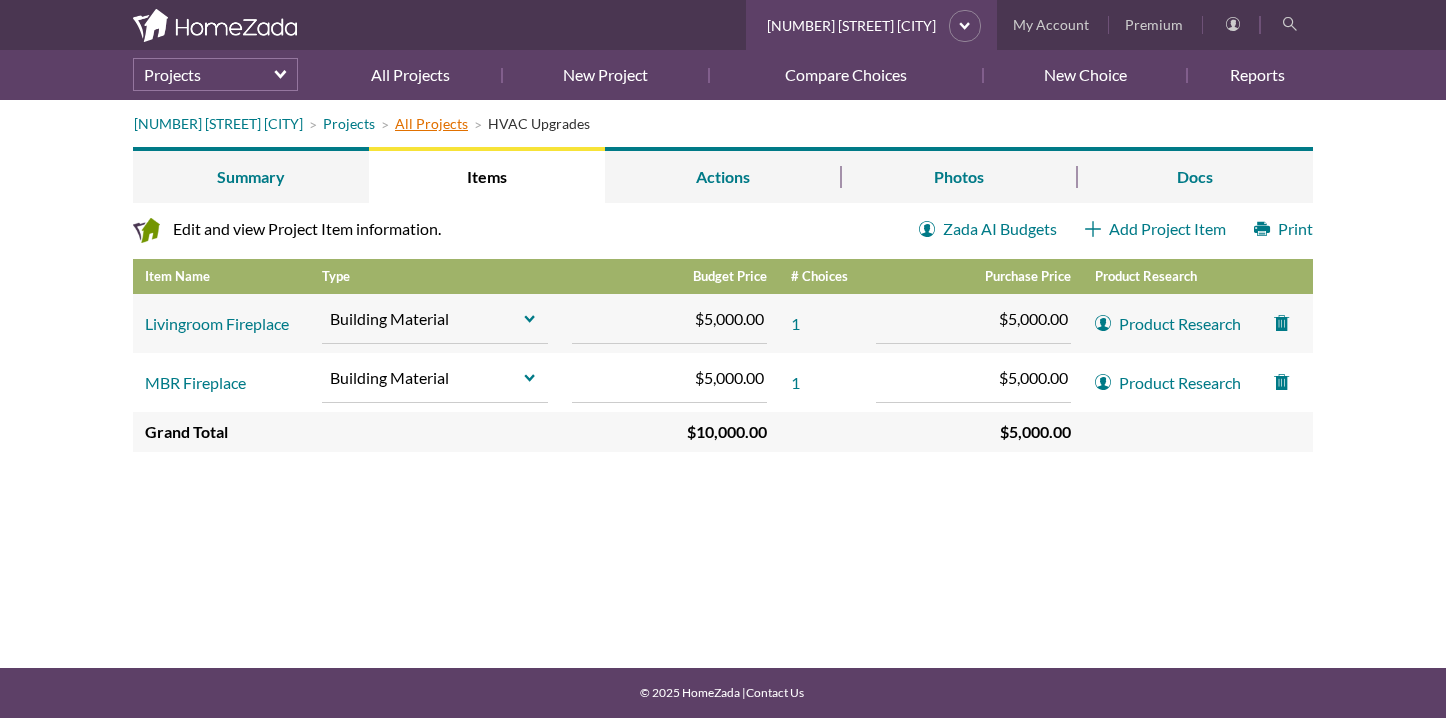 click on "All Projects" at bounding box center (431, 123) 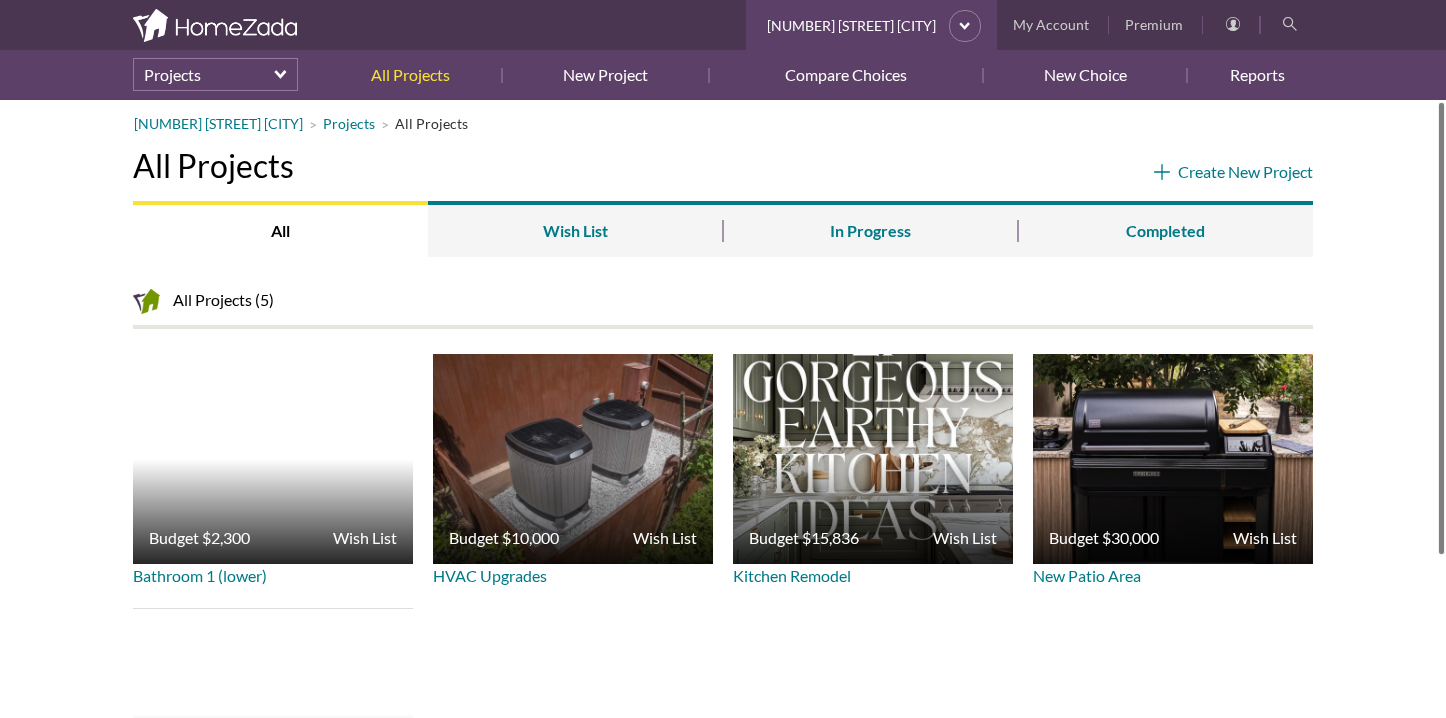 scroll, scrollTop: 0, scrollLeft: 0, axis: both 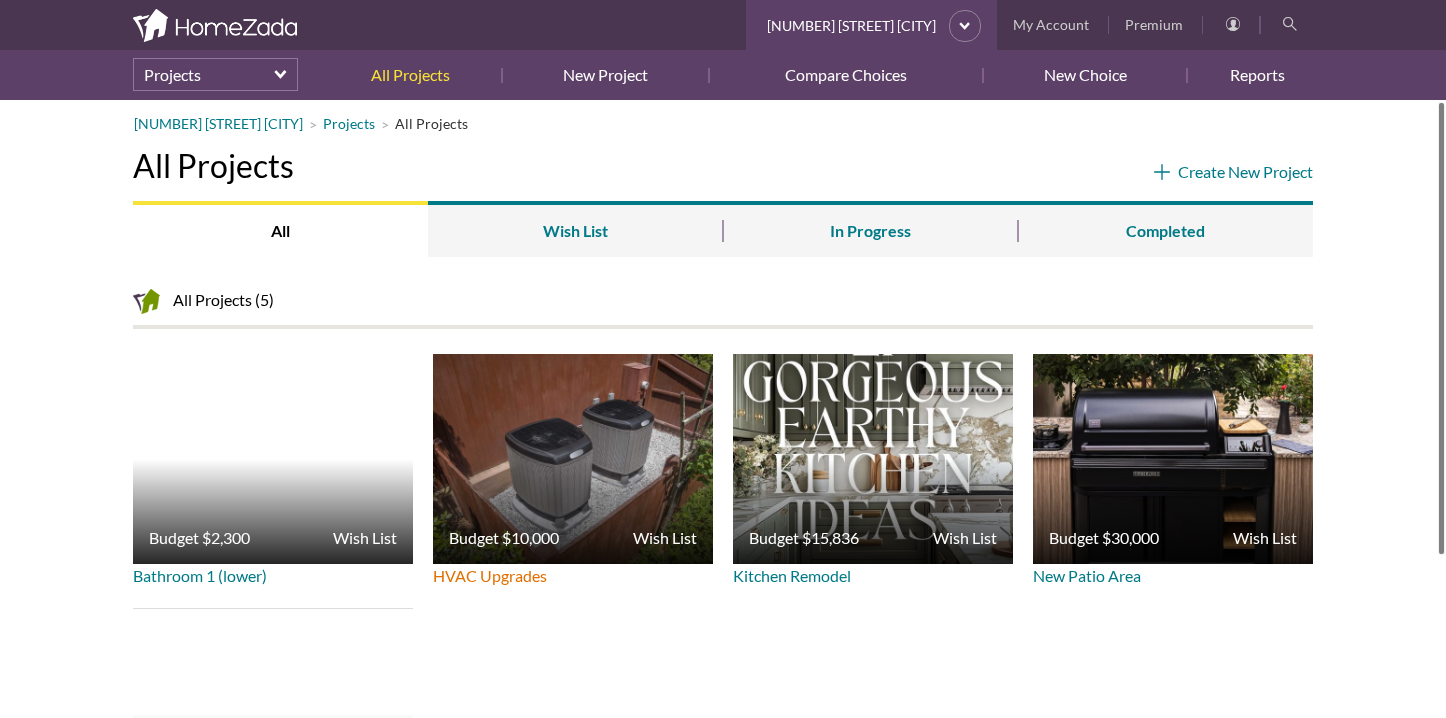 click on "HVAC Upgrades" at bounding box center (490, 575) 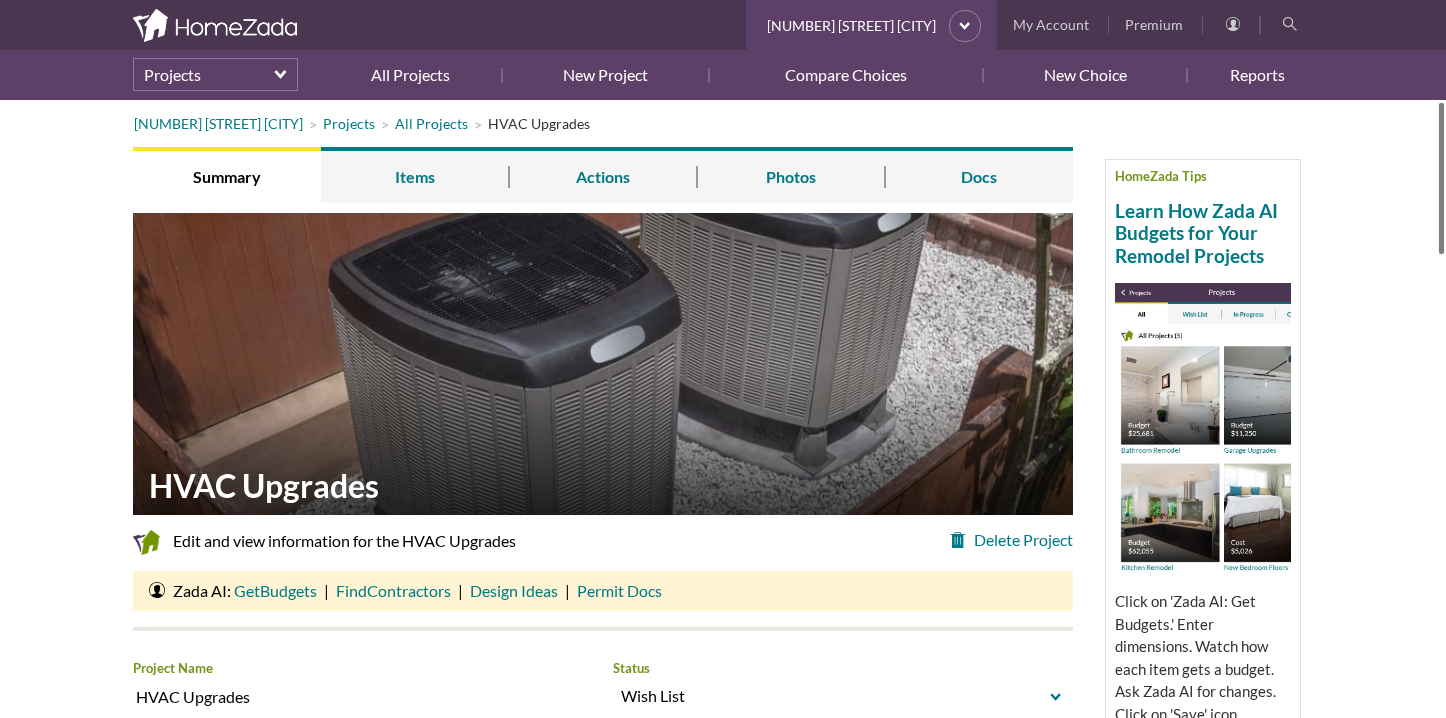 scroll, scrollTop: 0, scrollLeft: 0, axis: both 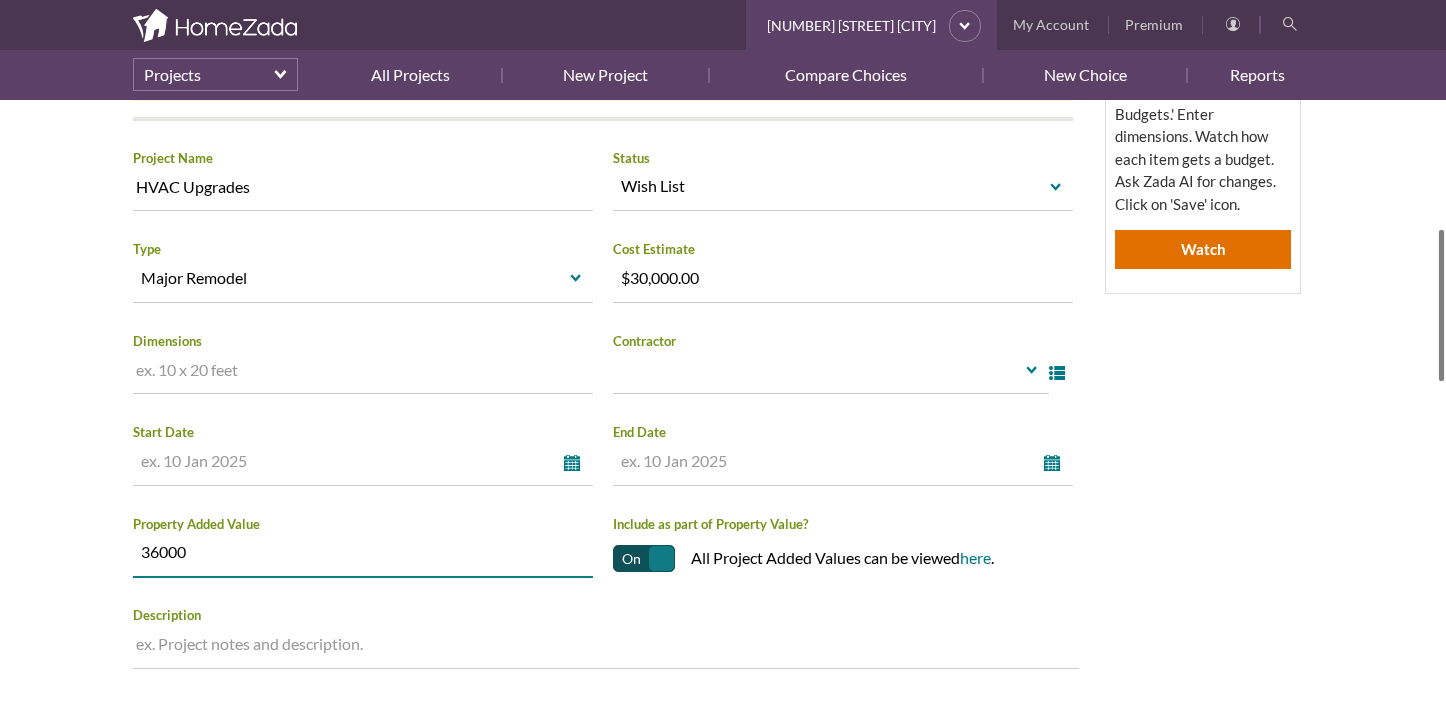 click on "$36,000.00 36000 Increase value Decrease value" at bounding box center (363, 552) 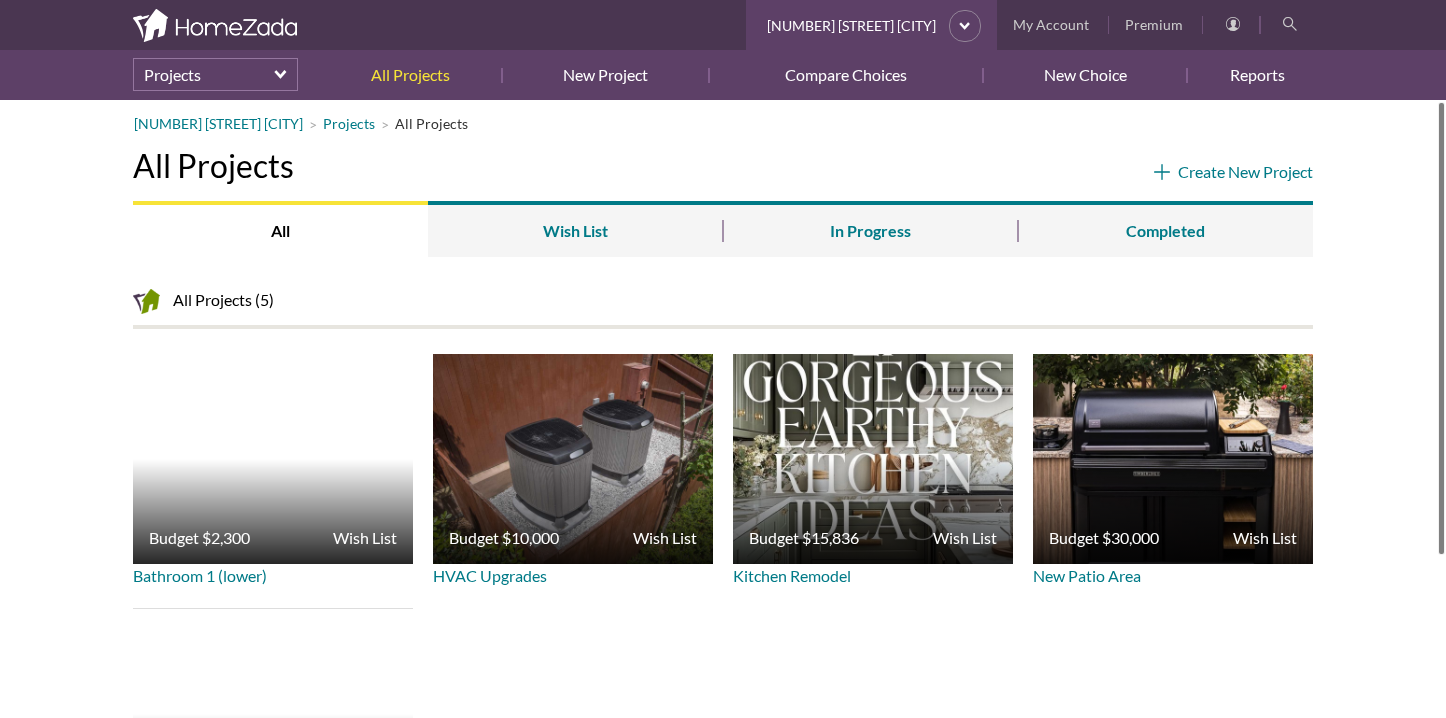 scroll, scrollTop: 0, scrollLeft: 0, axis: both 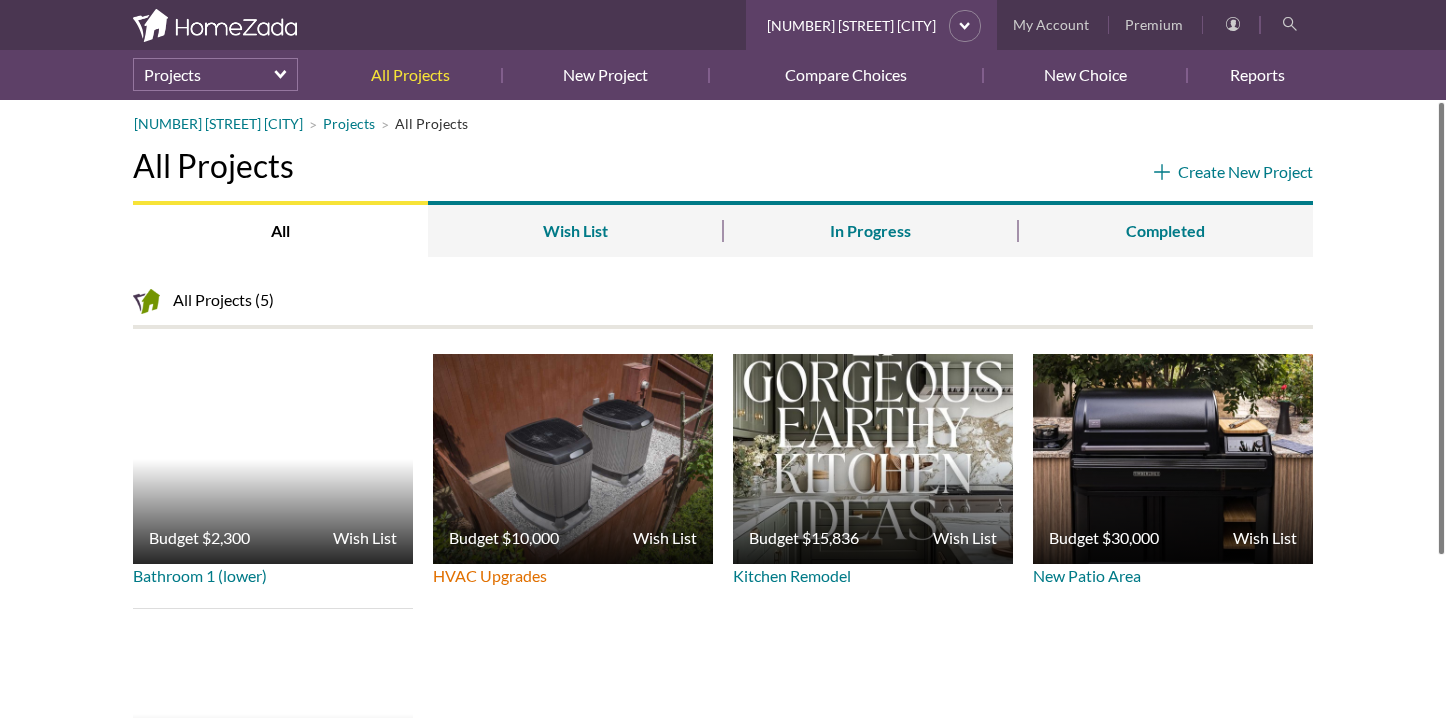 click on "HVAC Upgrades" at bounding box center (490, 575) 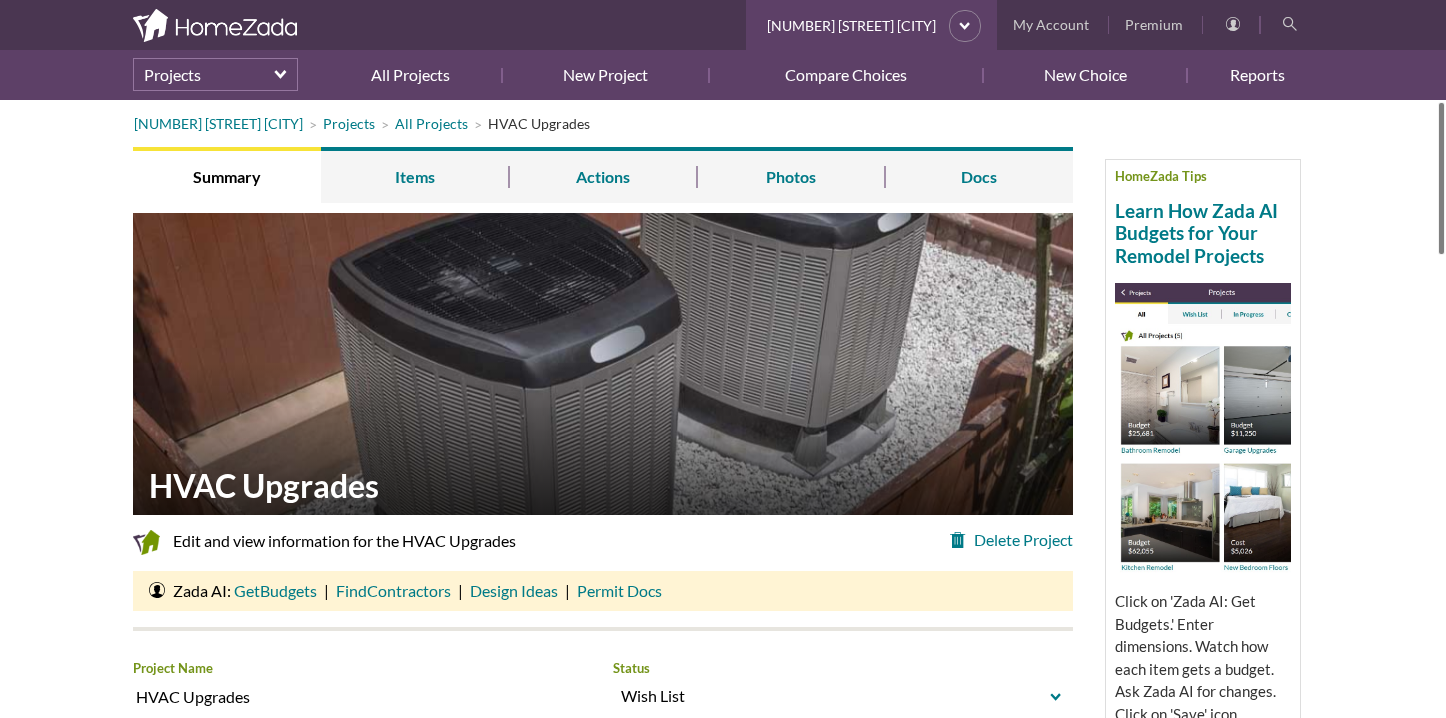 scroll, scrollTop: 0, scrollLeft: 0, axis: both 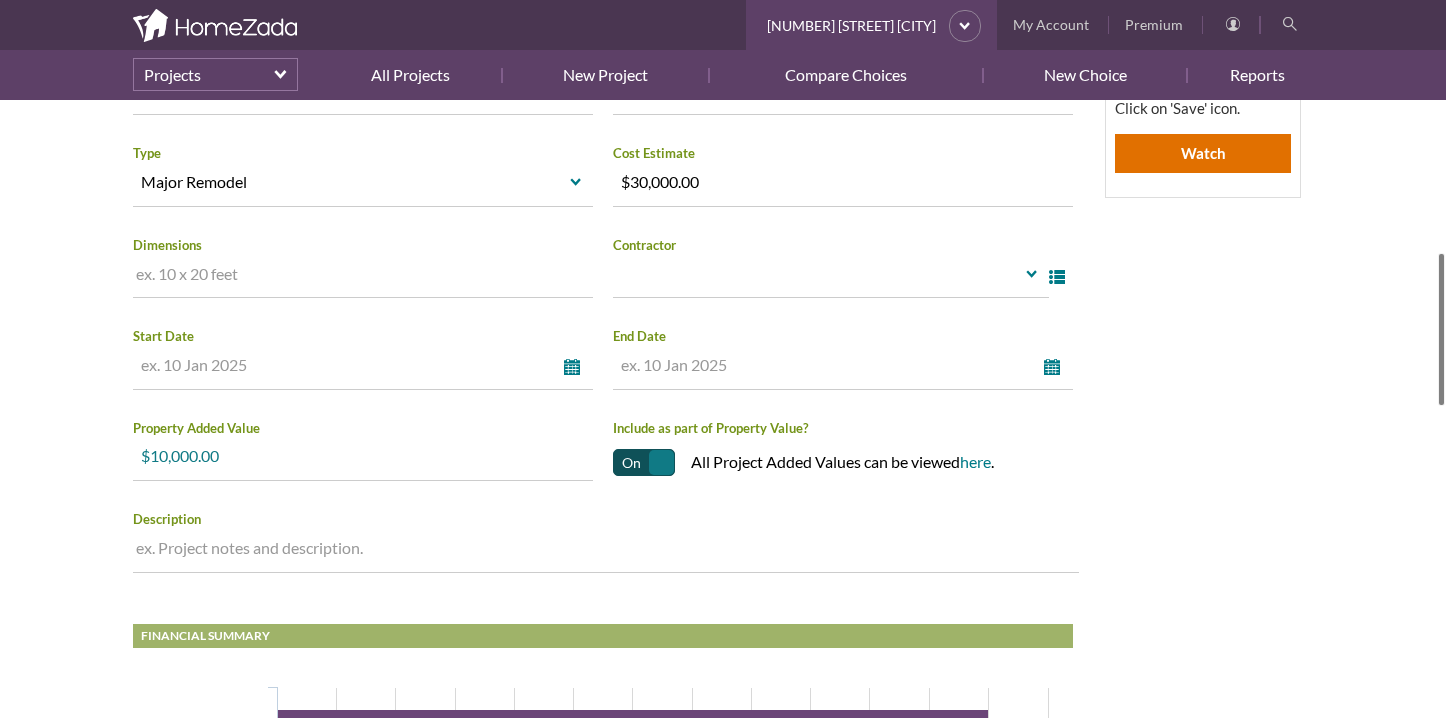 click on "$10,000.00 10000 Increase value Decrease value" at bounding box center (363, 456) 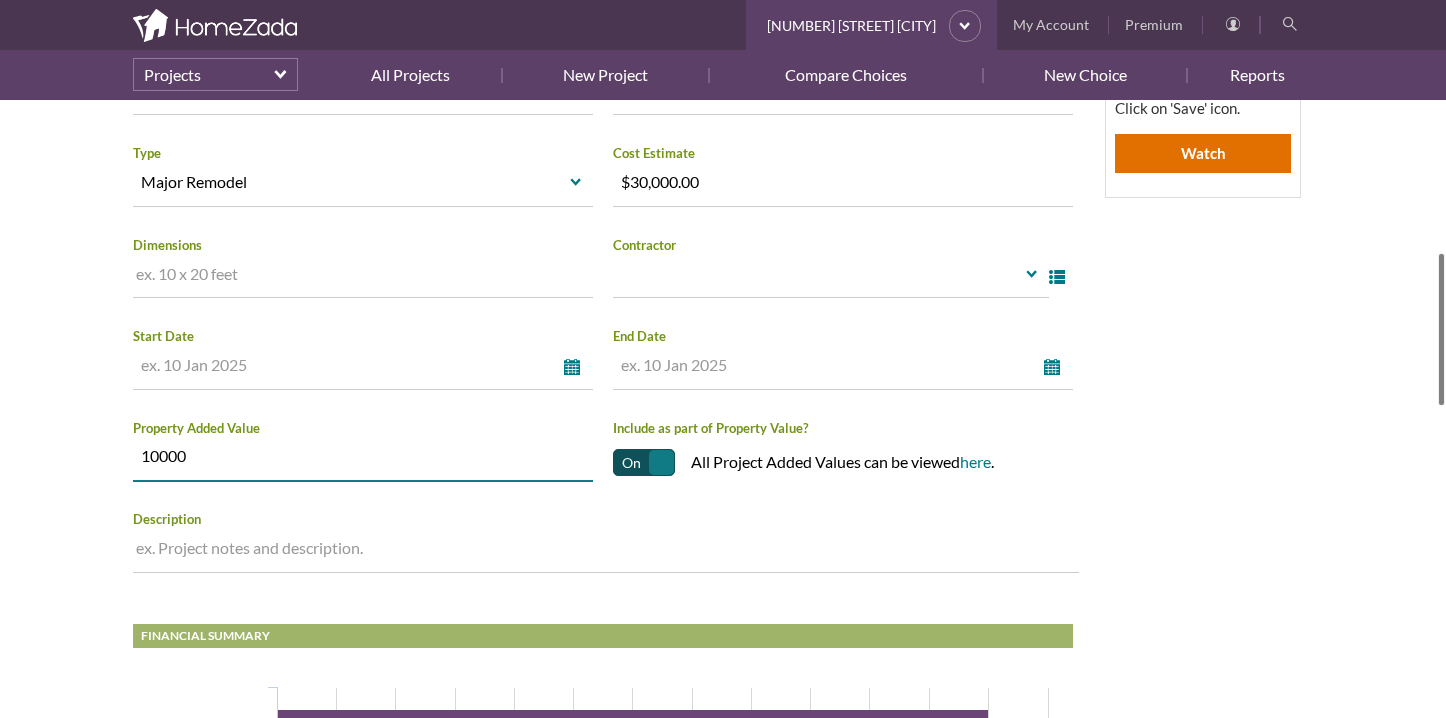 click on "10000" at bounding box center [363, 456] 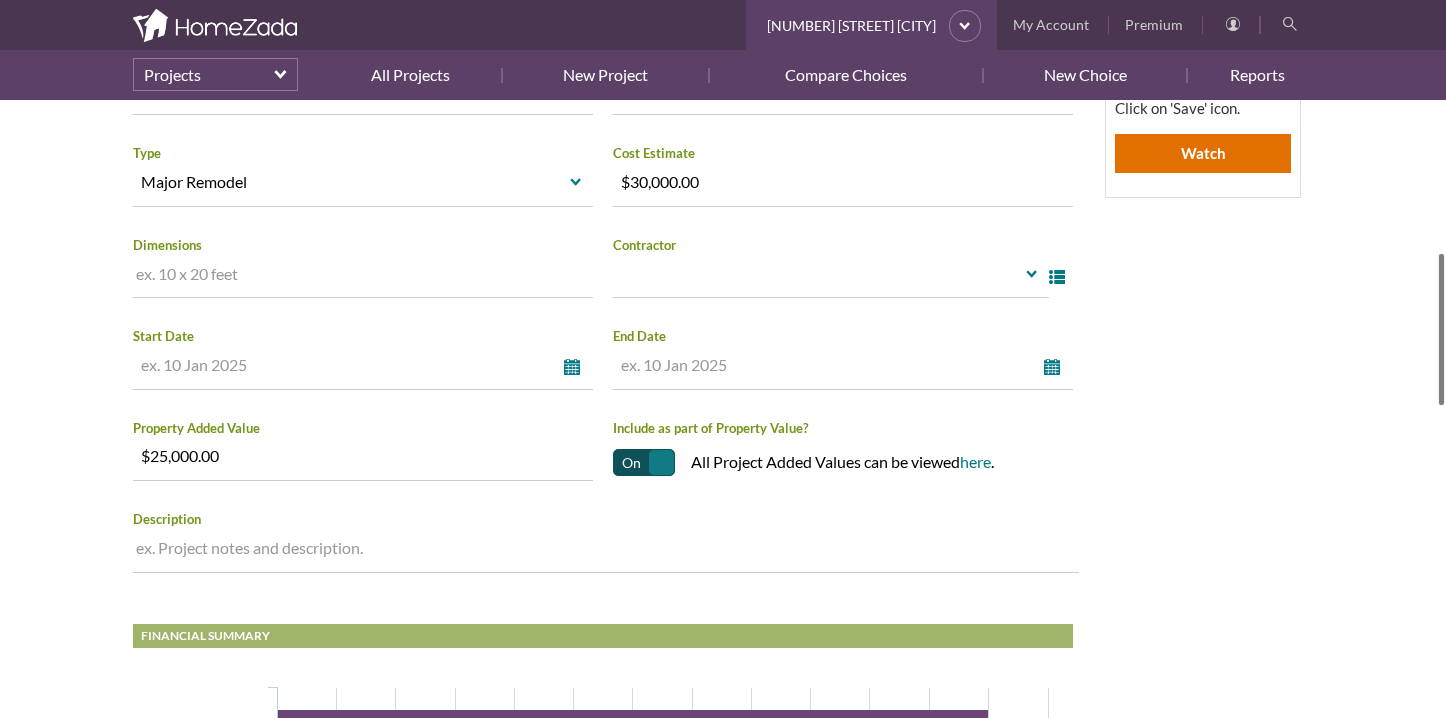 click at bounding box center [606, 552] 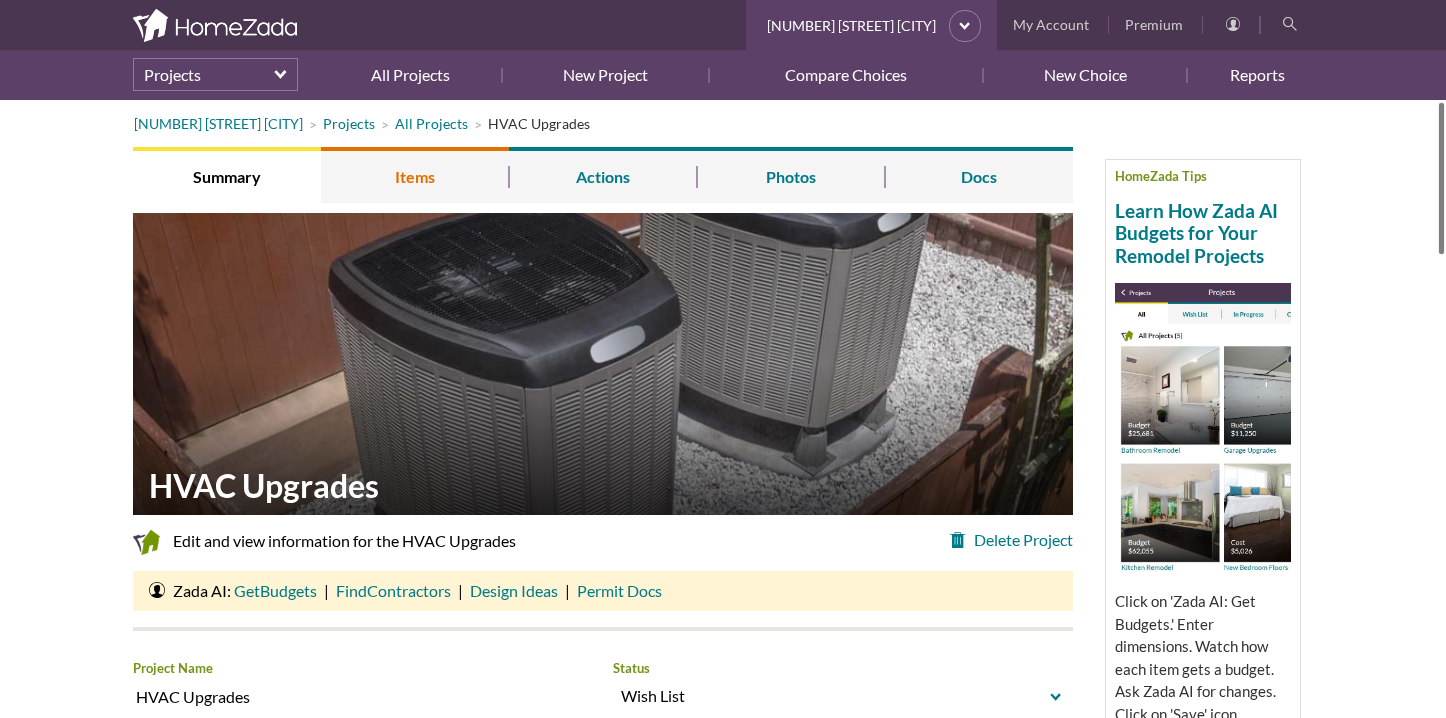 click on "Items" at bounding box center (415, 175) 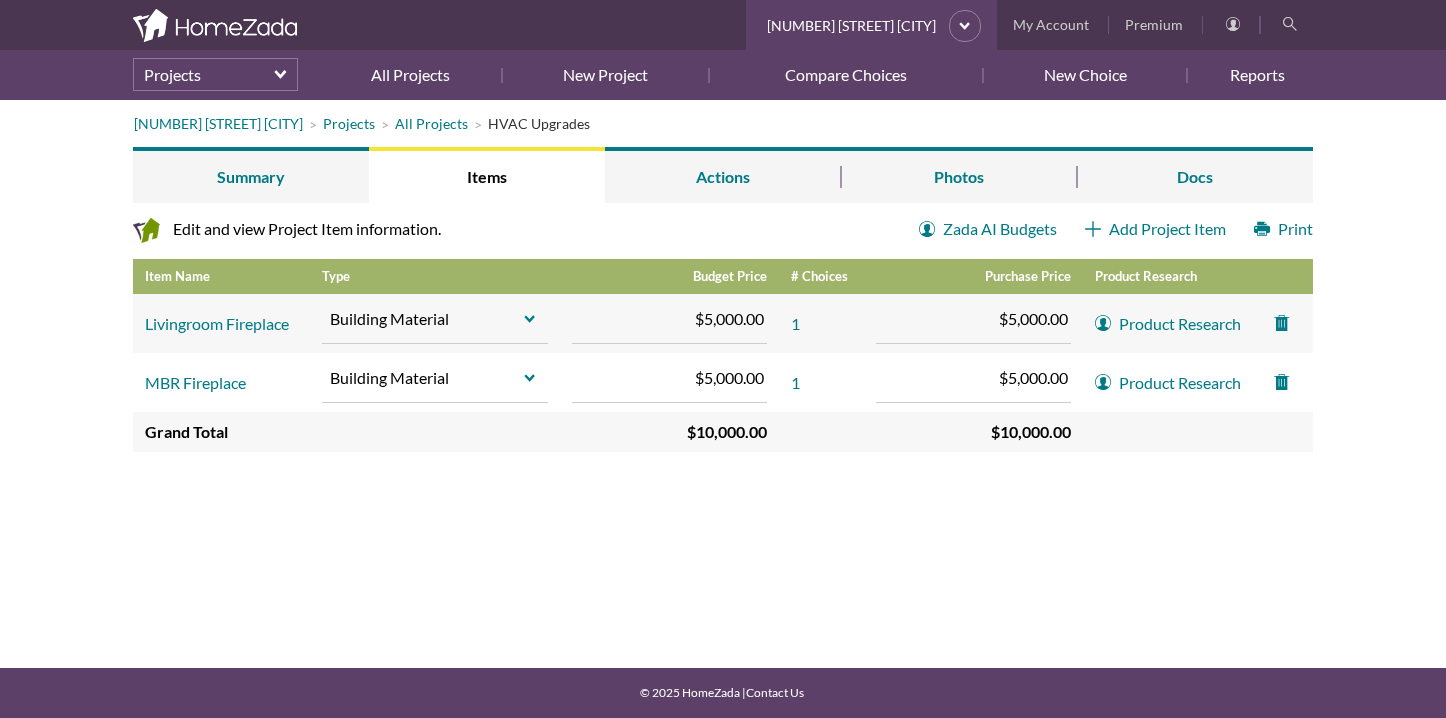 scroll, scrollTop: 0, scrollLeft: 0, axis: both 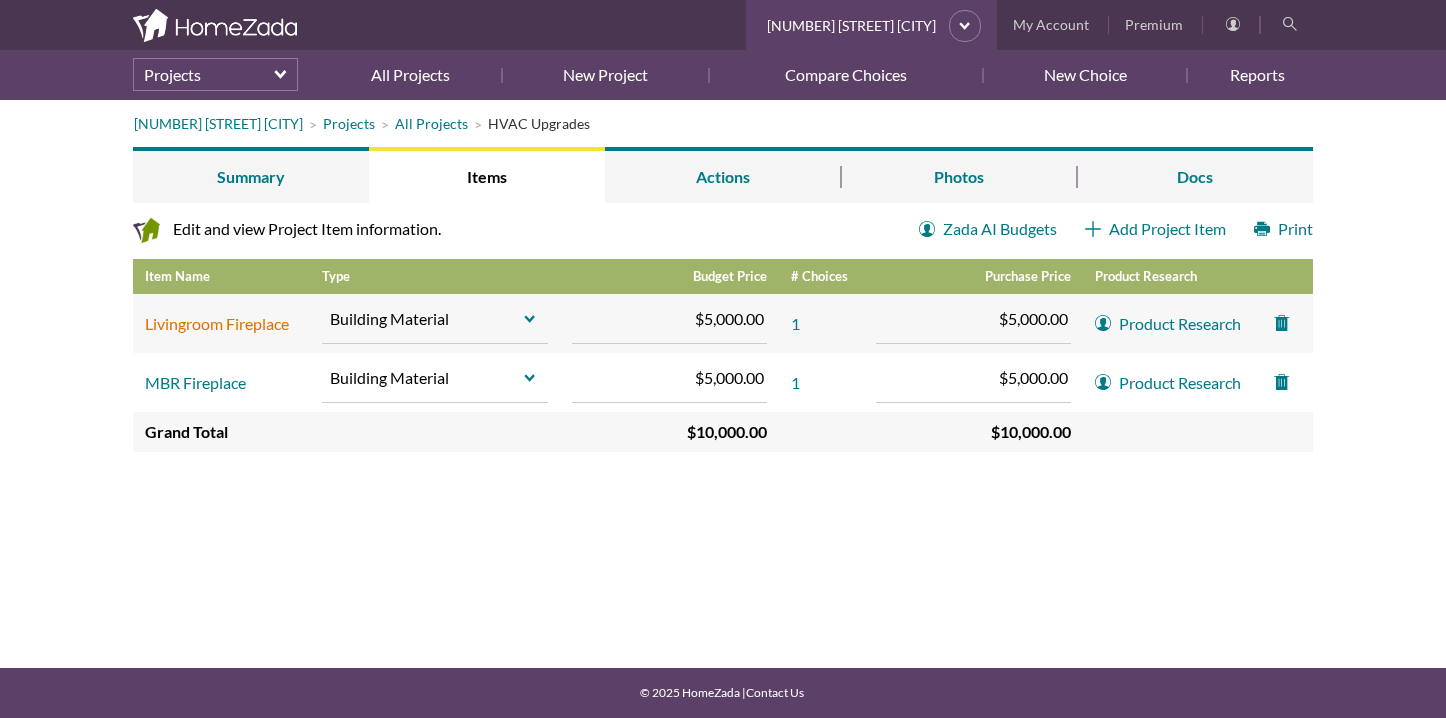 click on "Livingroom Fireplace" at bounding box center (217, 323) 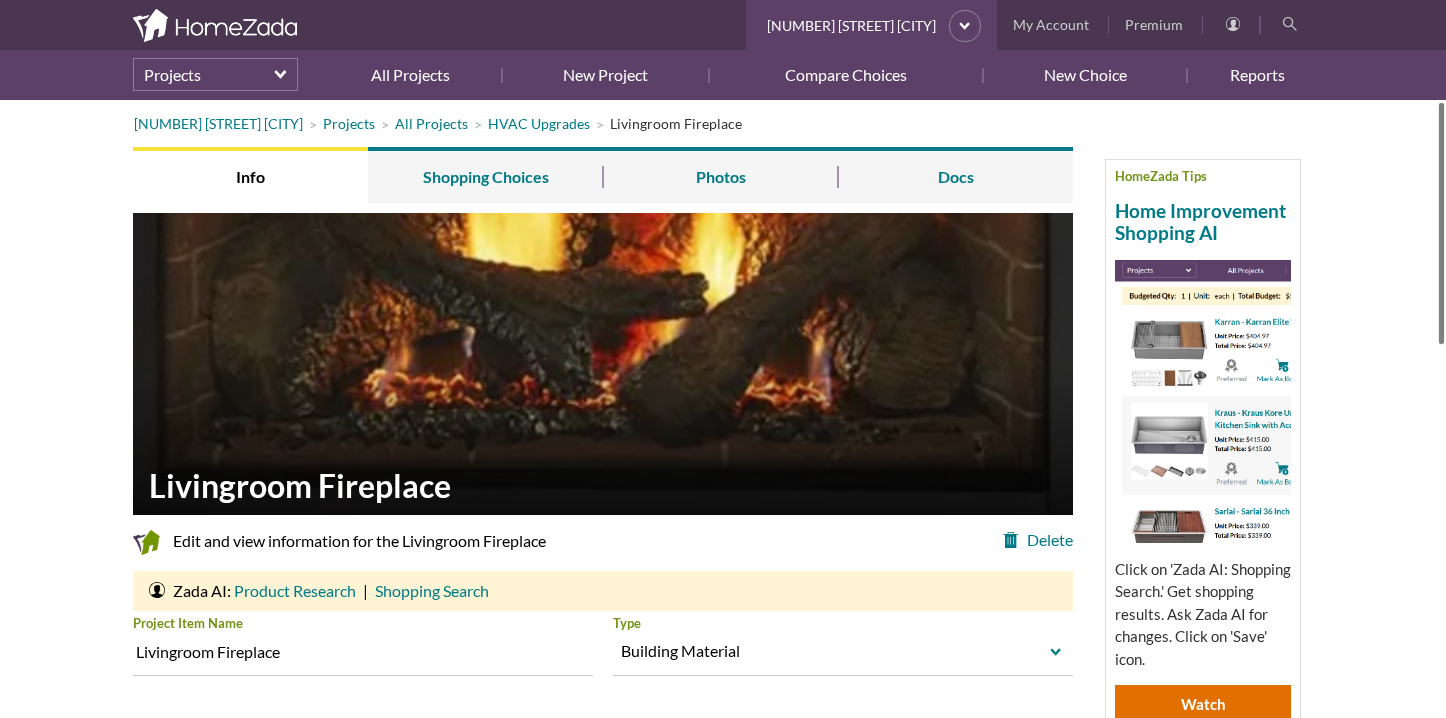 scroll, scrollTop: 0, scrollLeft: 0, axis: both 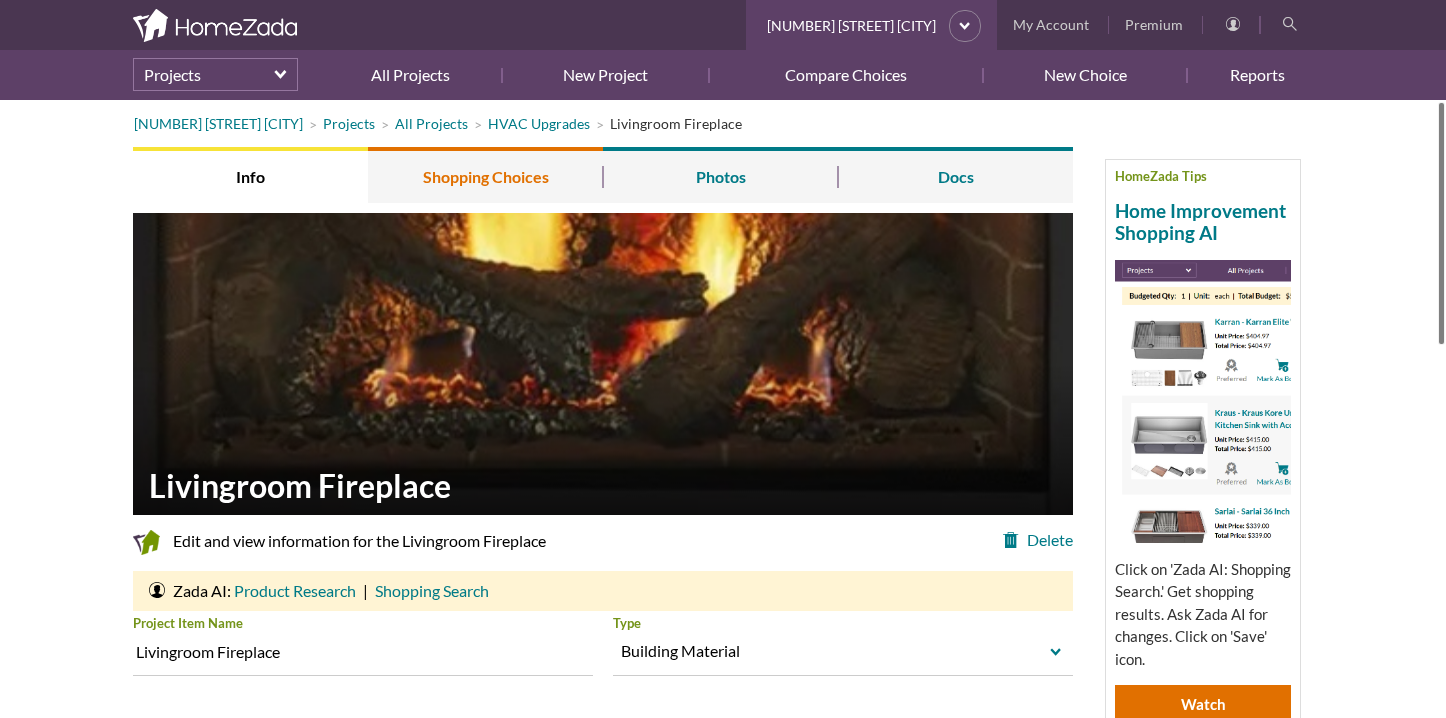 click on "Shopping Choices" at bounding box center (485, 175) 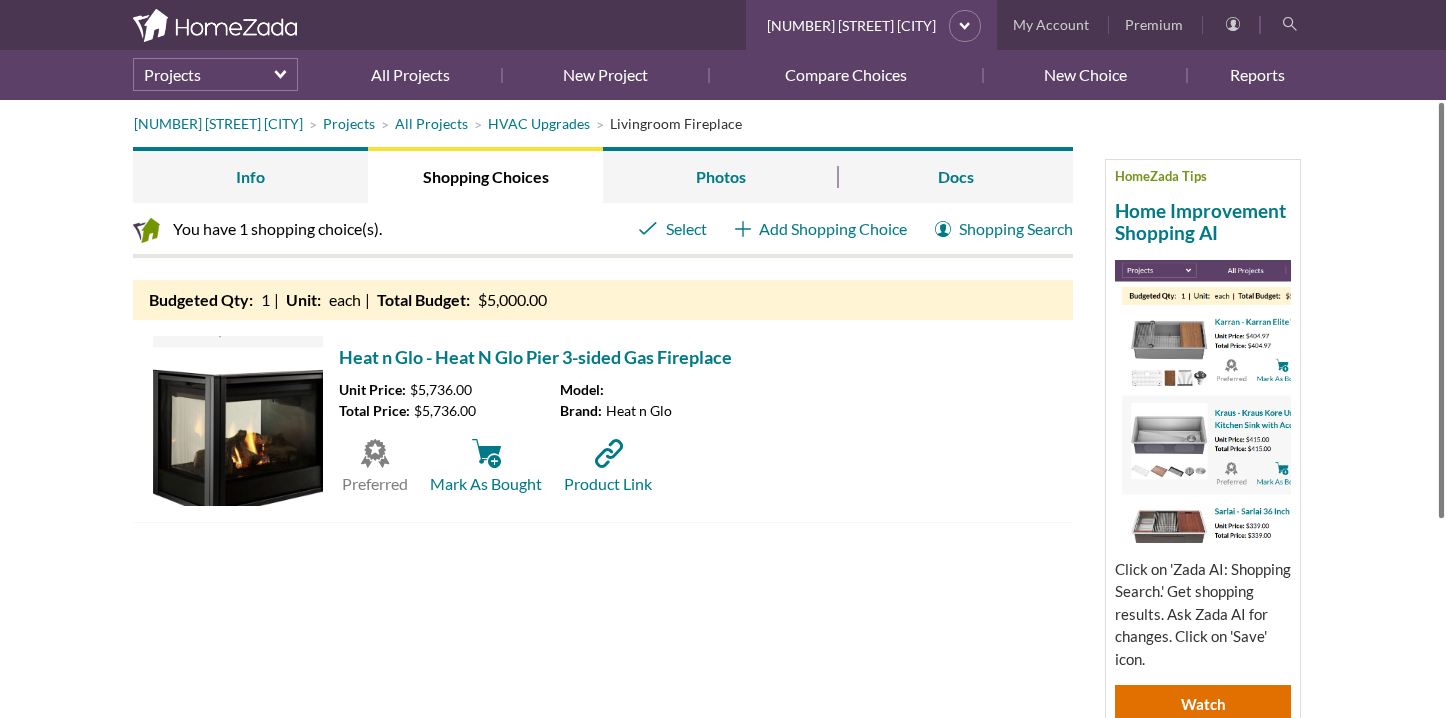 scroll, scrollTop: 0, scrollLeft: 0, axis: both 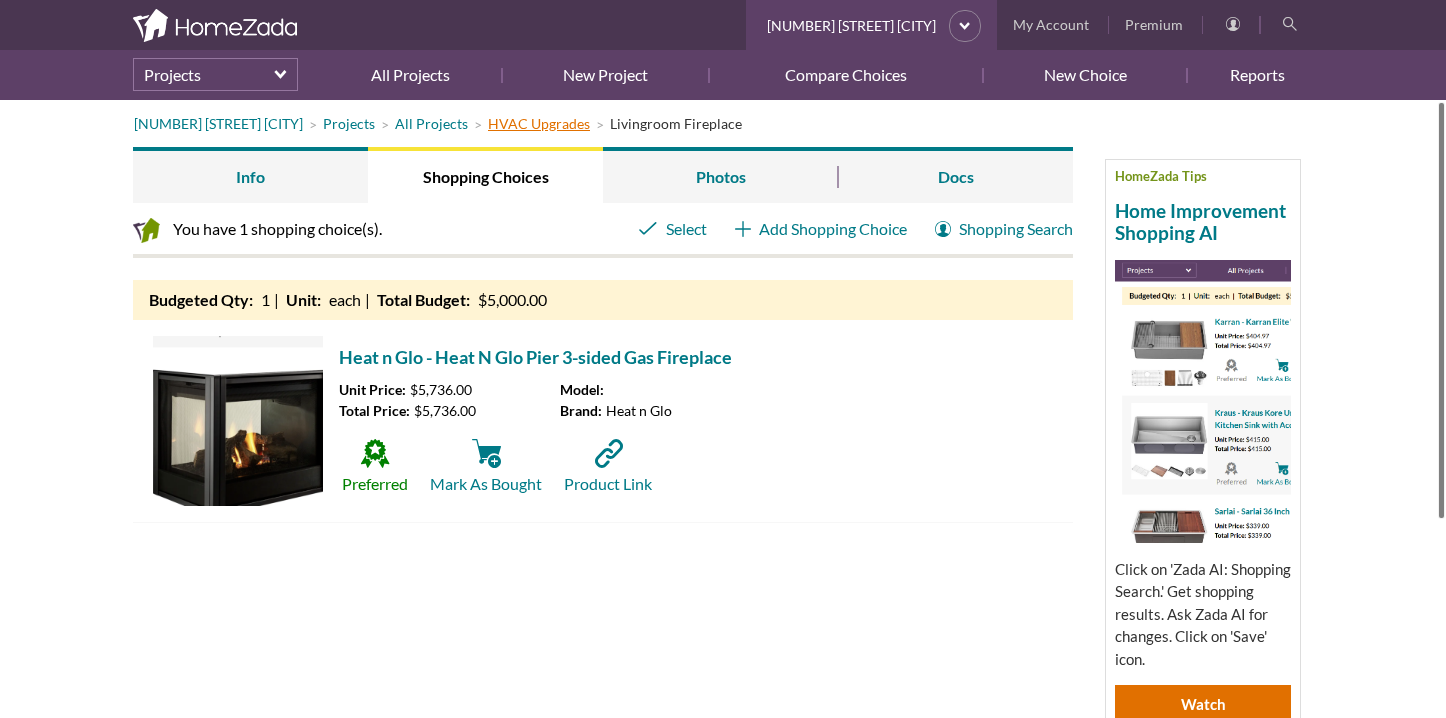 click on "HVAC Upgrades" at bounding box center [539, 123] 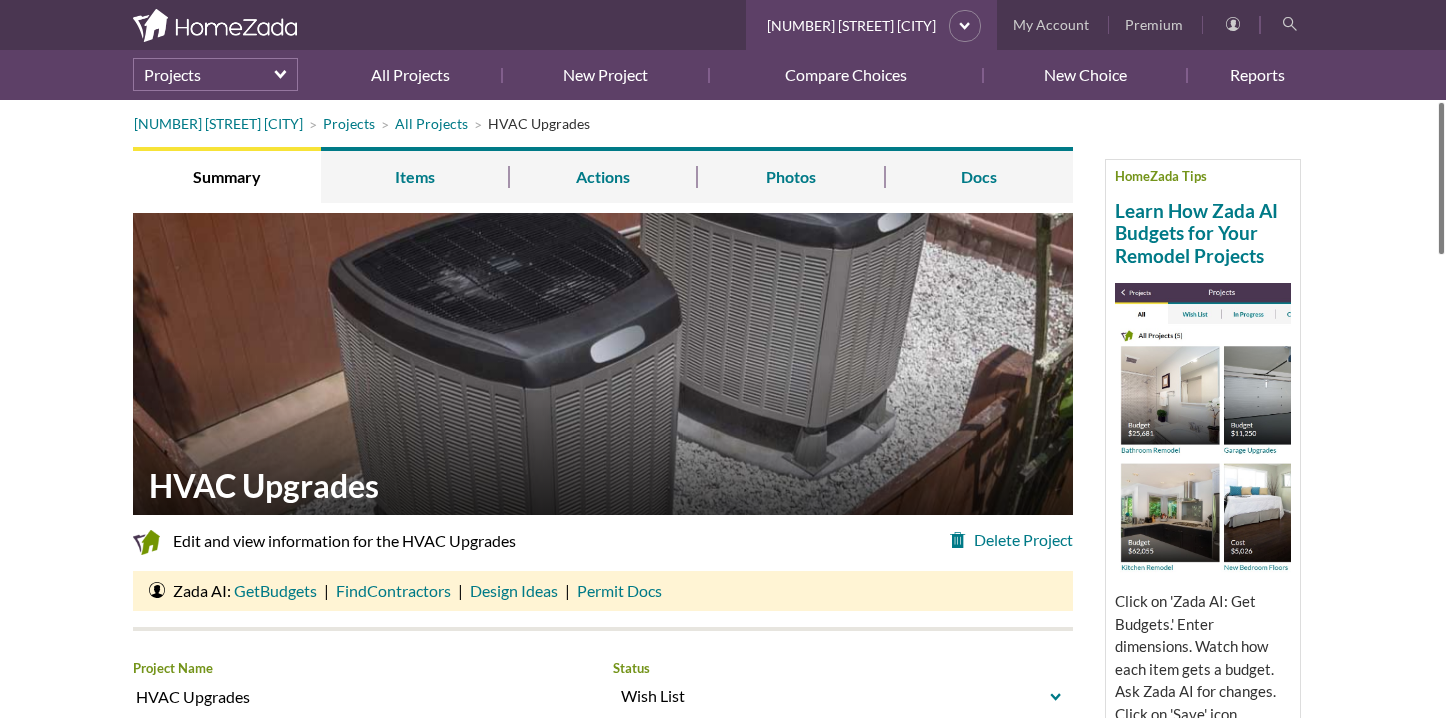 scroll, scrollTop: 0, scrollLeft: 0, axis: both 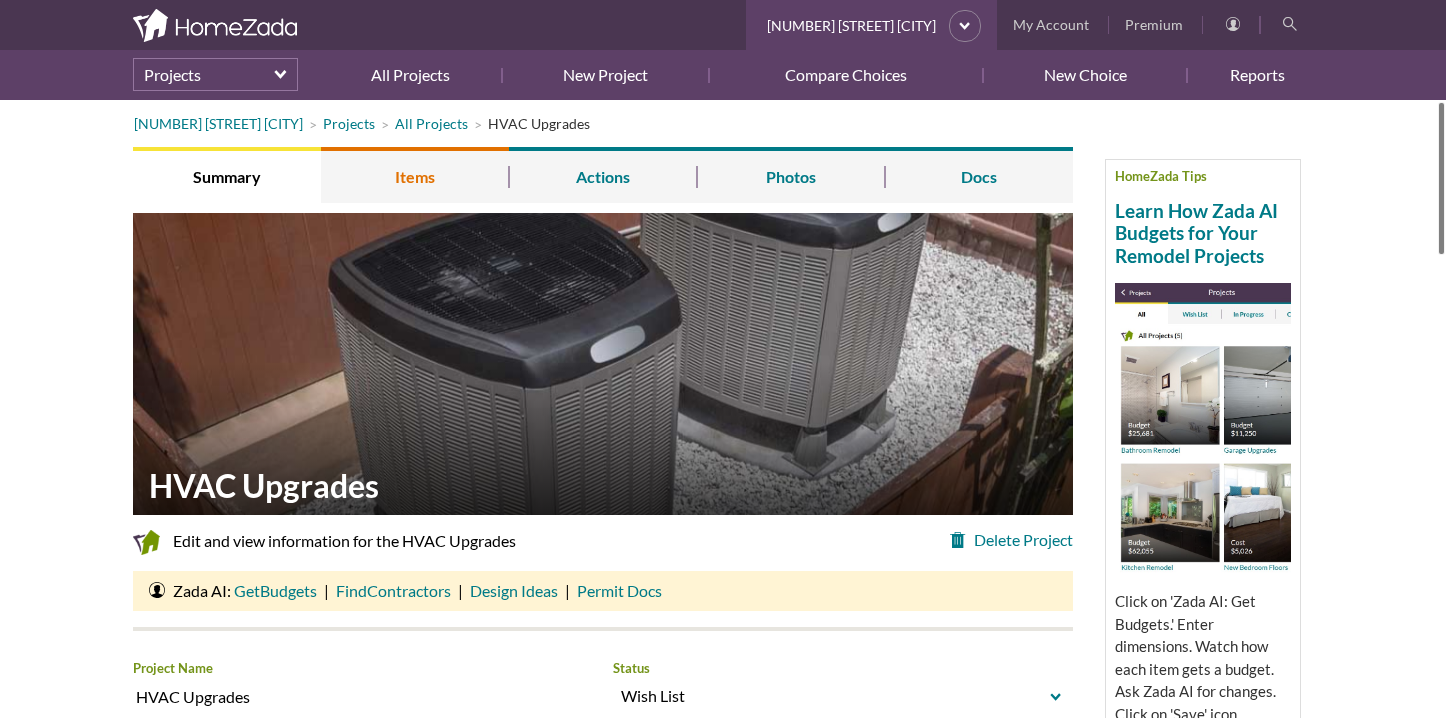 click on "Items" at bounding box center [415, 175] 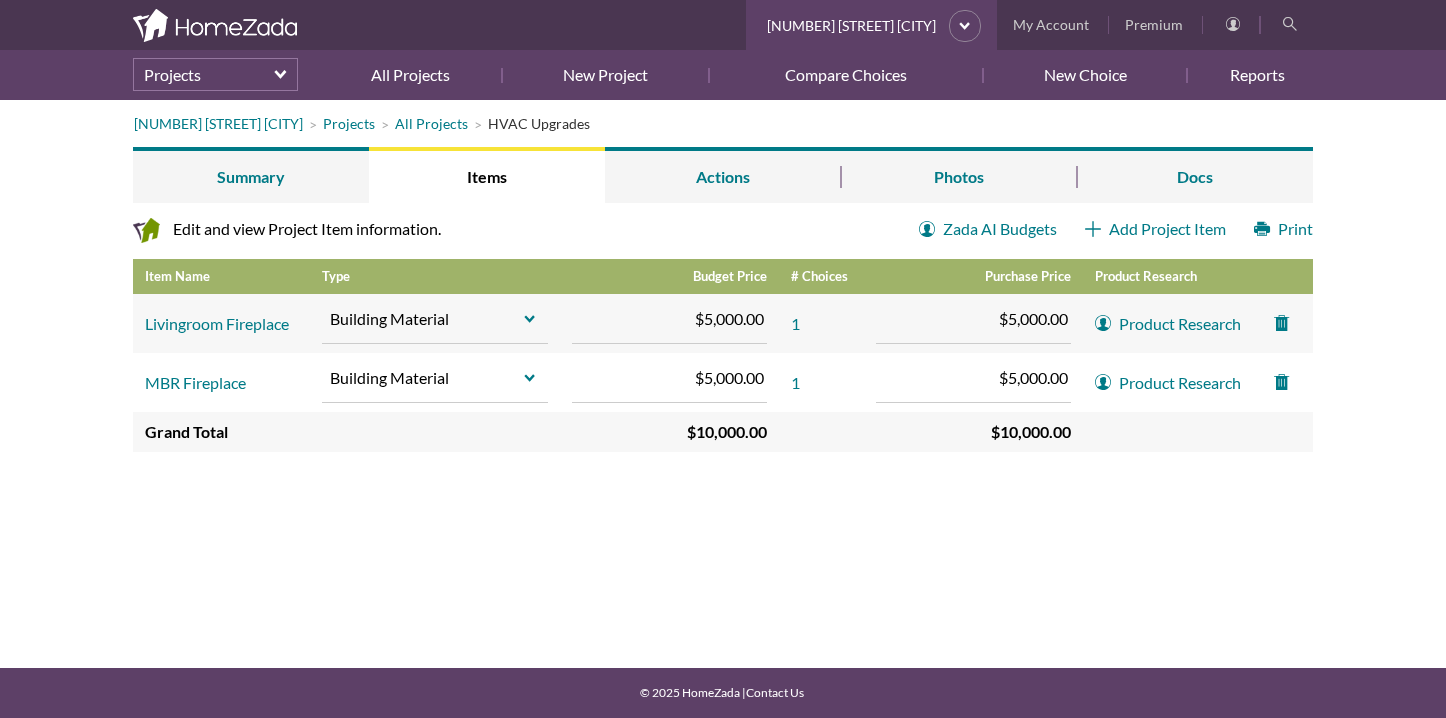 scroll, scrollTop: 0, scrollLeft: 0, axis: both 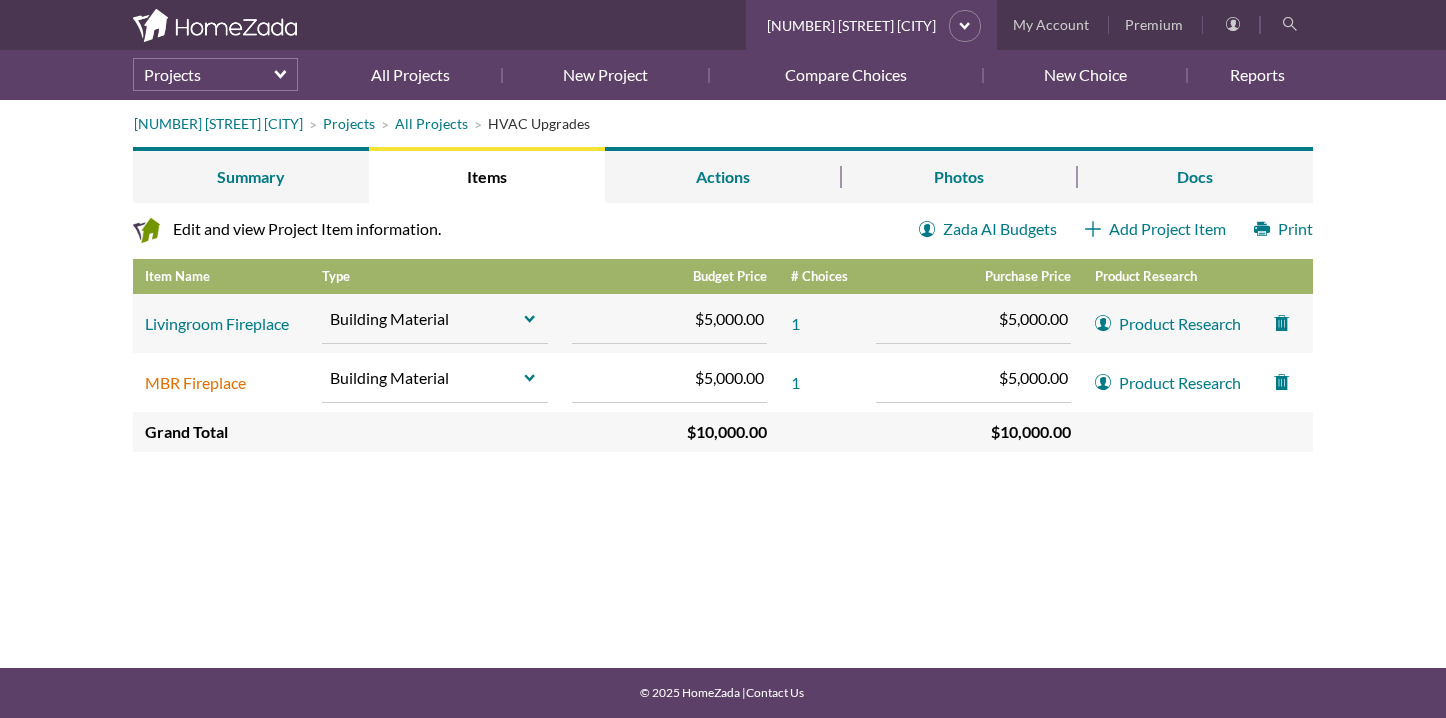 click on "MBR Fireplace" at bounding box center (195, 382) 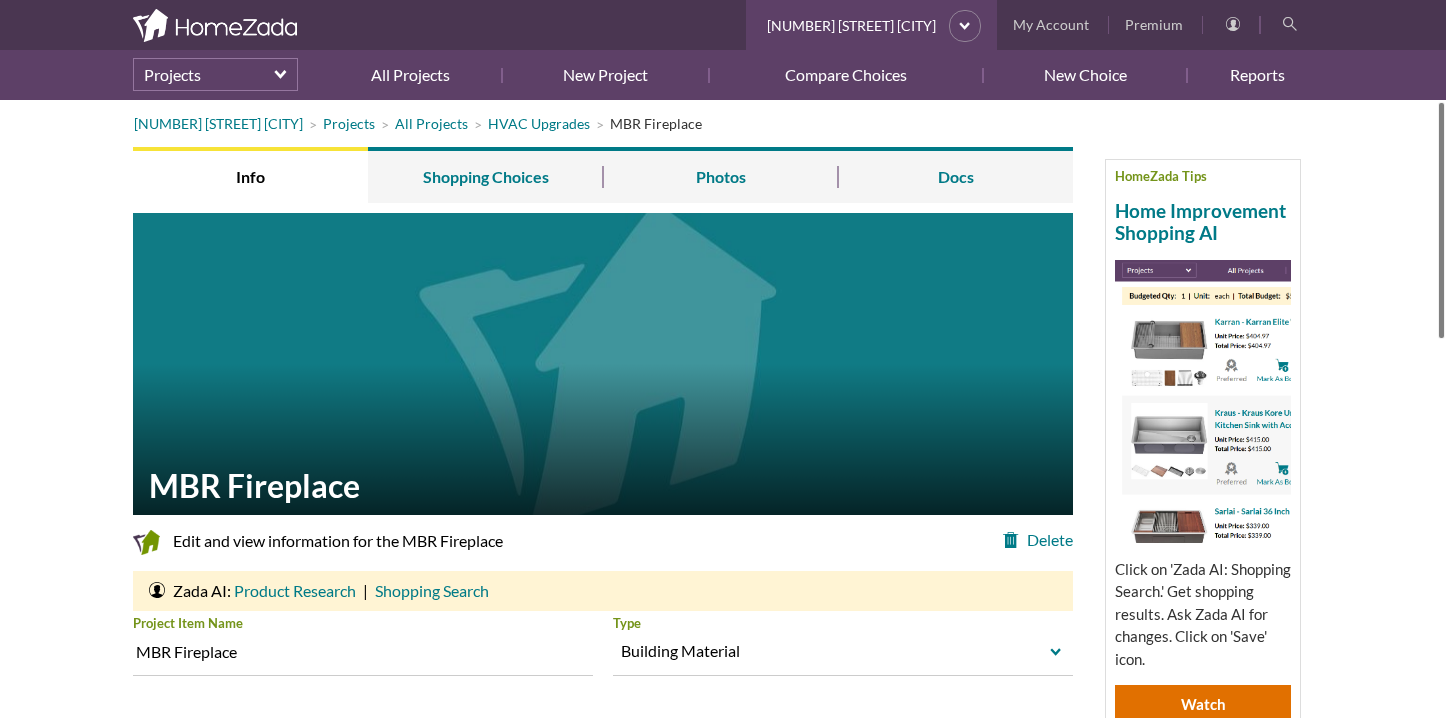 scroll, scrollTop: 0, scrollLeft: 0, axis: both 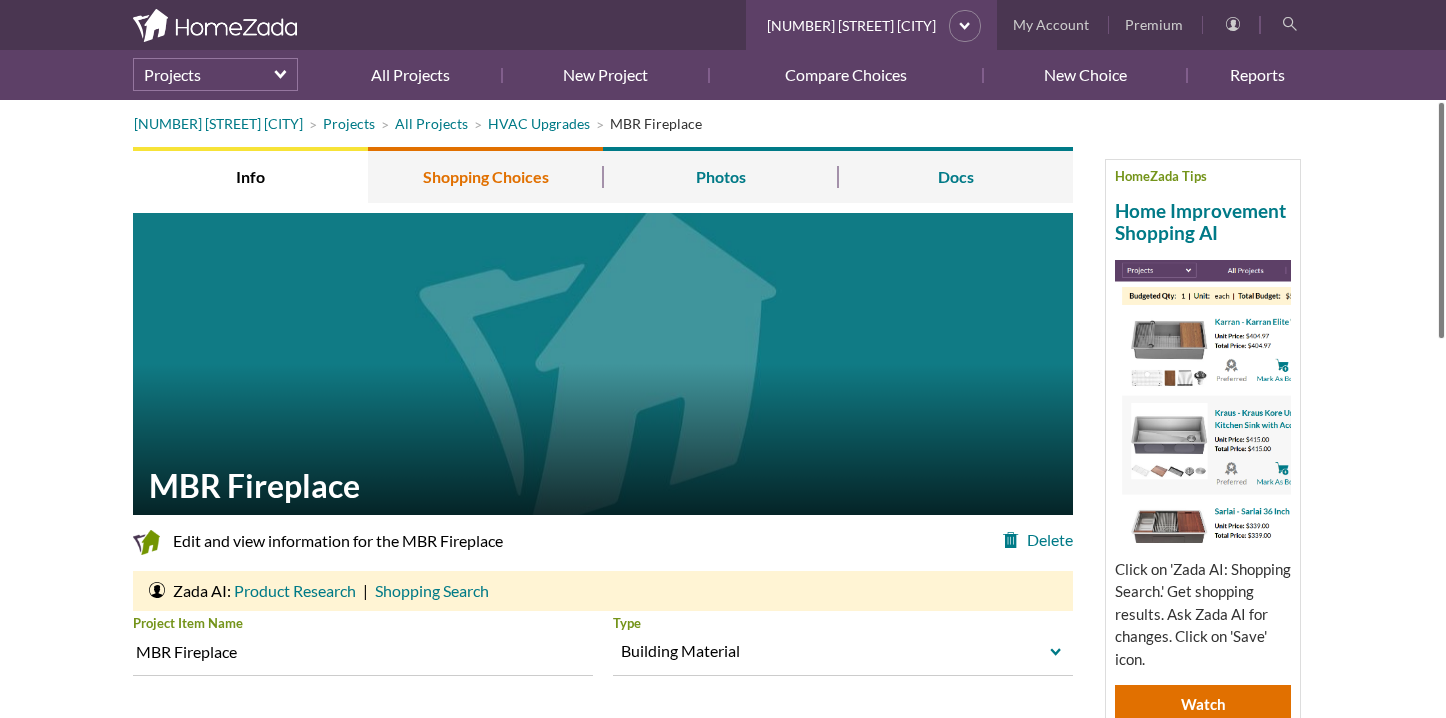 click on "Shopping Choices" at bounding box center (485, 175) 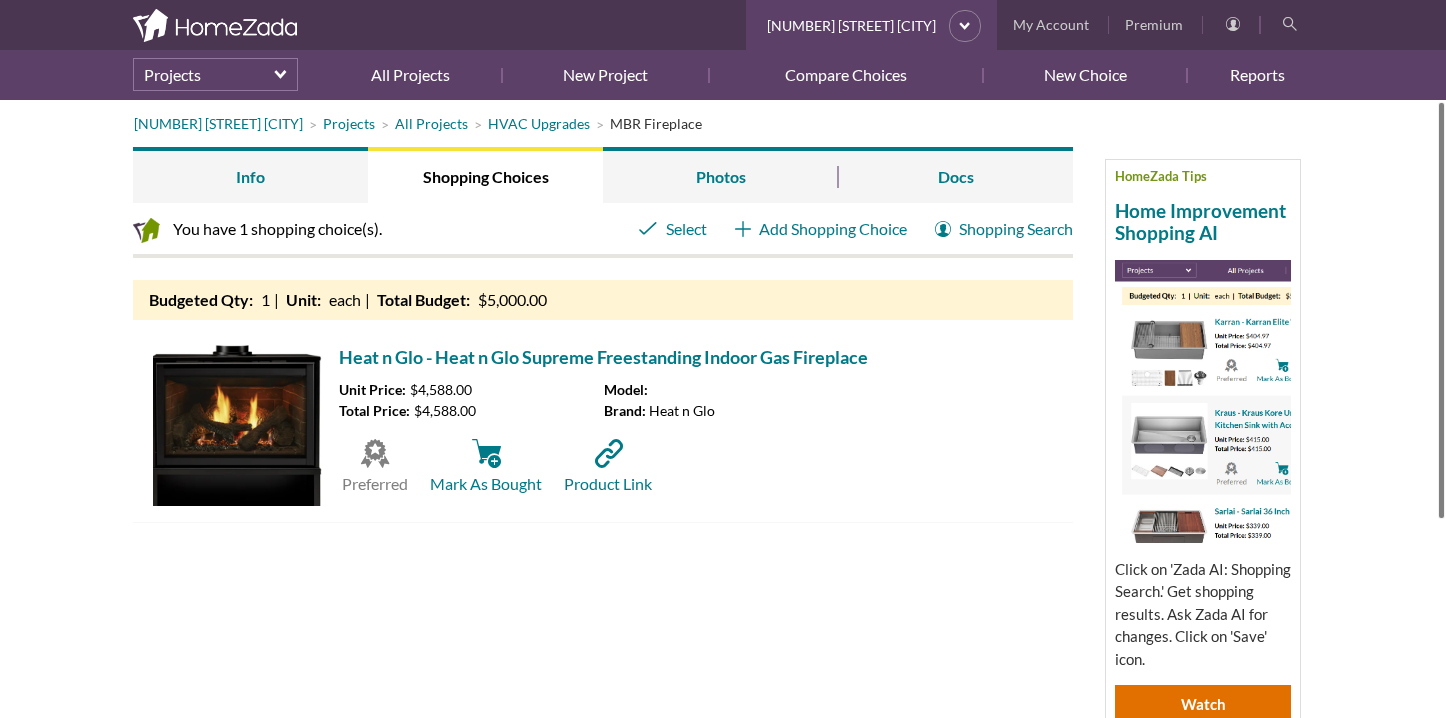 scroll, scrollTop: 0, scrollLeft: 0, axis: both 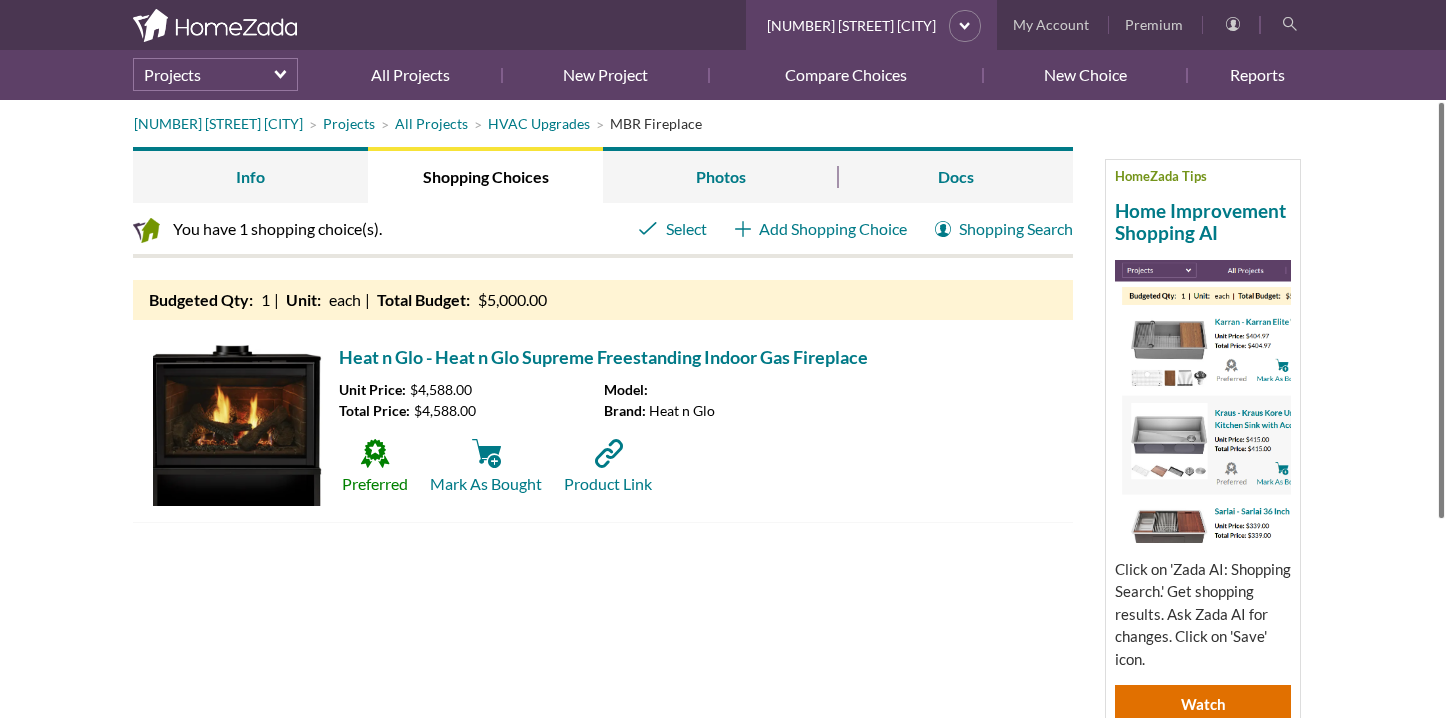 click on "Preferred" at bounding box center (375, 466) 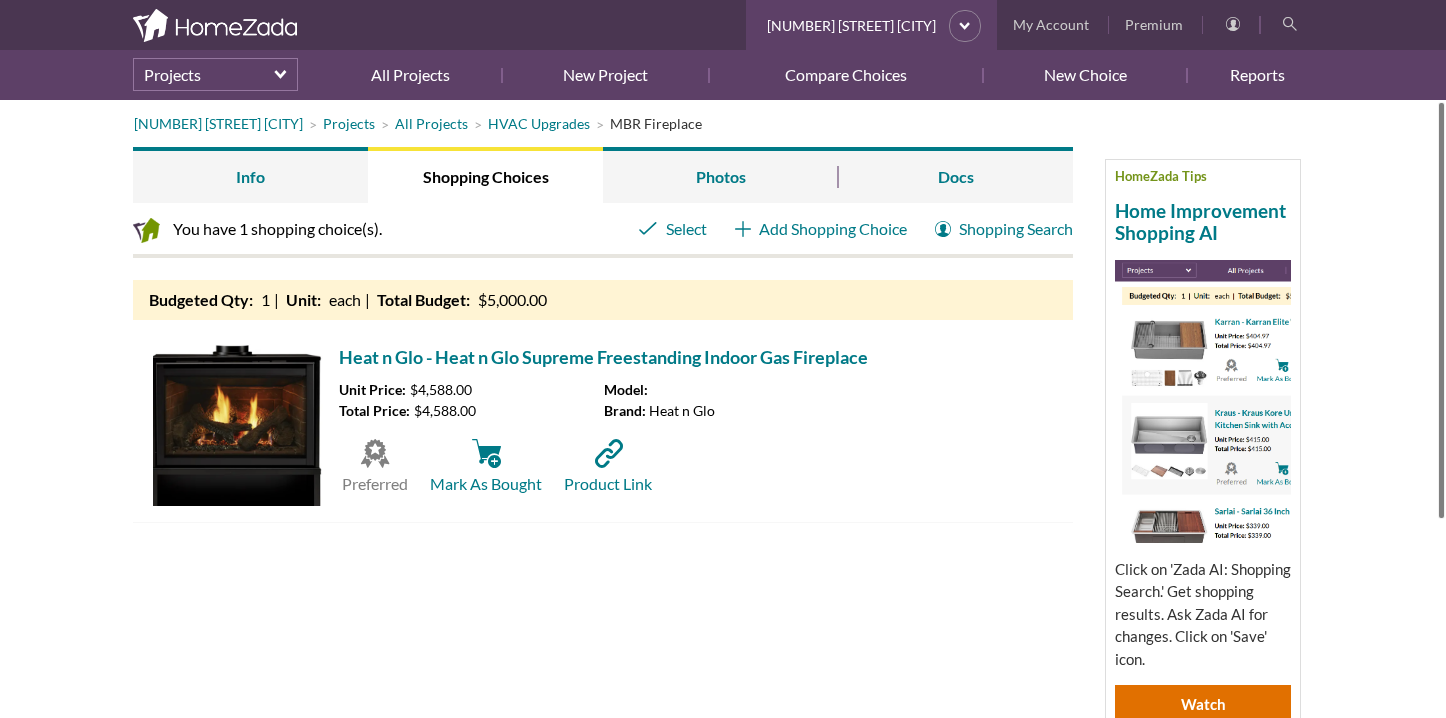 scroll, scrollTop: 0, scrollLeft: 0, axis: both 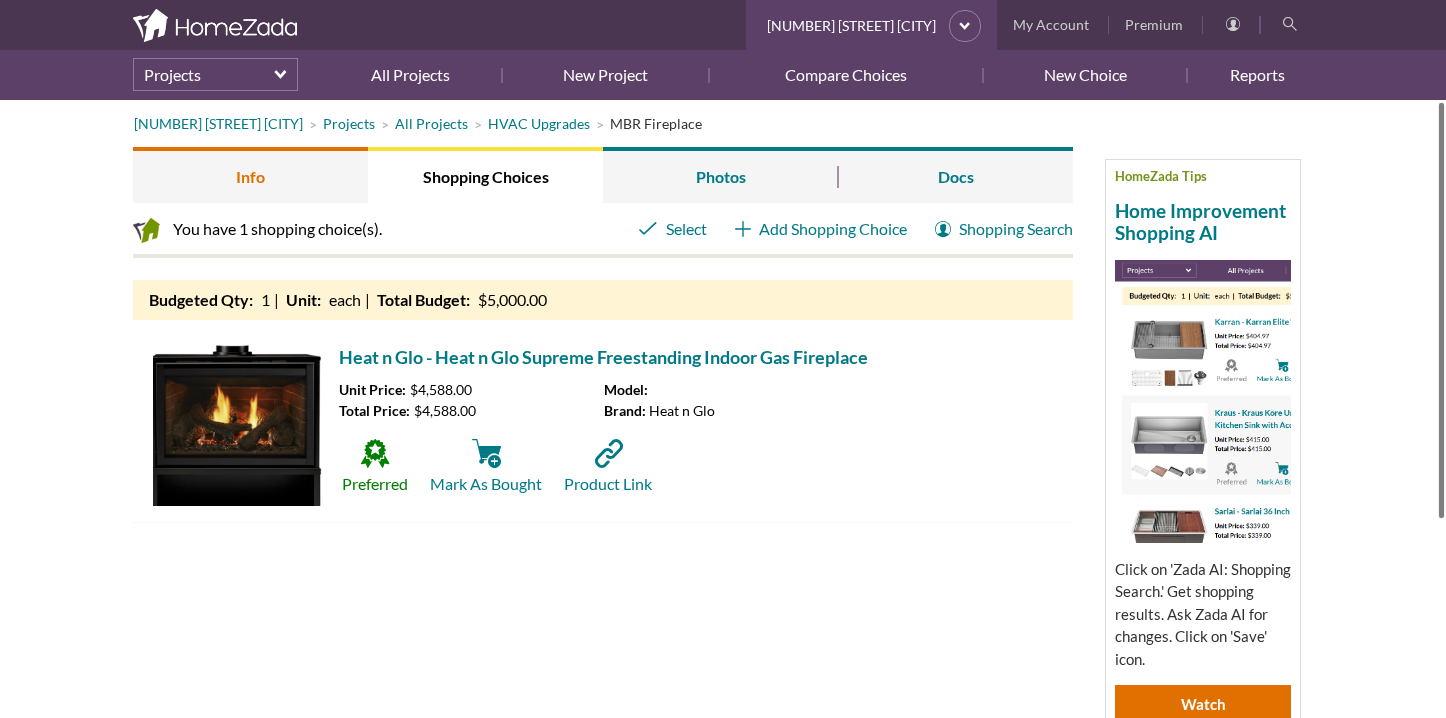 click on "Info" at bounding box center (250, 175) 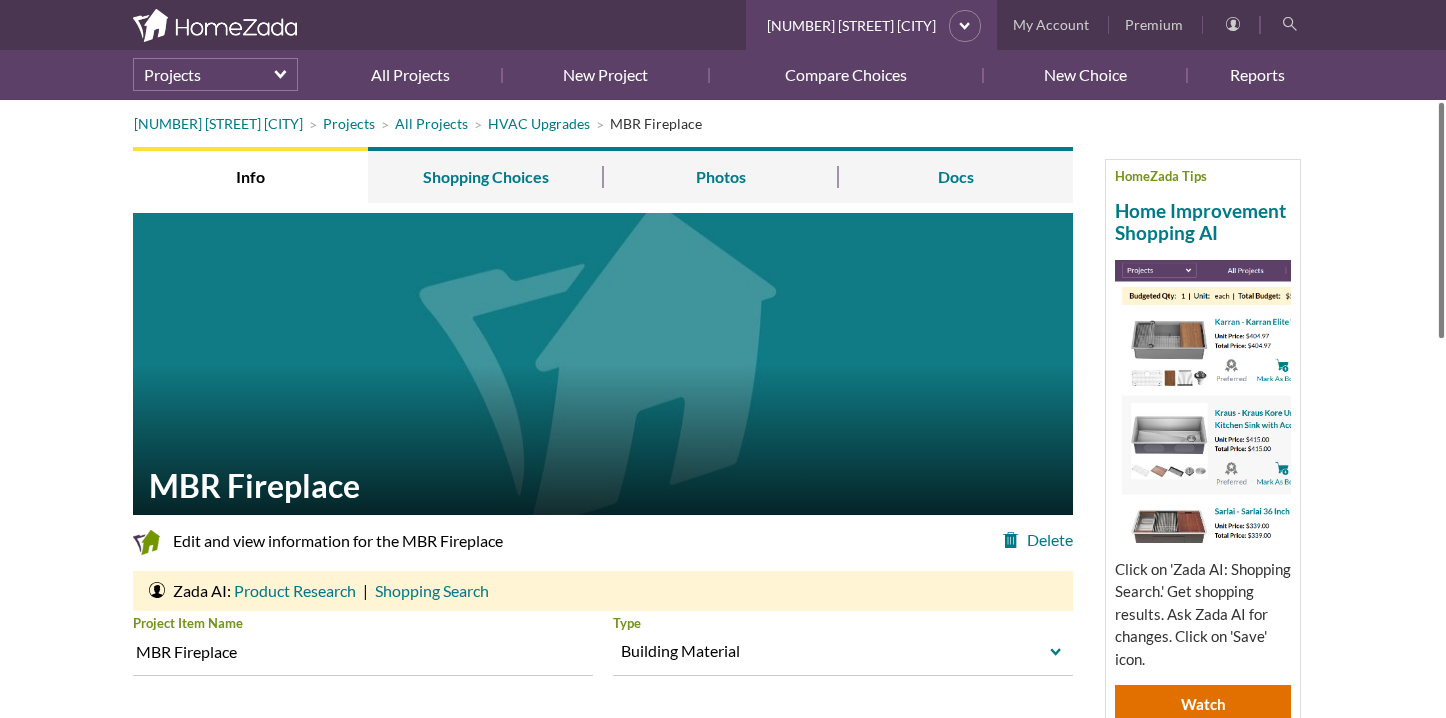 scroll, scrollTop: 0, scrollLeft: 0, axis: both 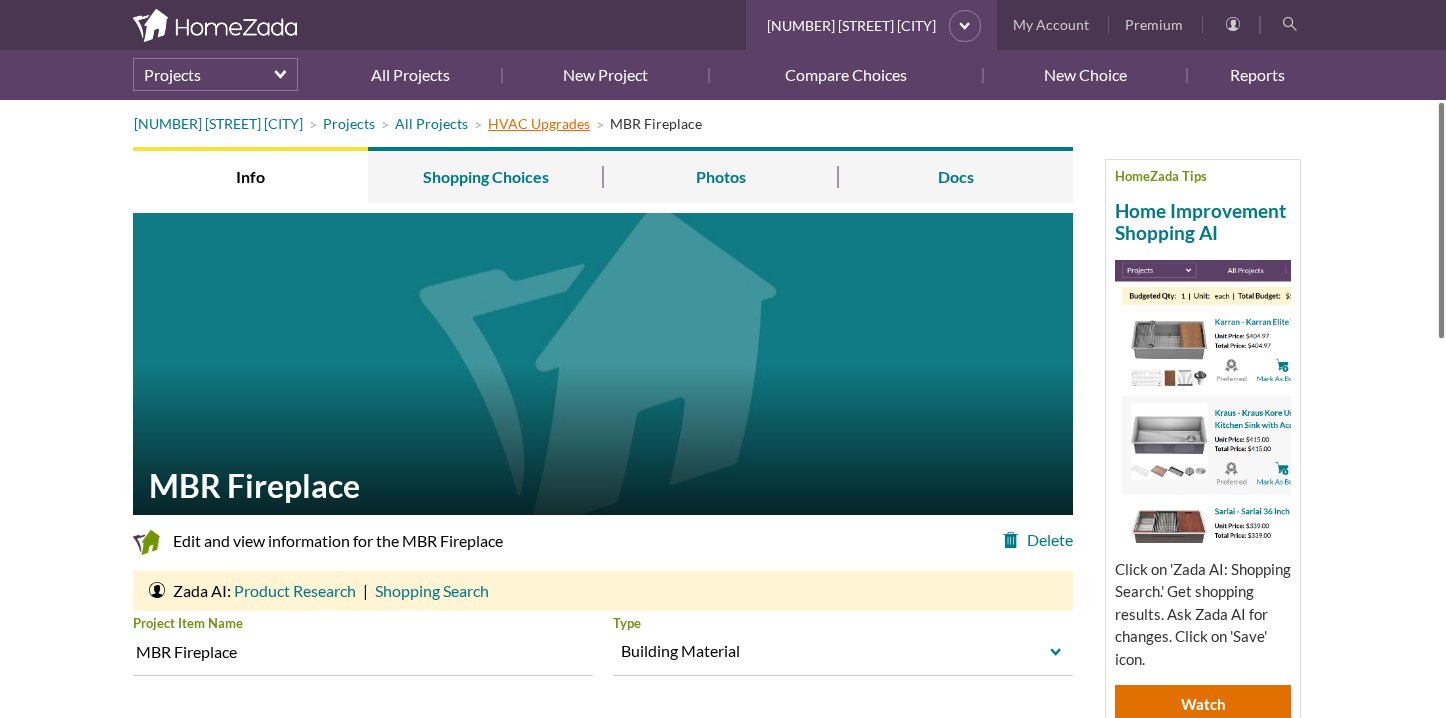 click on "HVAC Upgrades" at bounding box center (539, 123) 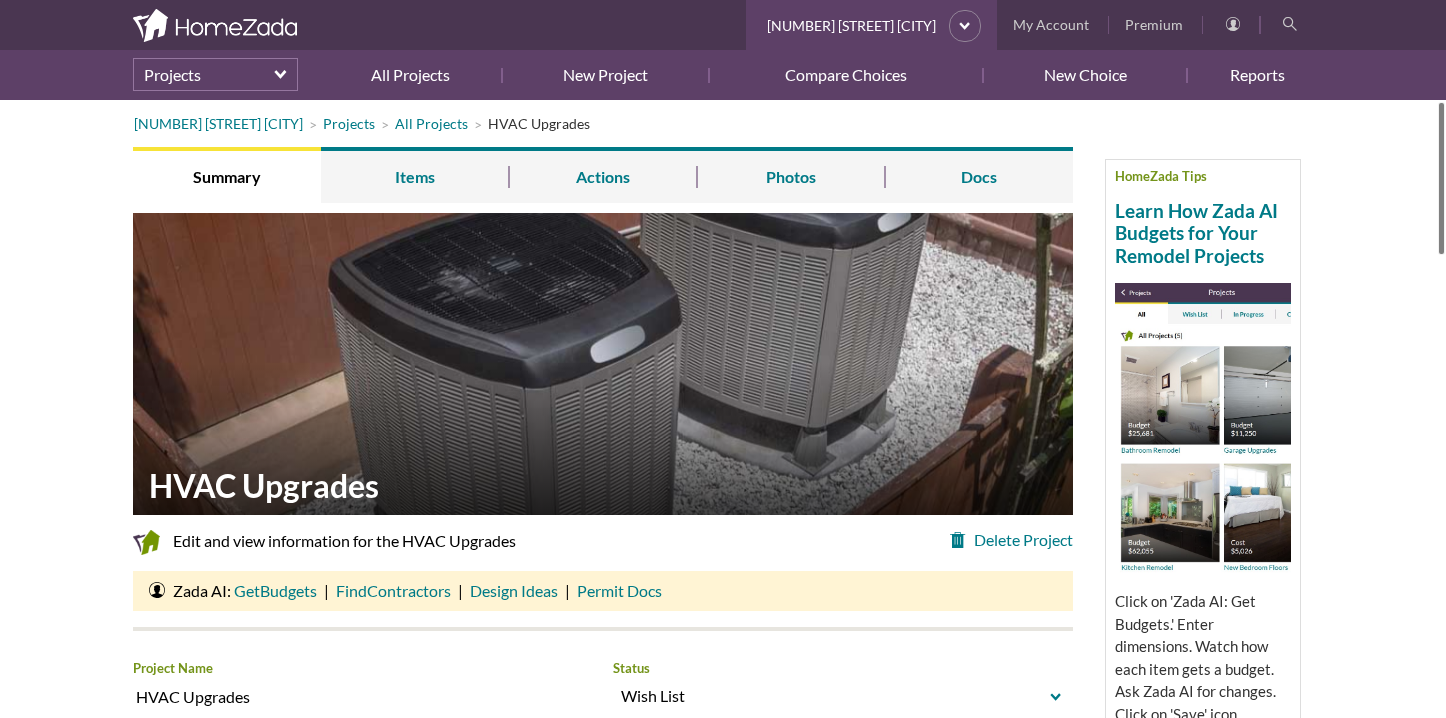 scroll, scrollTop: 0, scrollLeft: 0, axis: both 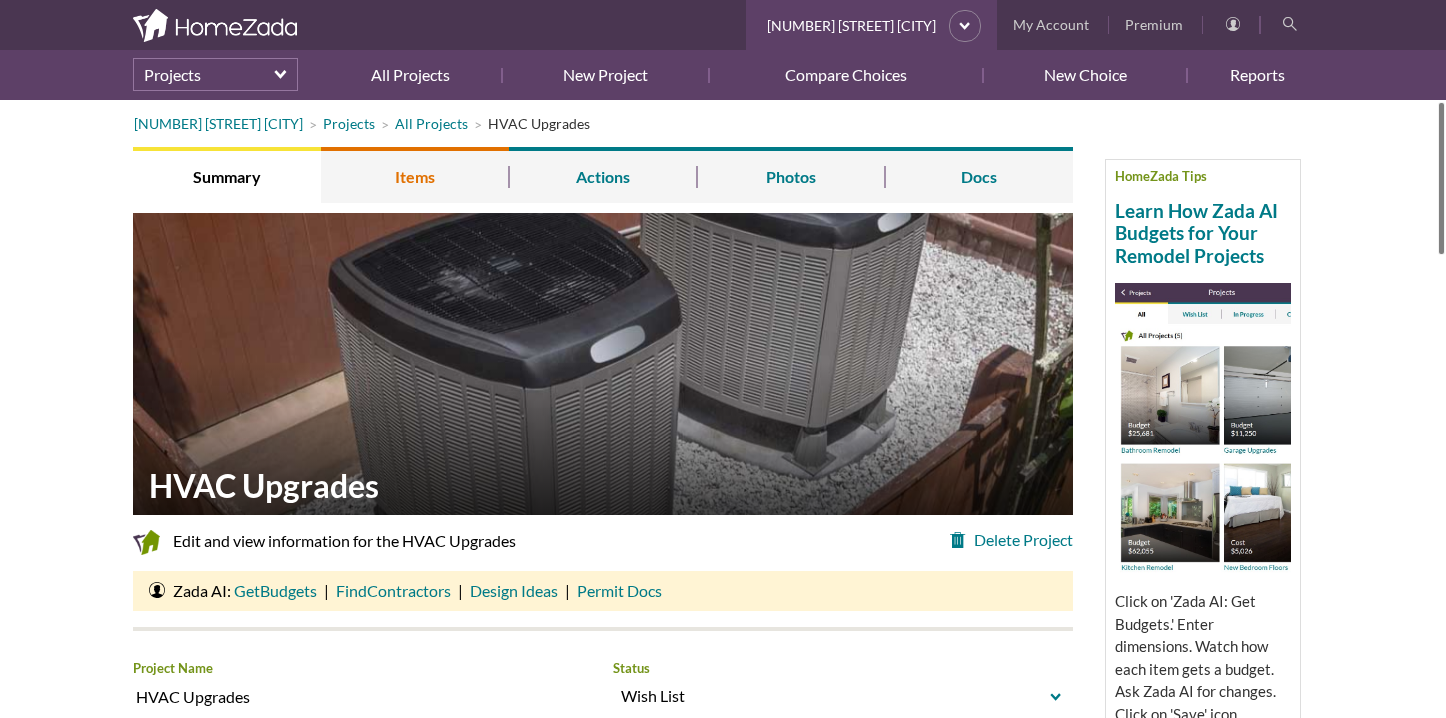 click on "Items" at bounding box center (415, 175) 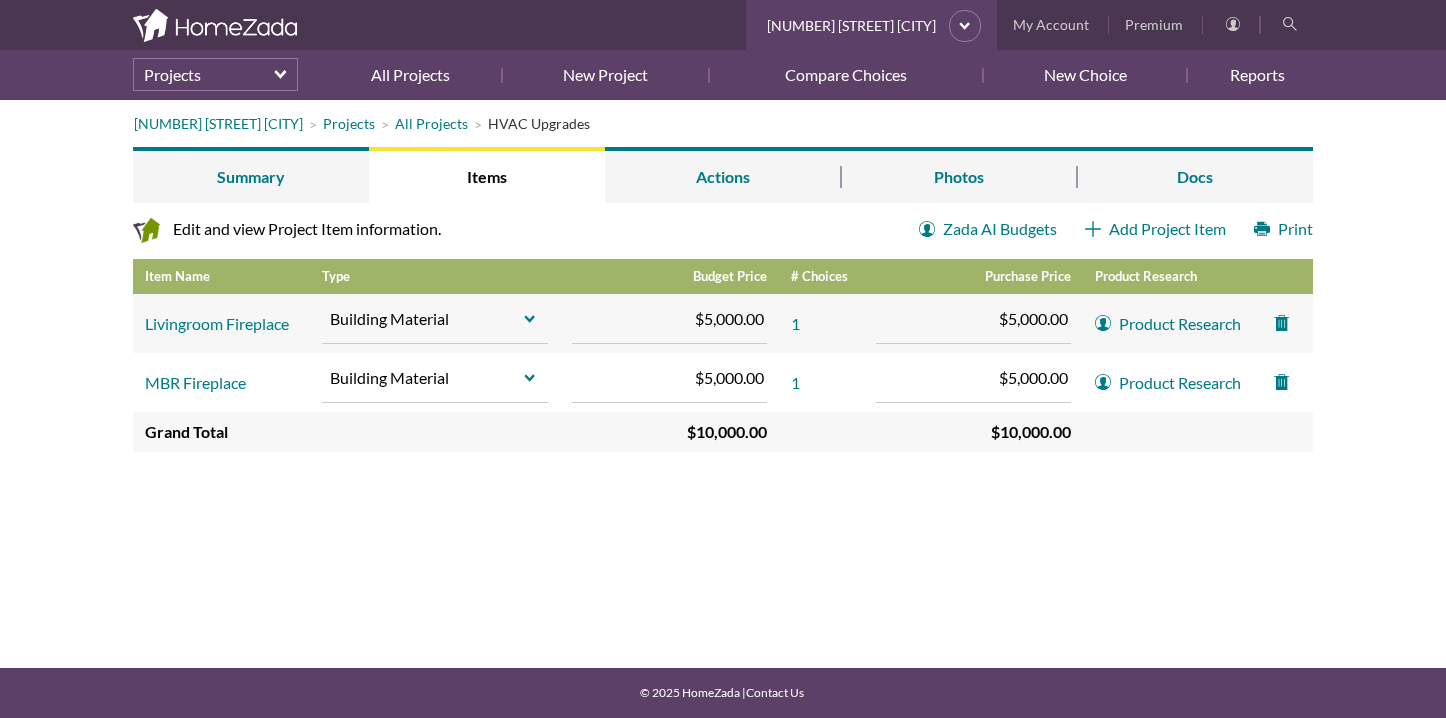 scroll, scrollTop: 0, scrollLeft: 0, axis: both 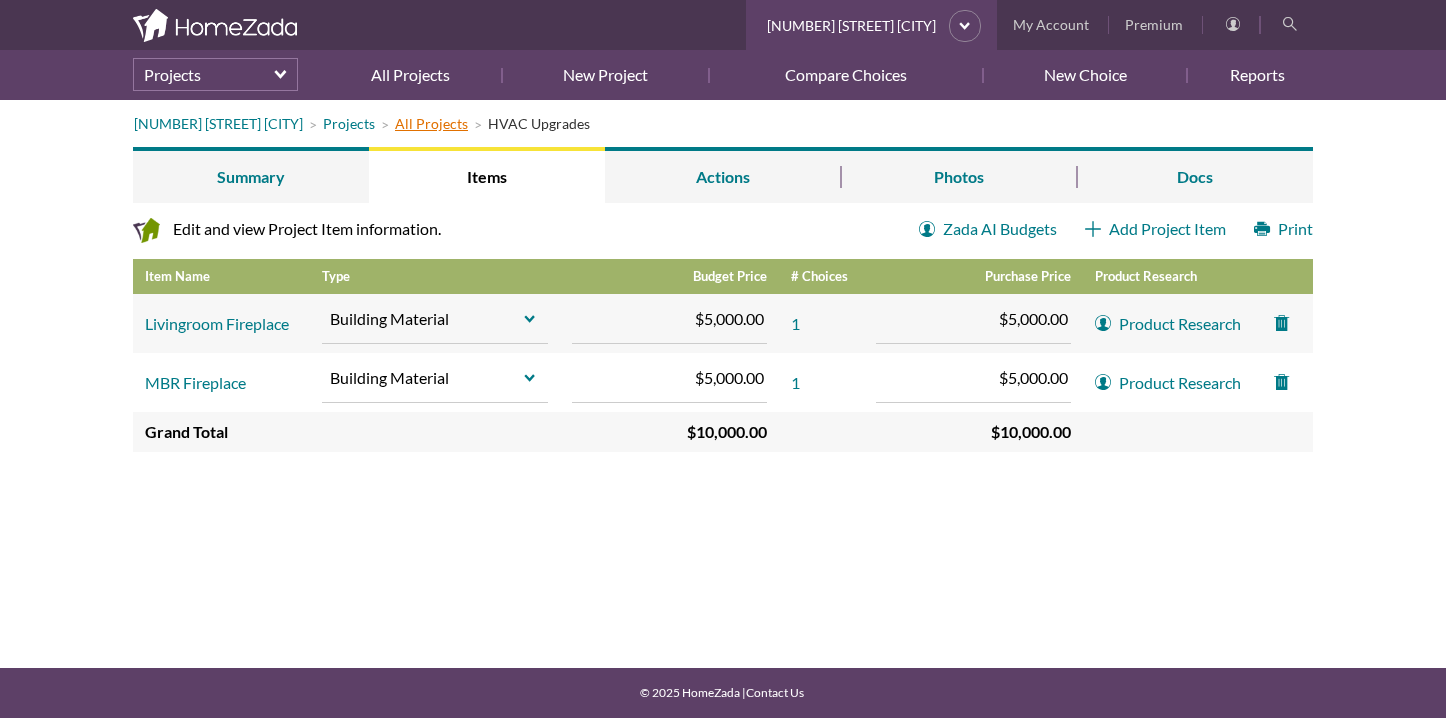 click on "All Projects" at bounding box center [431, 123] 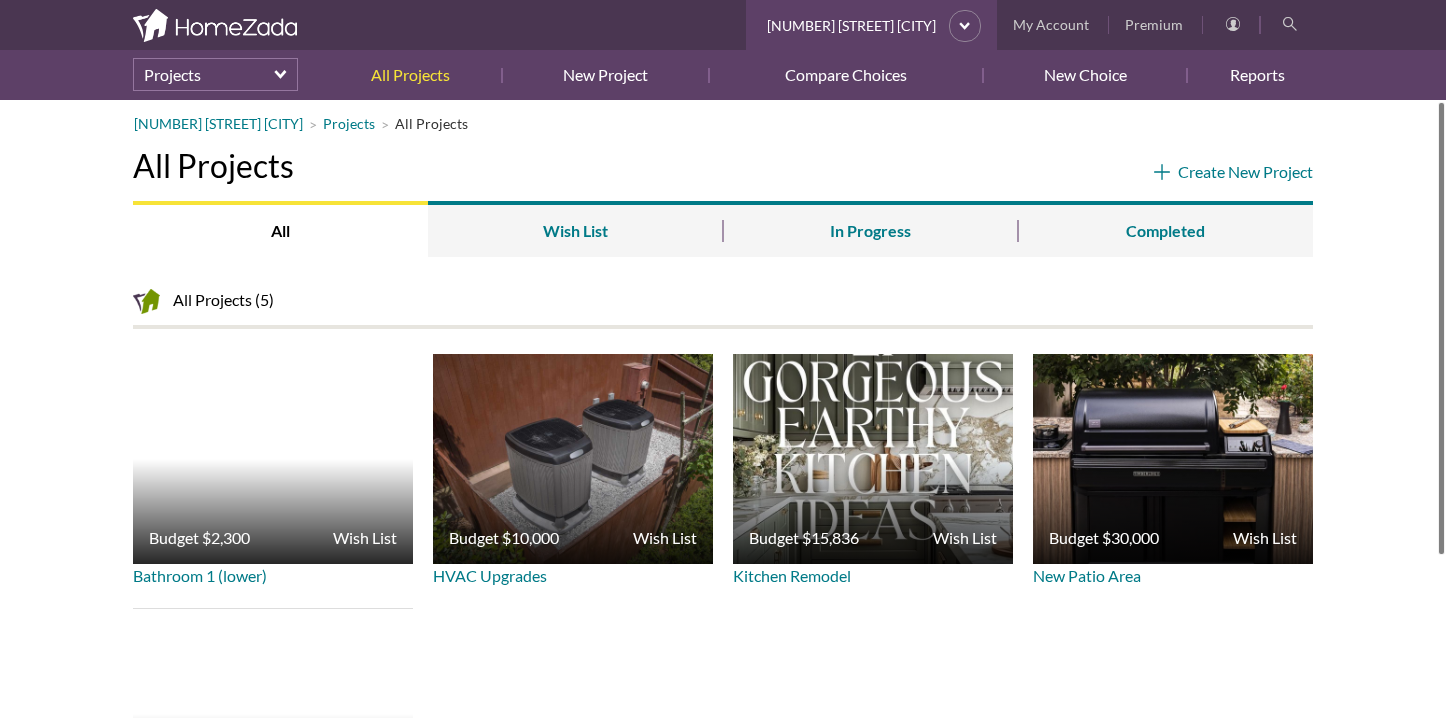 scroll, scrollTop: 0, scrollLeft: 0, axis: both 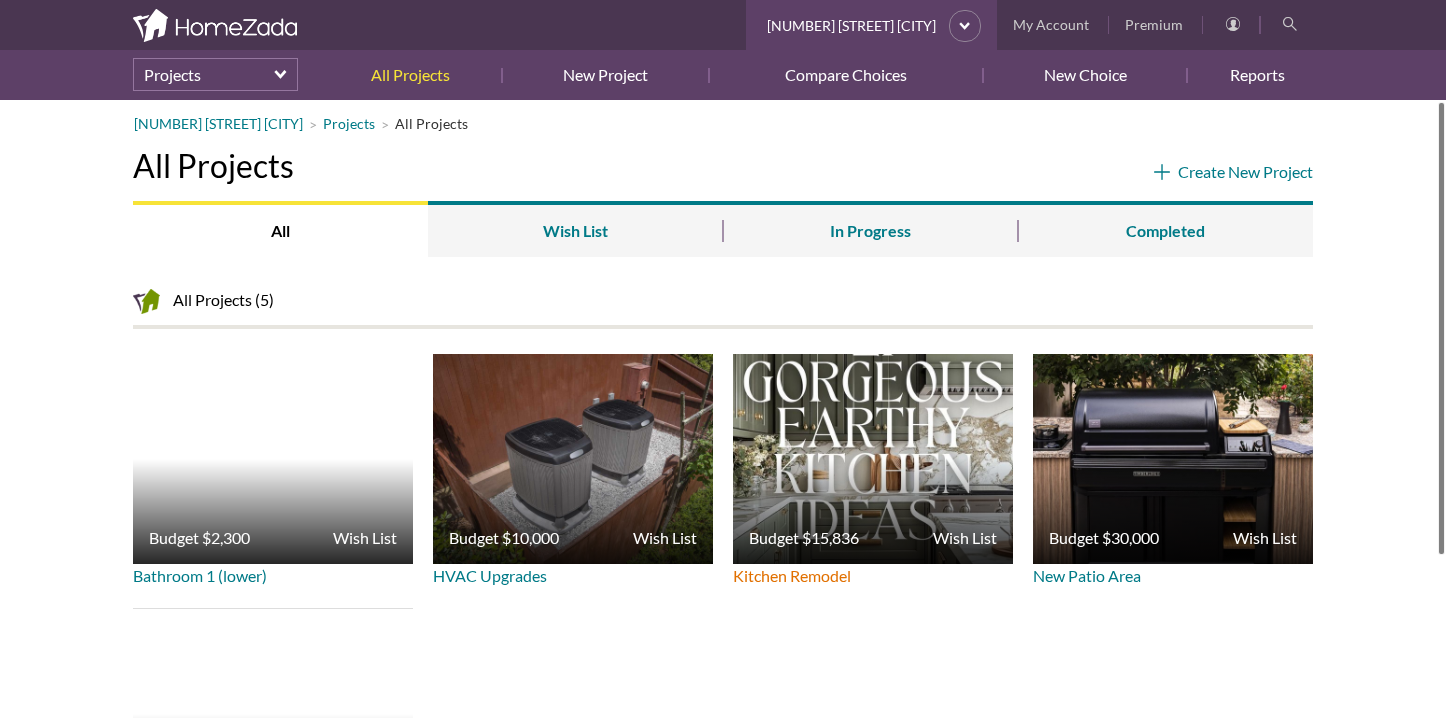 click on "Budget $15,836 							 Wish List" at bounding box center (873, 459) 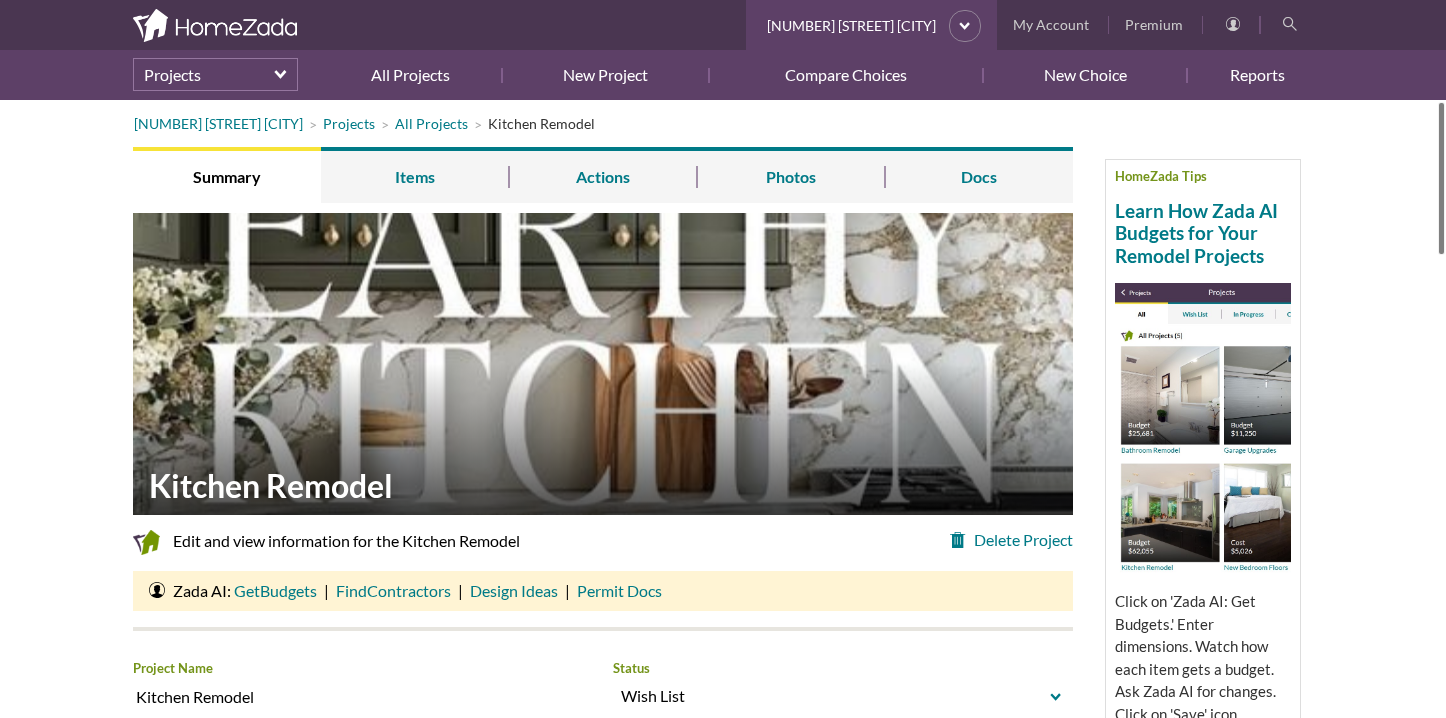 scroll, scrollTop: 0, scrollLeft: 0, axis: both 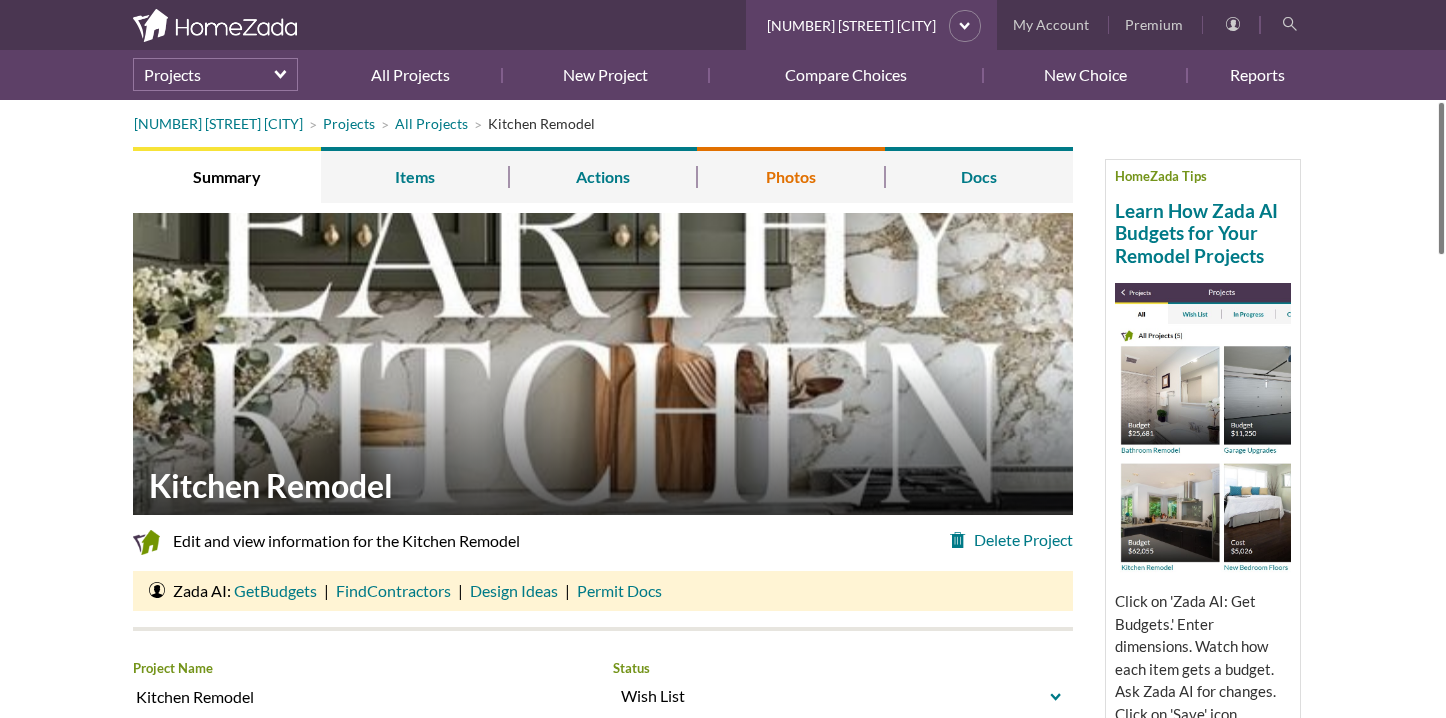 click on "Photos" at bounding box center (791, 175) 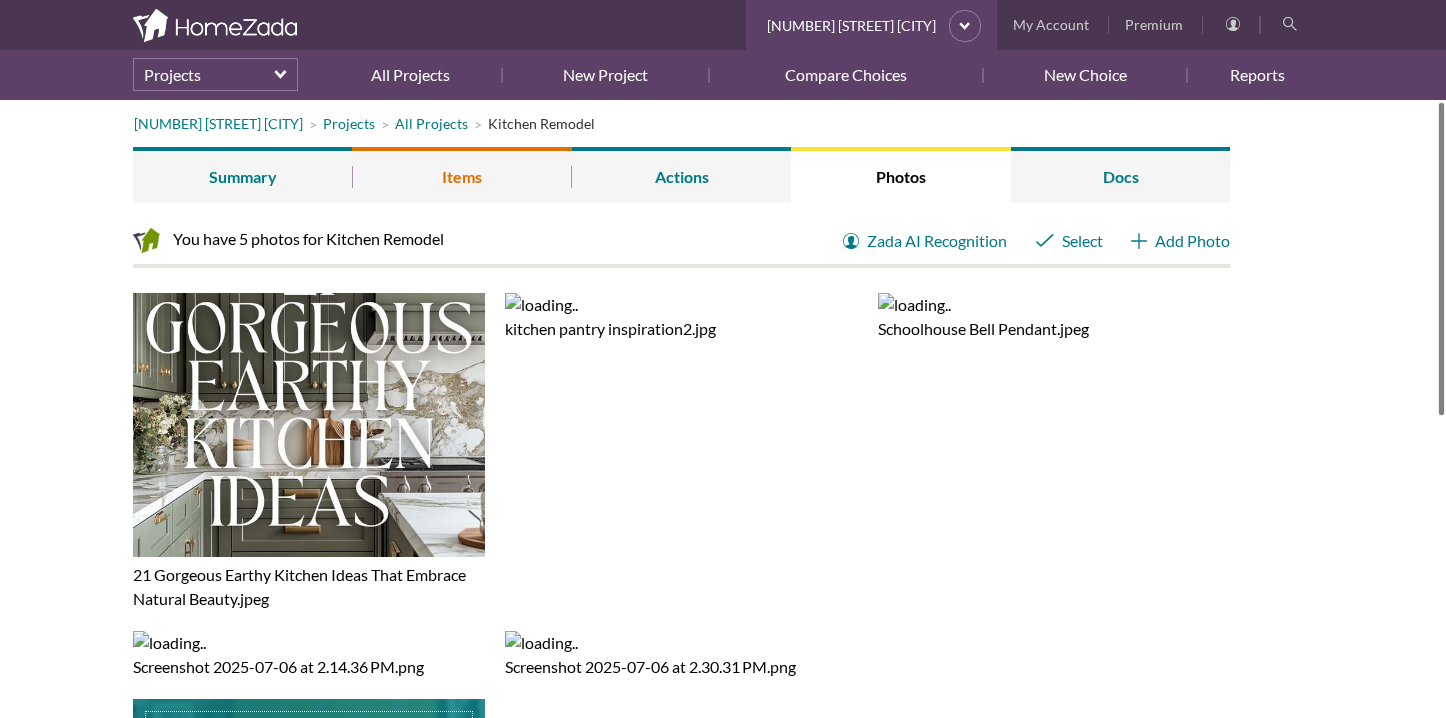 click on "Items" at bounding box center (461, 175) 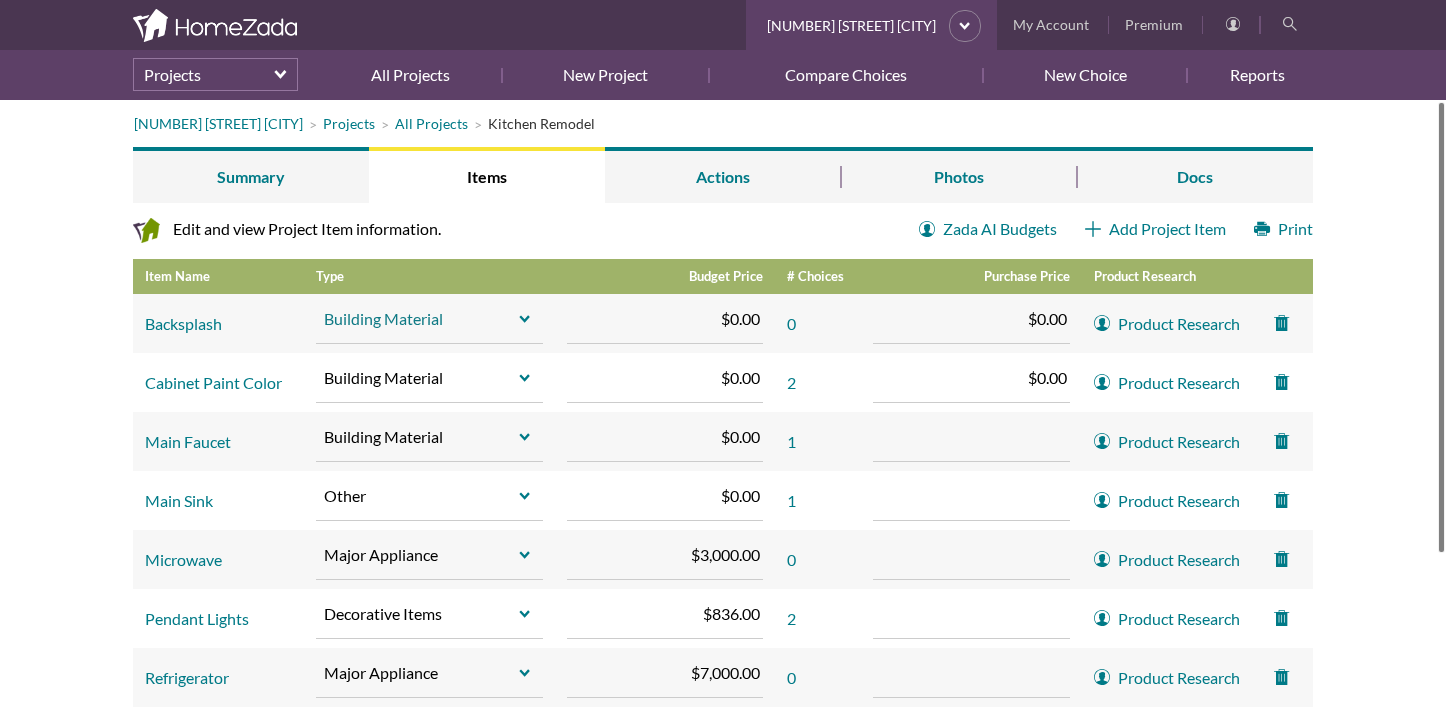 scroll, scrollTop: 0, scrollLeft: 0, axis: both 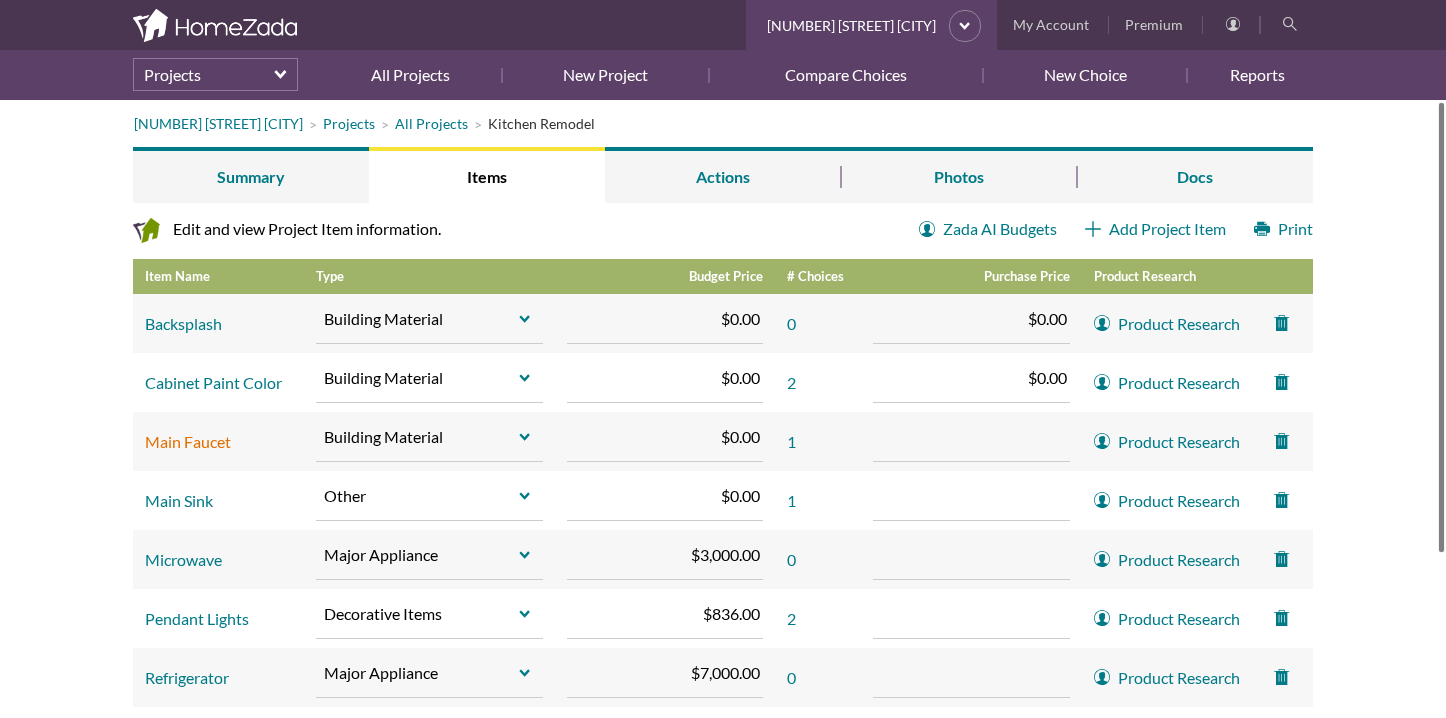 click on "Main Faucet" at bounding box center [188, 441] 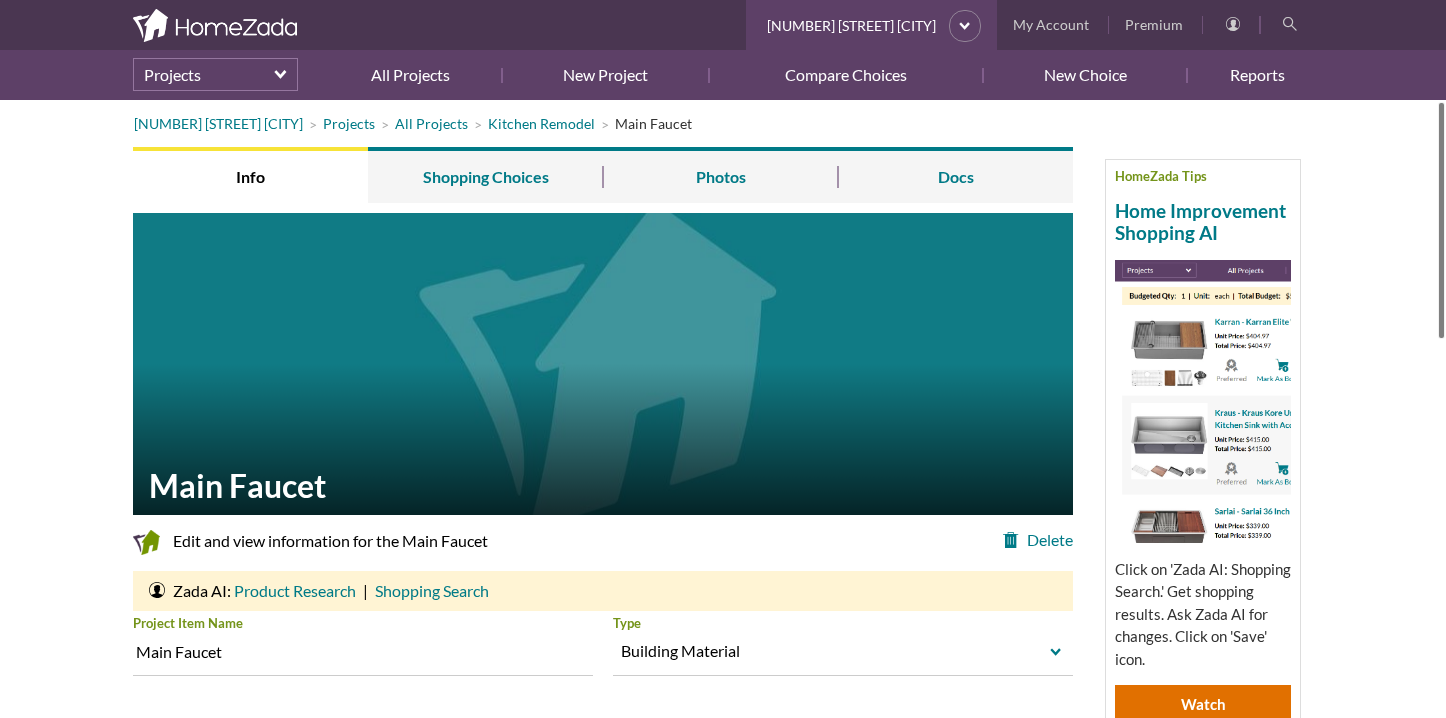 scroll, scrollTop: 0, scrollLeft: 0, axis: both 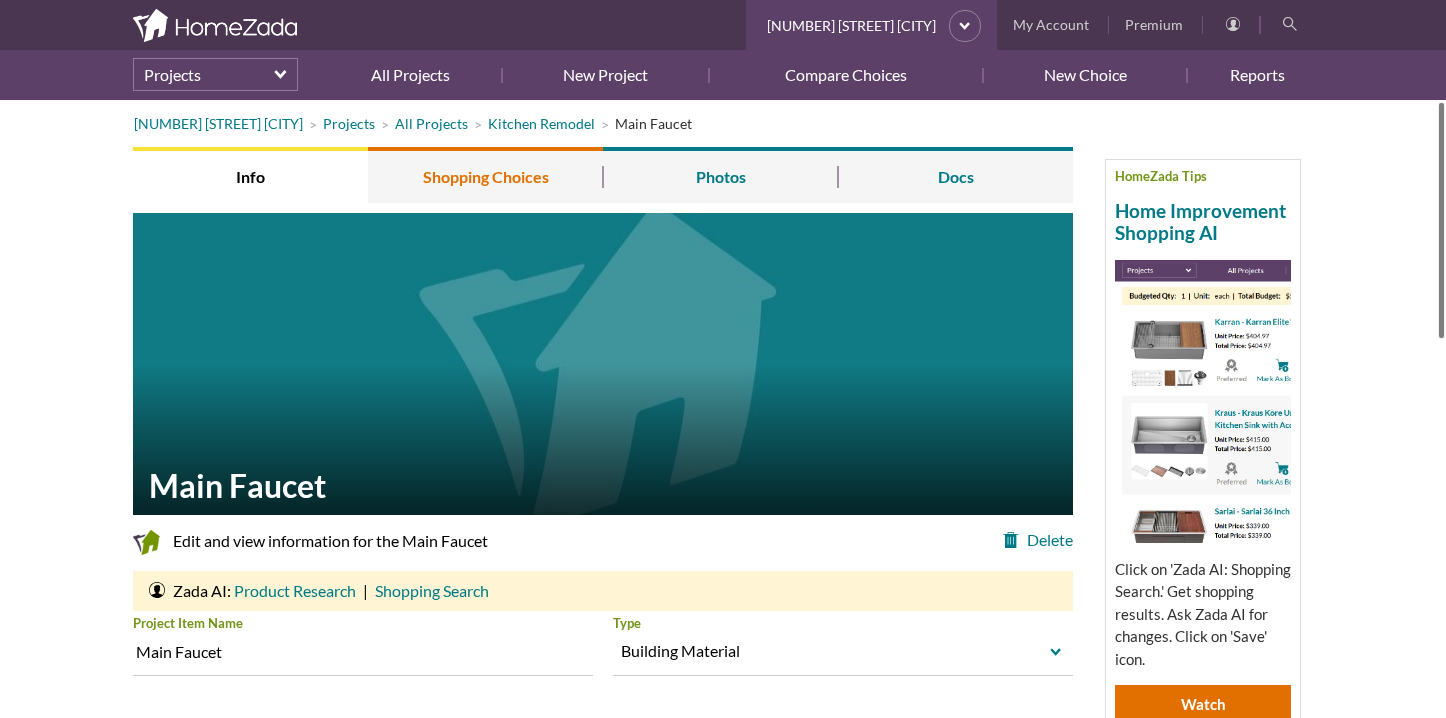 click on "Shopping Choices" at bounding box center (485, 175) 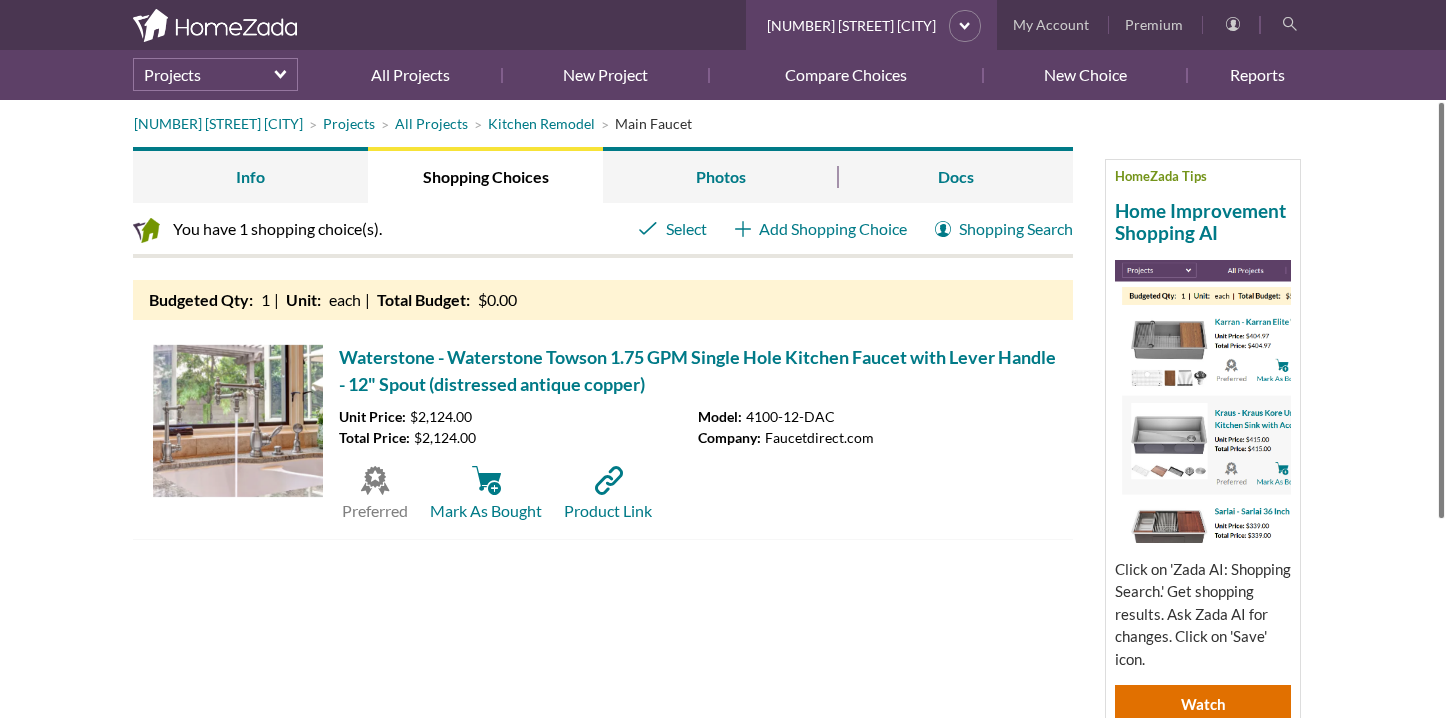 scroll, scrollTop: 0, scrollLeft: 0, axis: both 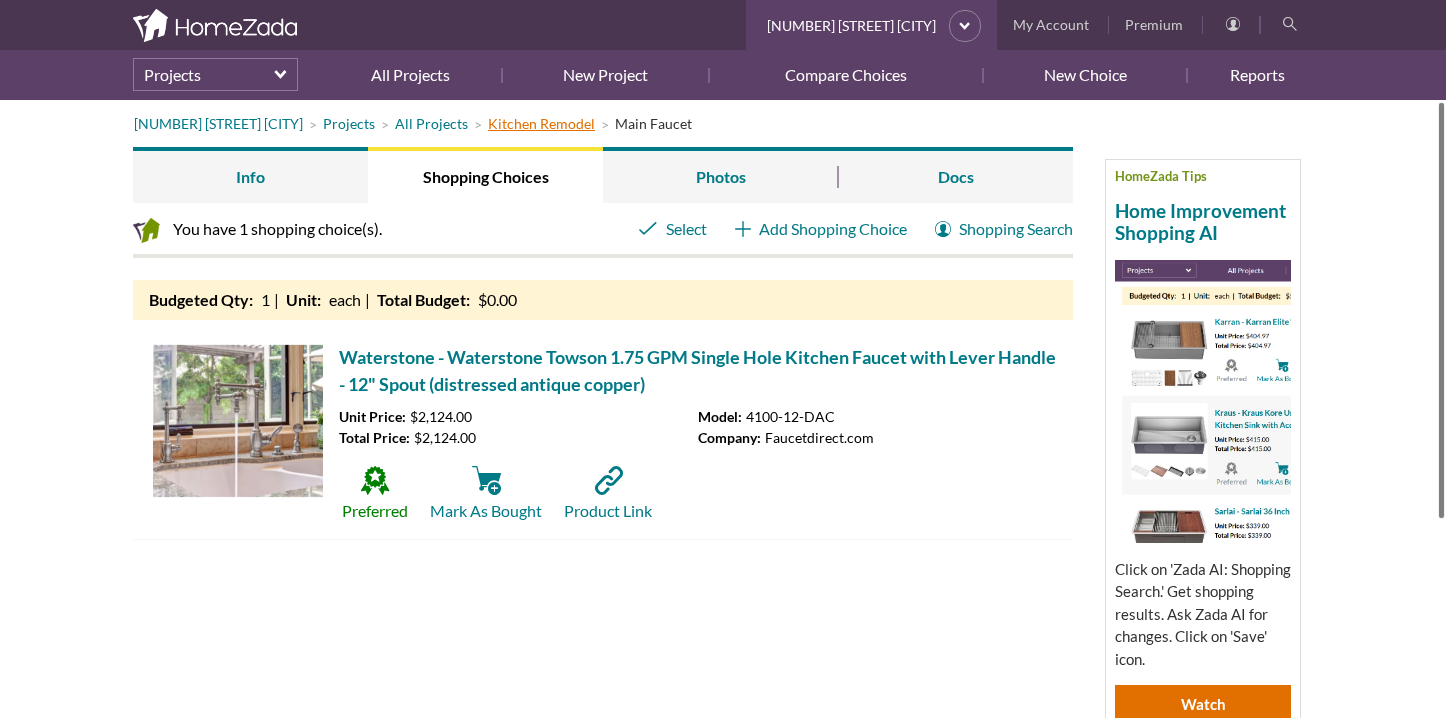 click on "Kitchen Remodel" at bounding box center (541, 123) 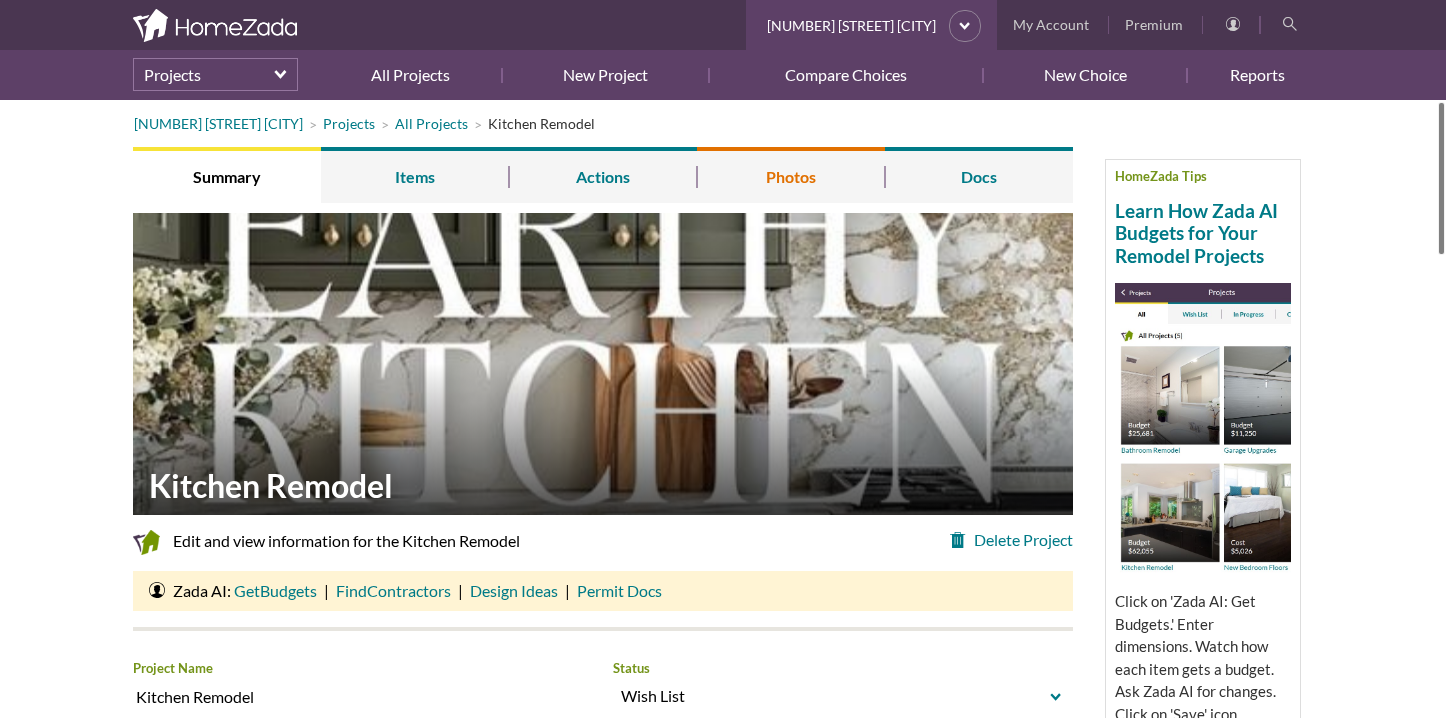 scroll, scrollTop: 0, scrollLeft: 0, axis: both 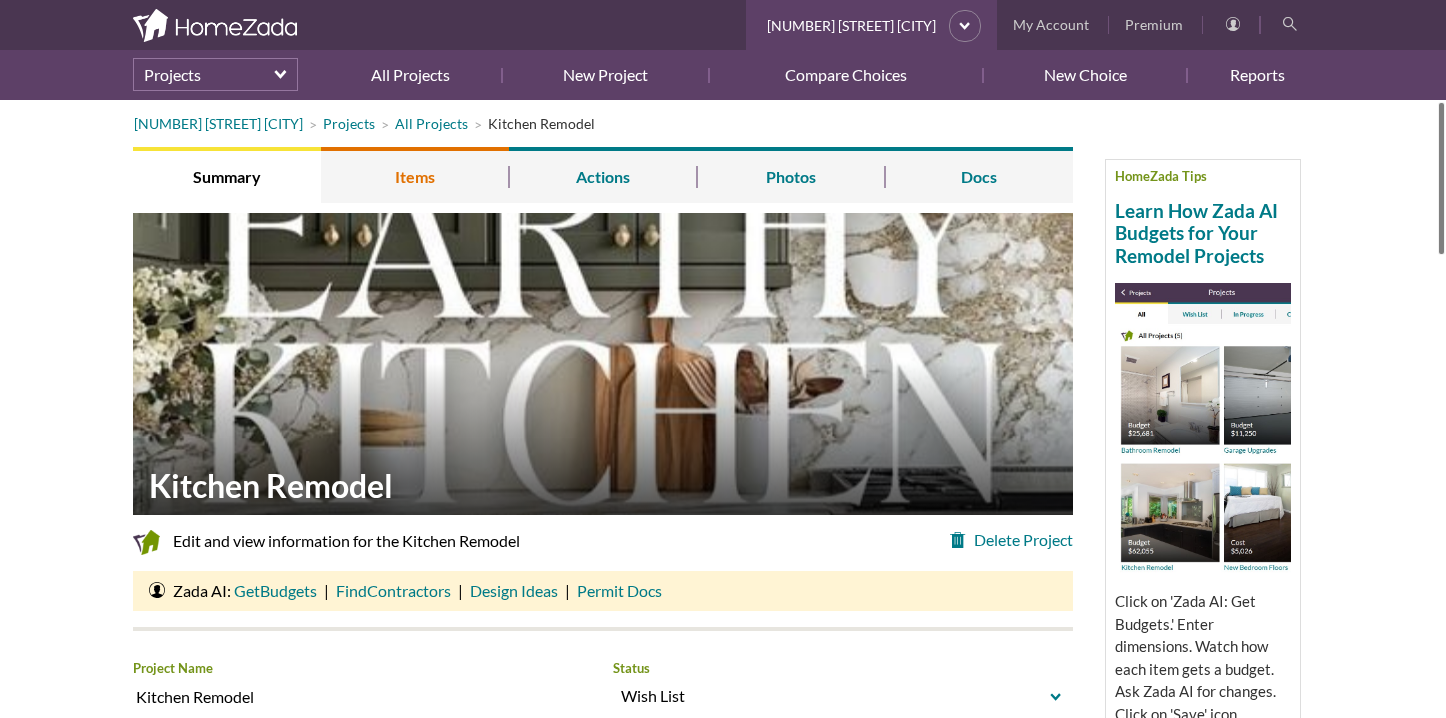 click on "Items" at bounding box center [415, 175] 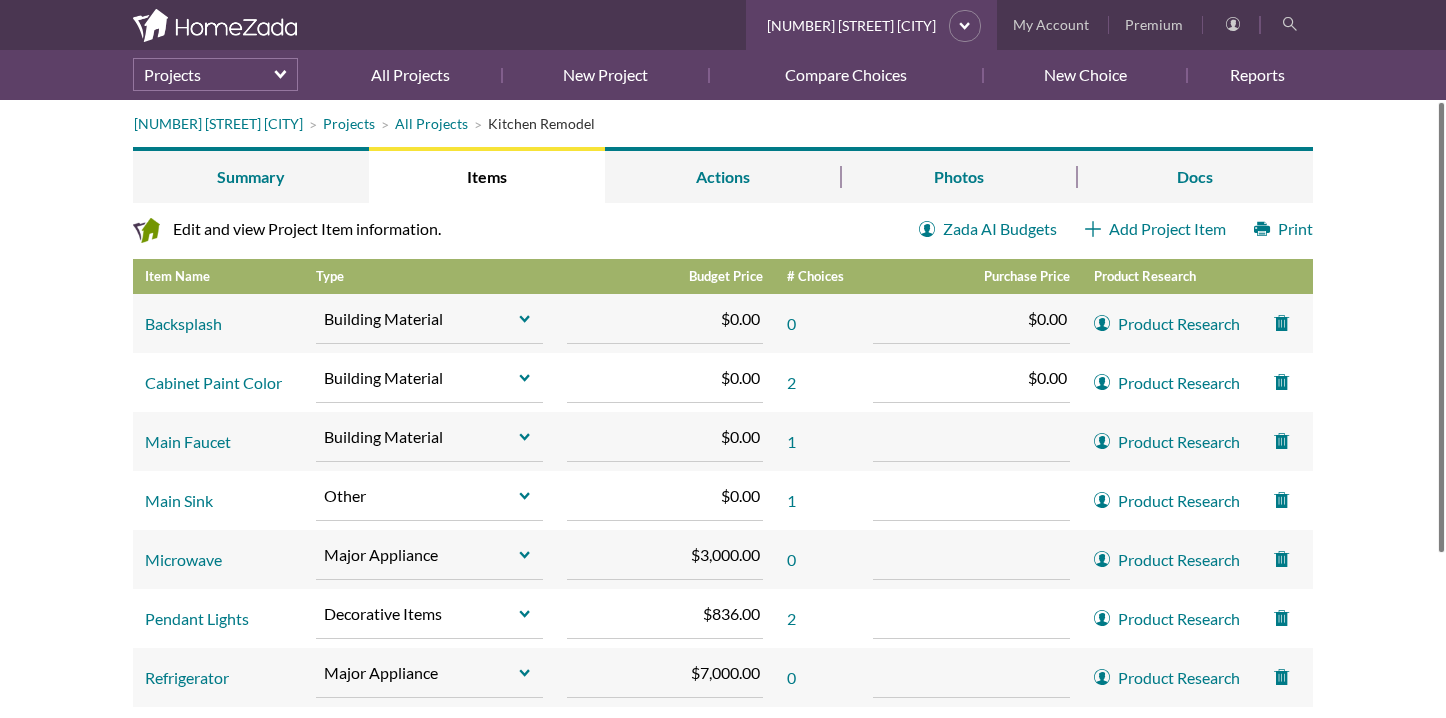 scroll, scrollTop: 0, scrollLeft: 0, axis: both 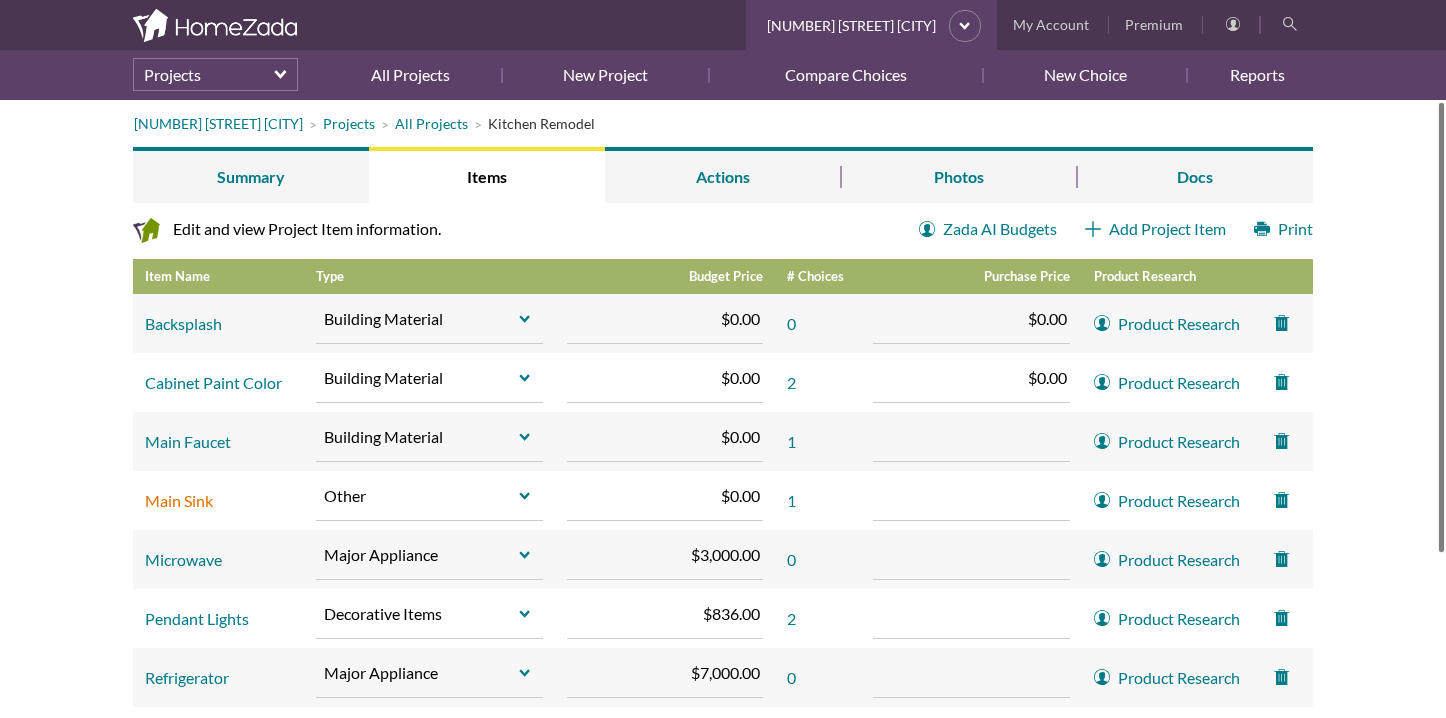 click on "Main Sink" at bounding box center (179, 500) 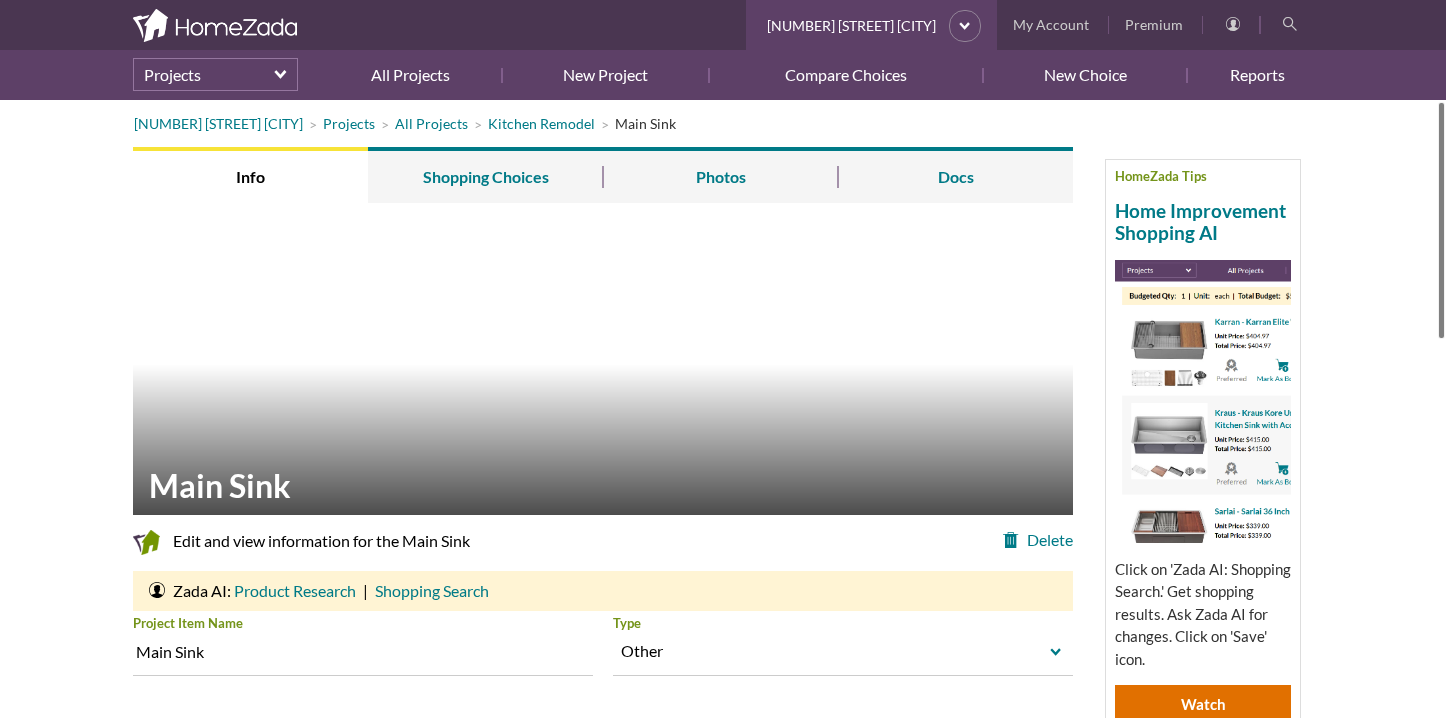 scroll, scrollTop: 0, scrollLeft: 0, axis: both 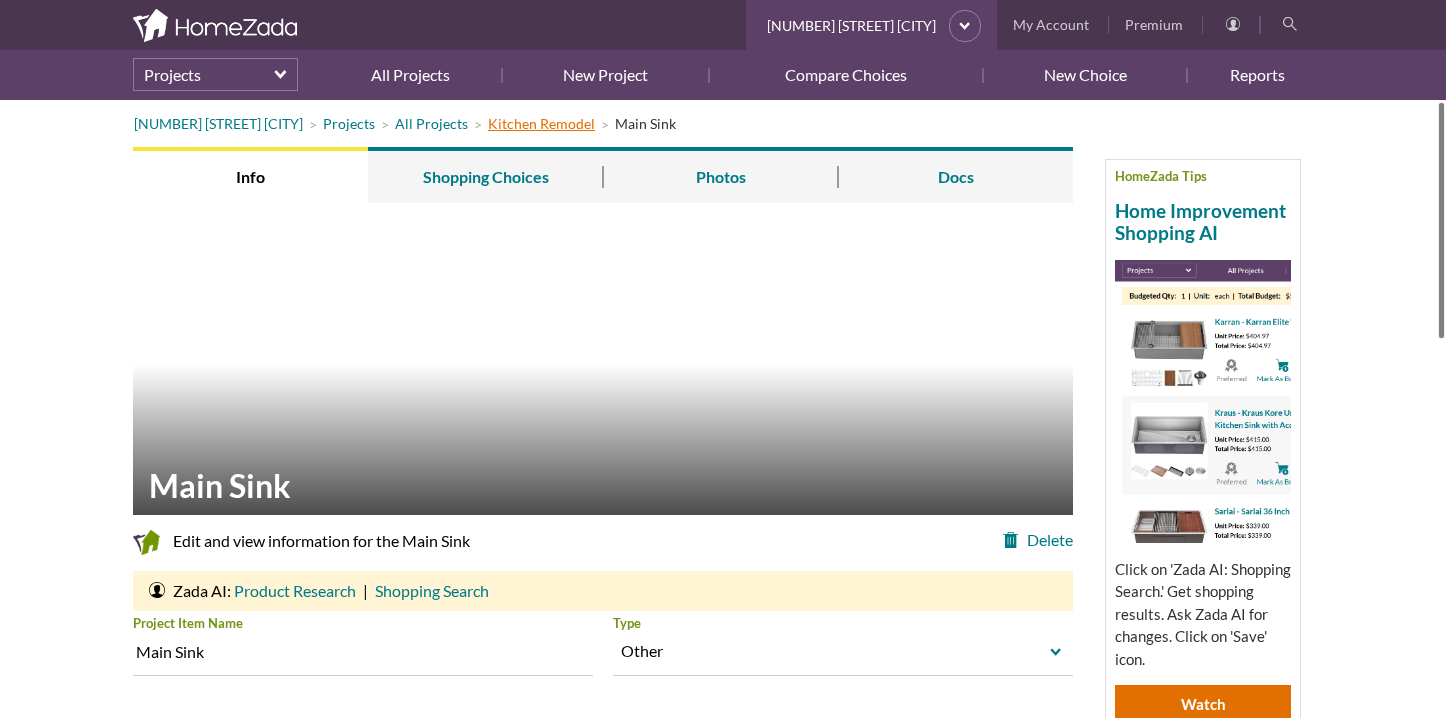 click on "Kitchen Remodel" at bounding box center (541, 123) 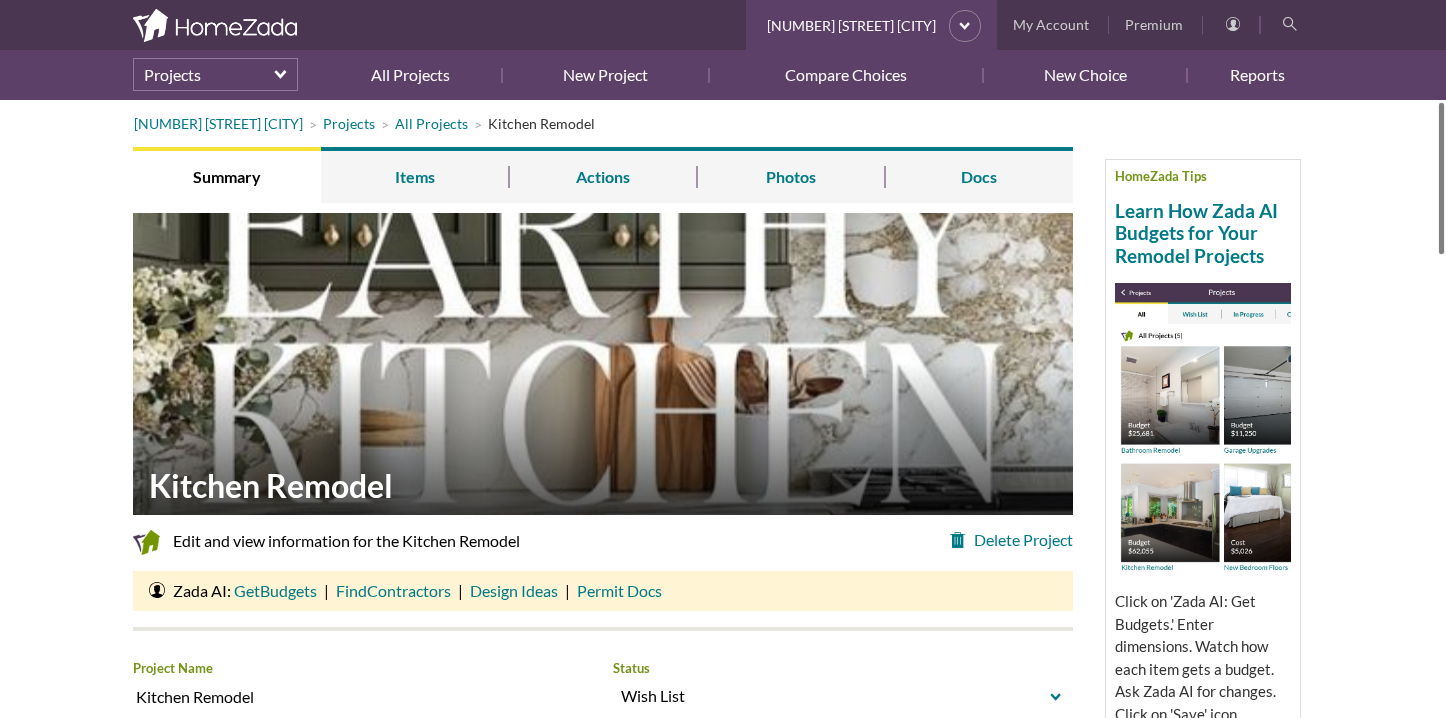 scroll, scrollTop: 0, scrollLeft: 0, axis: both 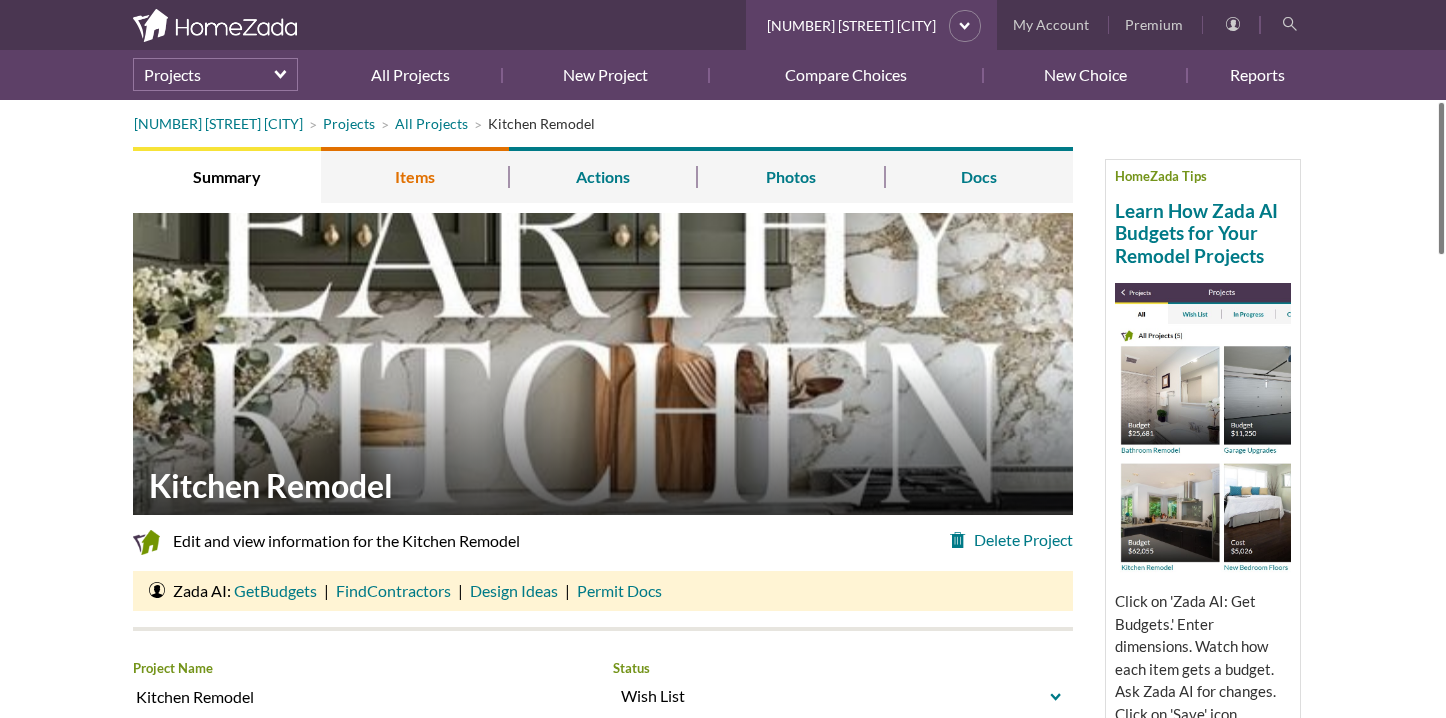 click on "Items" at bounding box center [415, 175] 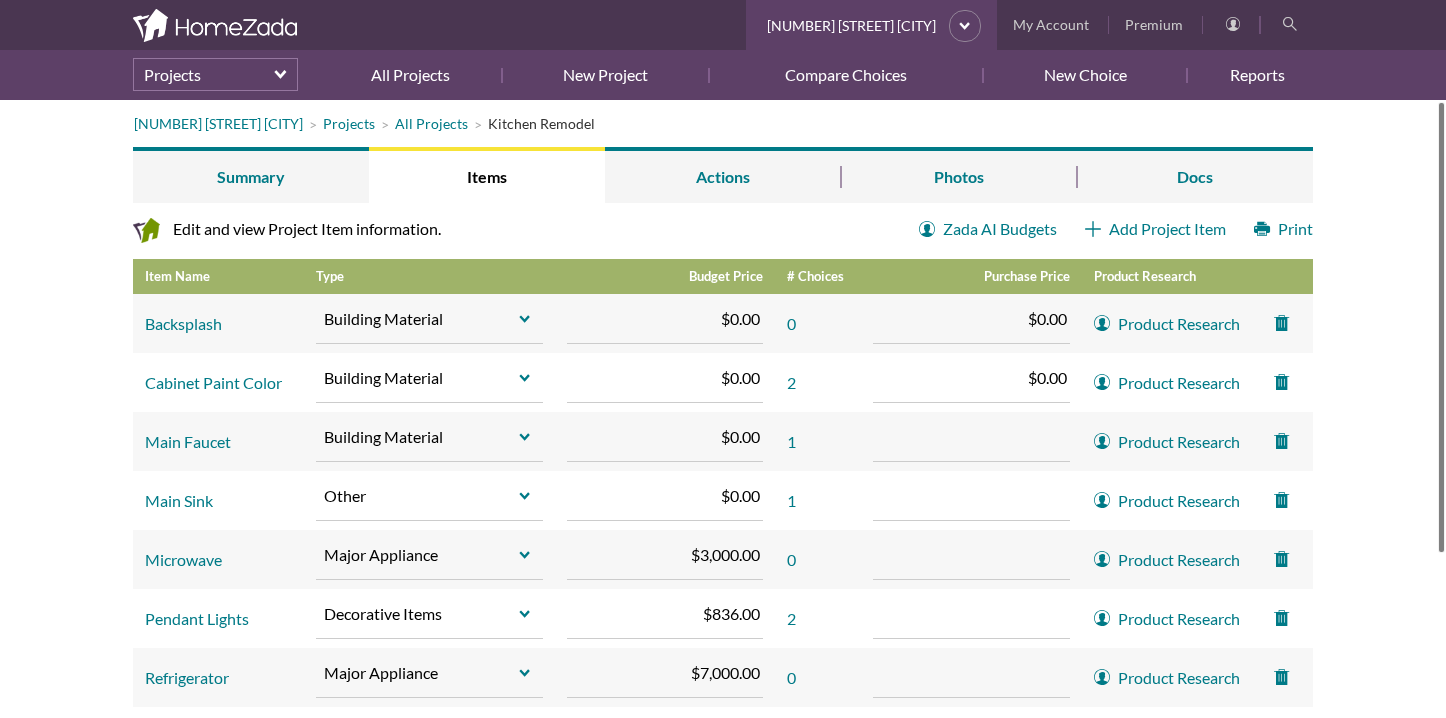 scroll, scrollTop: 0, scrollLeft: 0, axis: both 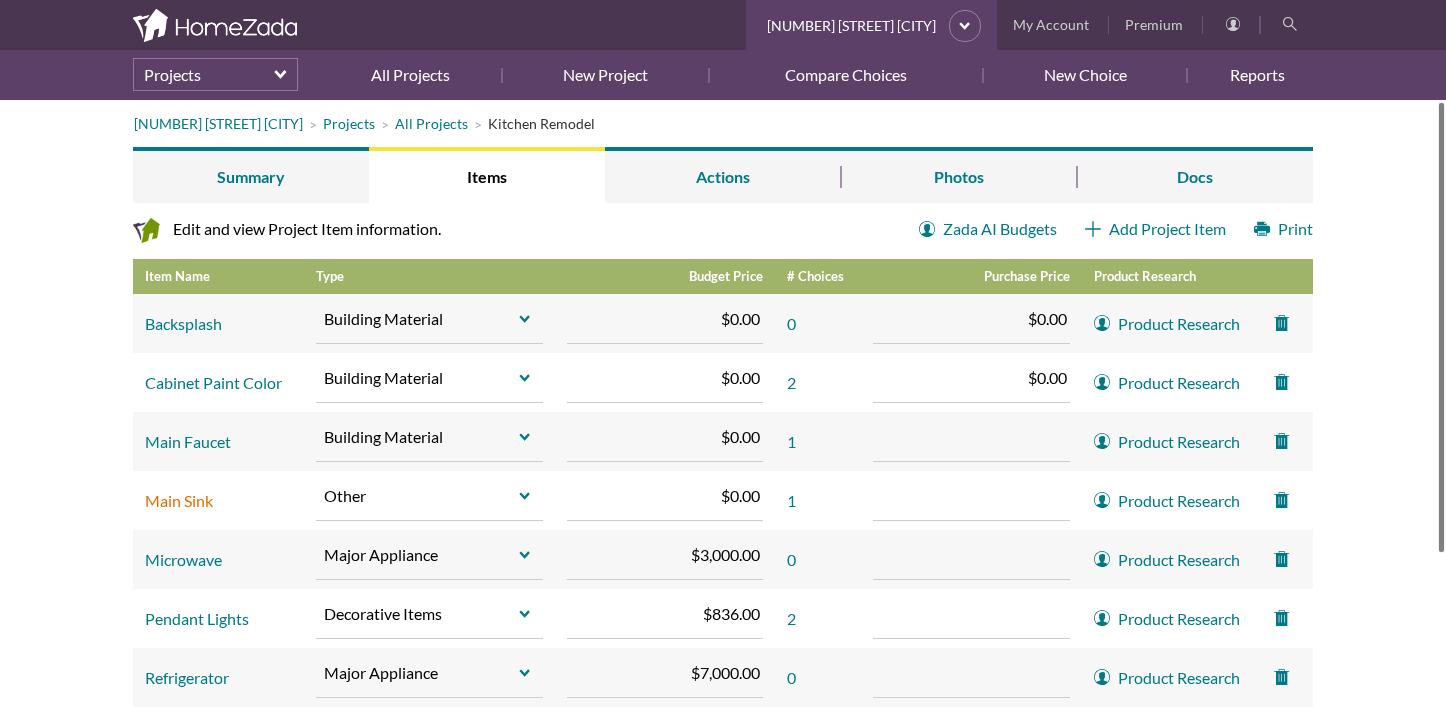 click on "Main Sink" at bounding box center (179, 500) 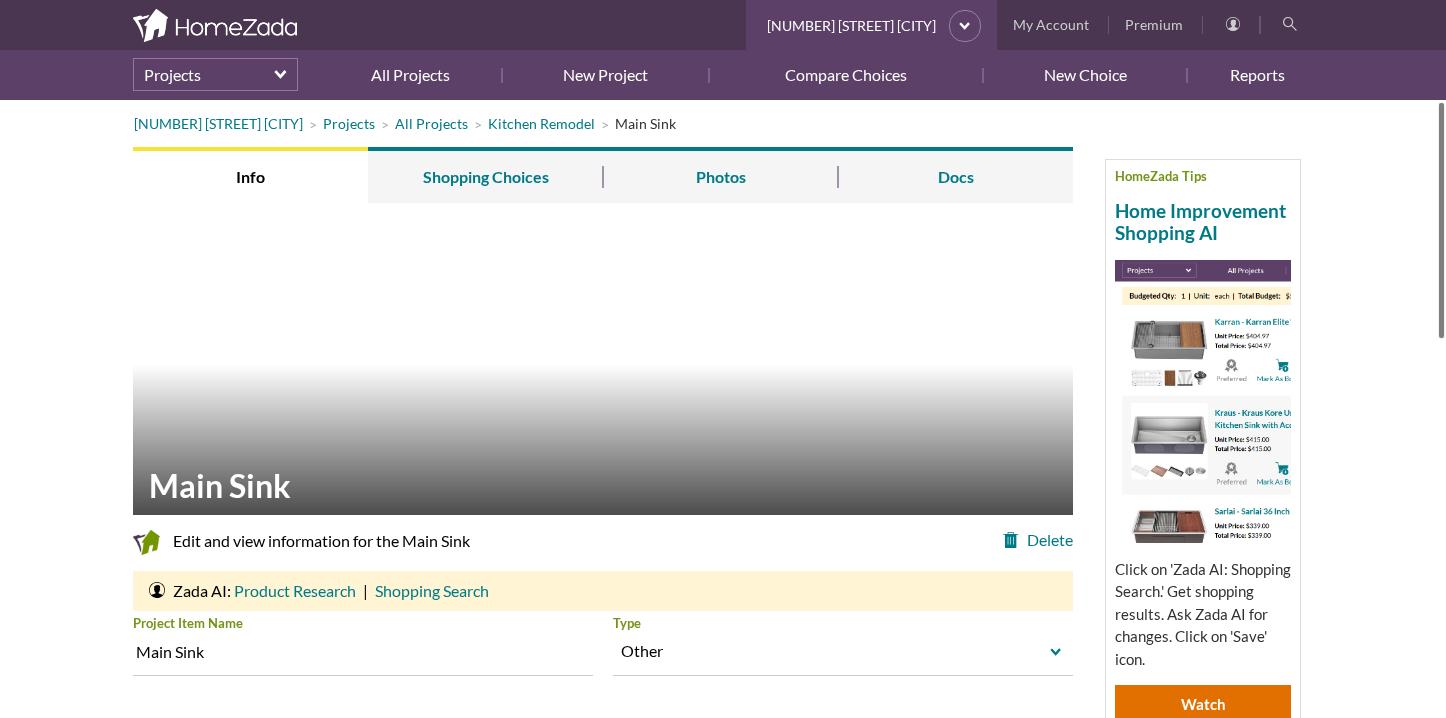 scroll, scrollTop: 0, scrollLeft: 0, axis: both 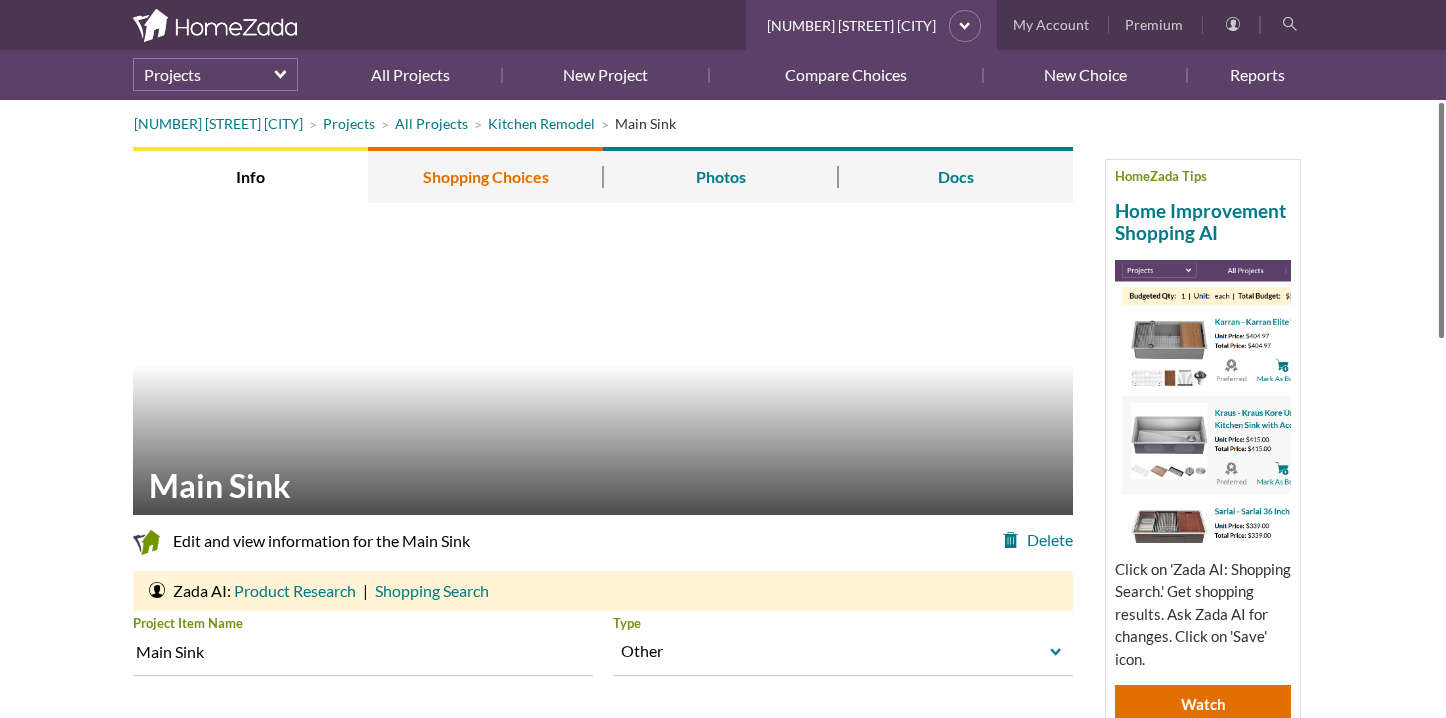 click on "Shopping Choices" at bounding box center [485, 175] 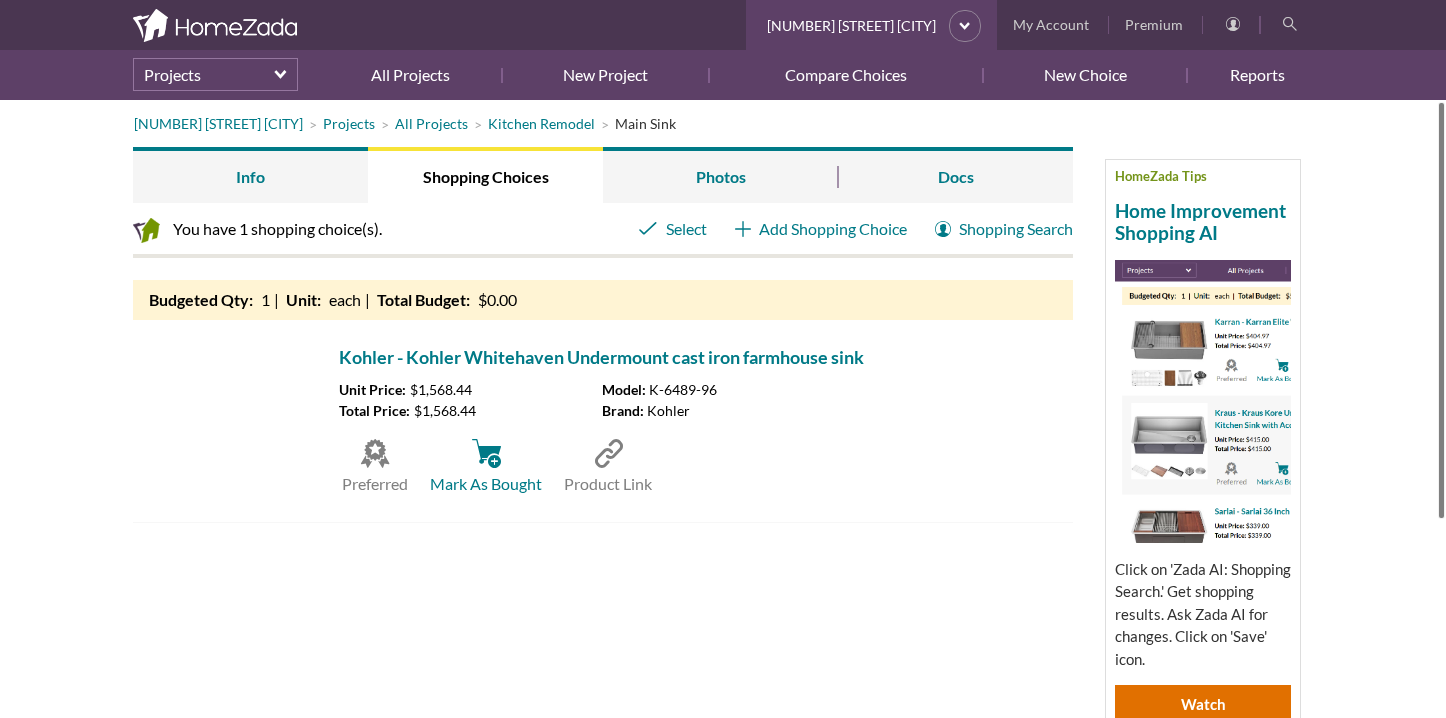 scroll, scrollTop: 0, scrollLeft: 0, axis: both 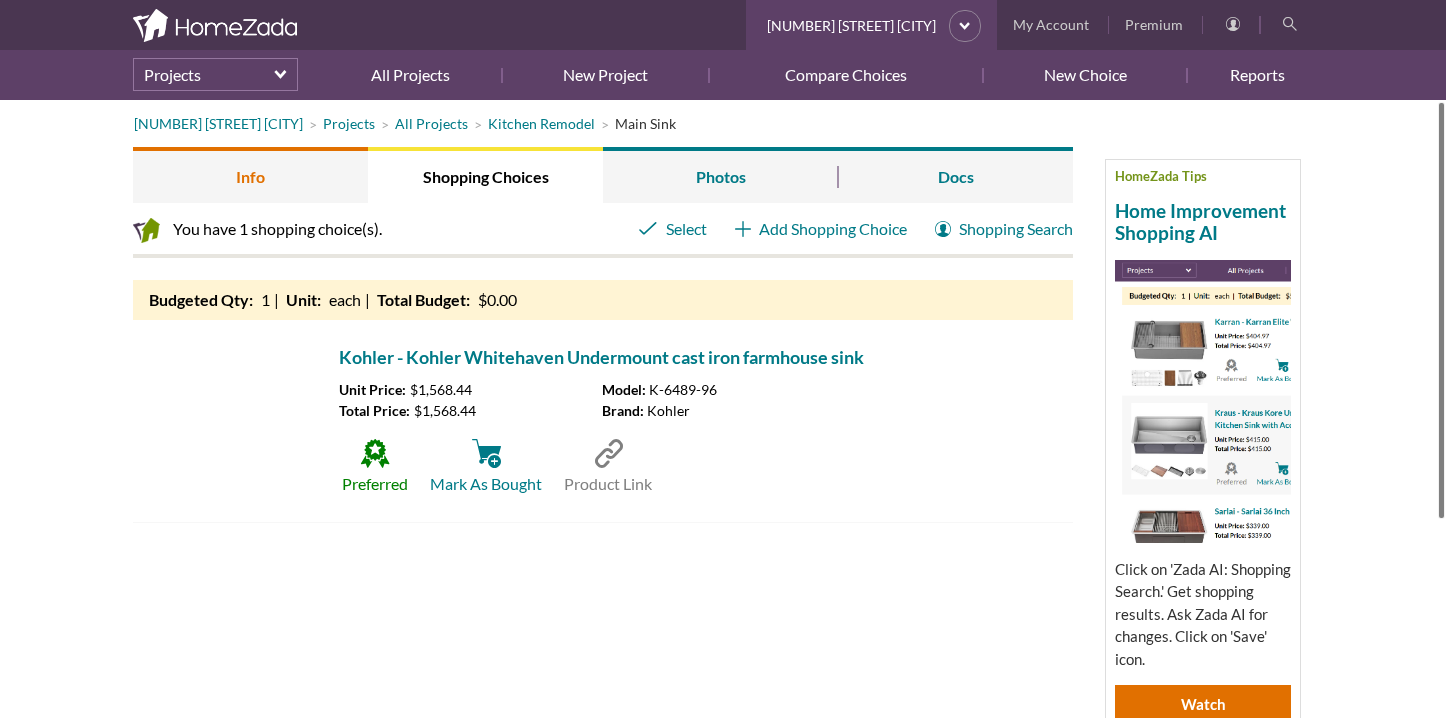 click on "Info" at bounding box center (250, 175) 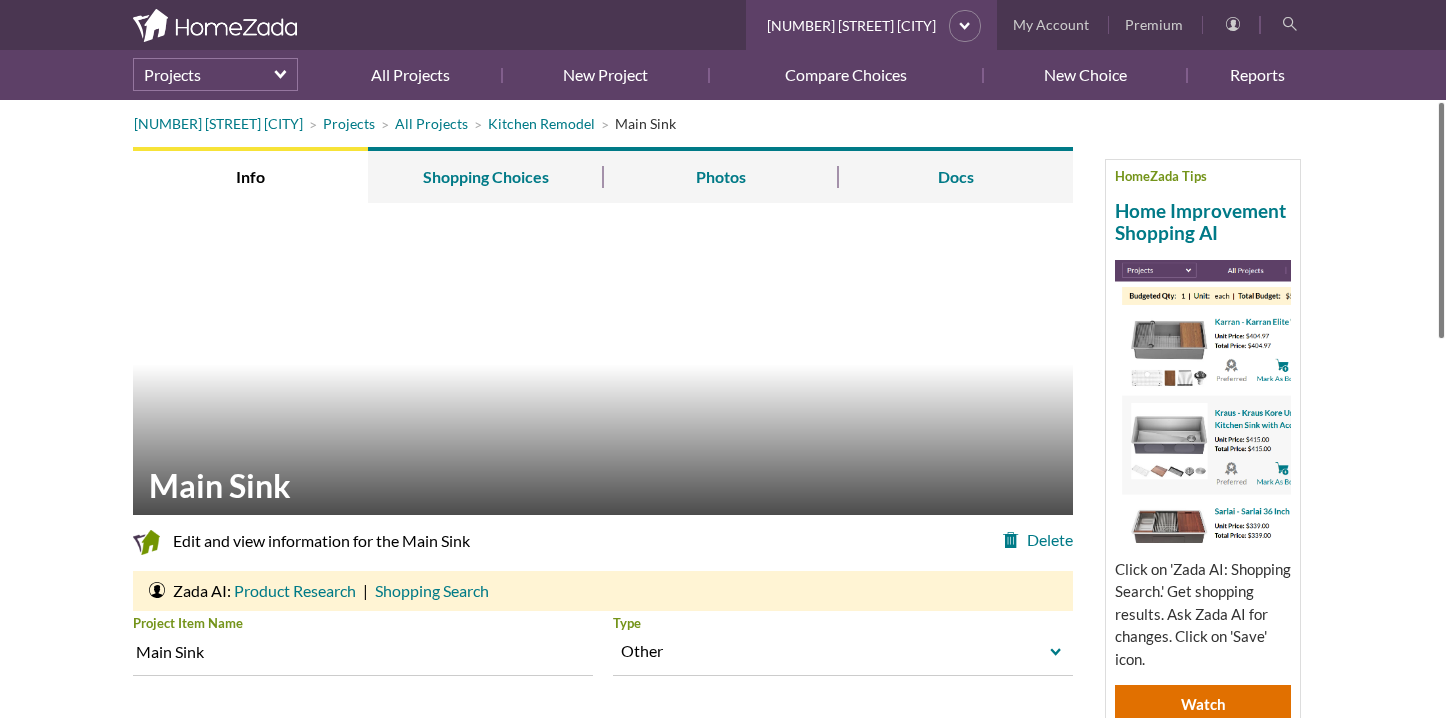 scroll, scrollTop: 0, scrollLeft: 0, axis: both 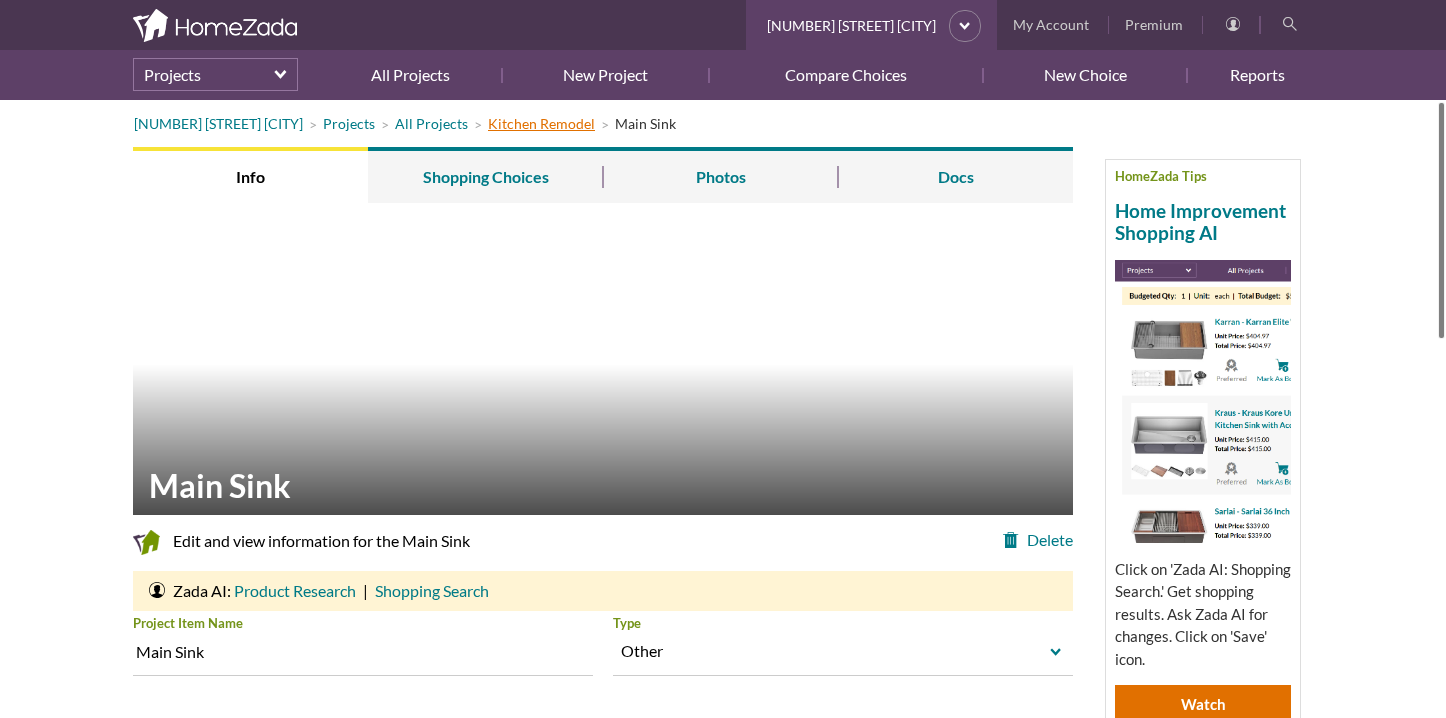 click on "Kitchen Remodel" at bounding box center (541, 123) 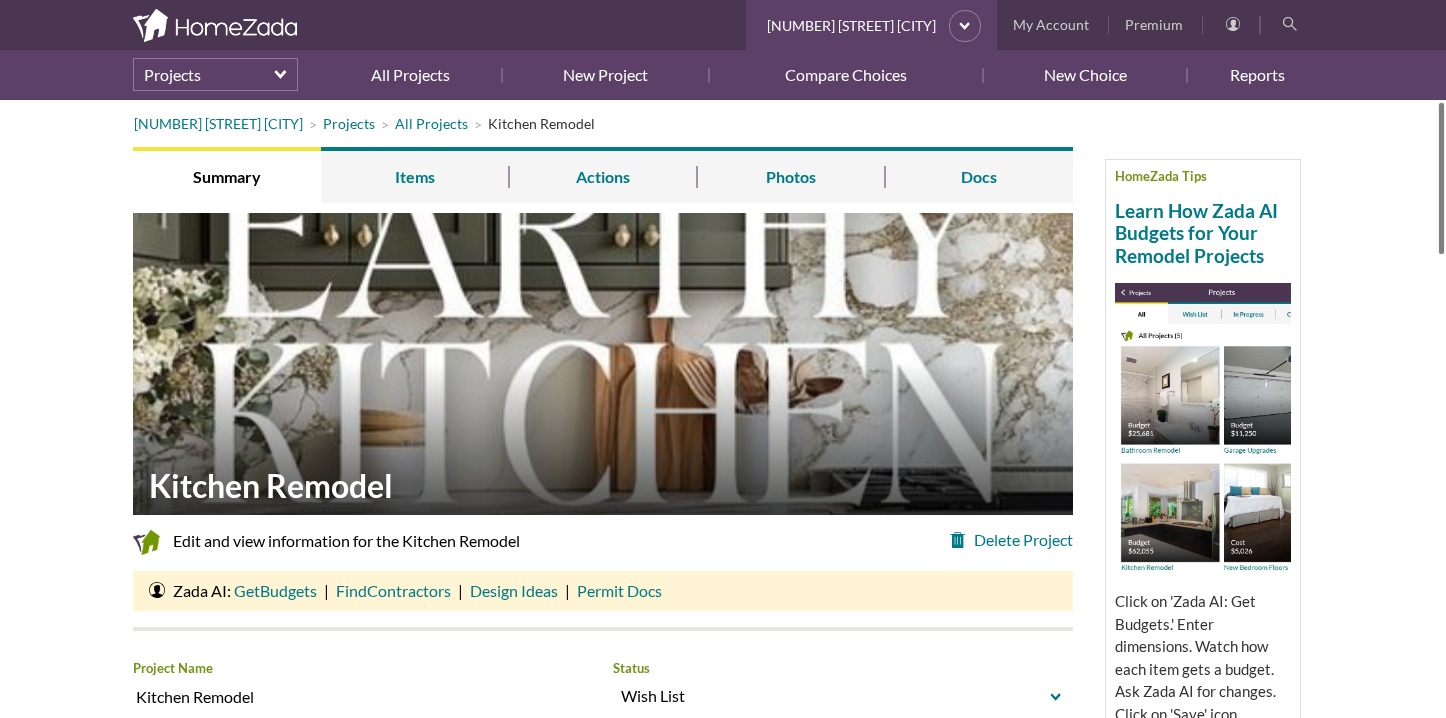 scroll, scrollTop: 0, scrollLeft: 0, axis: both 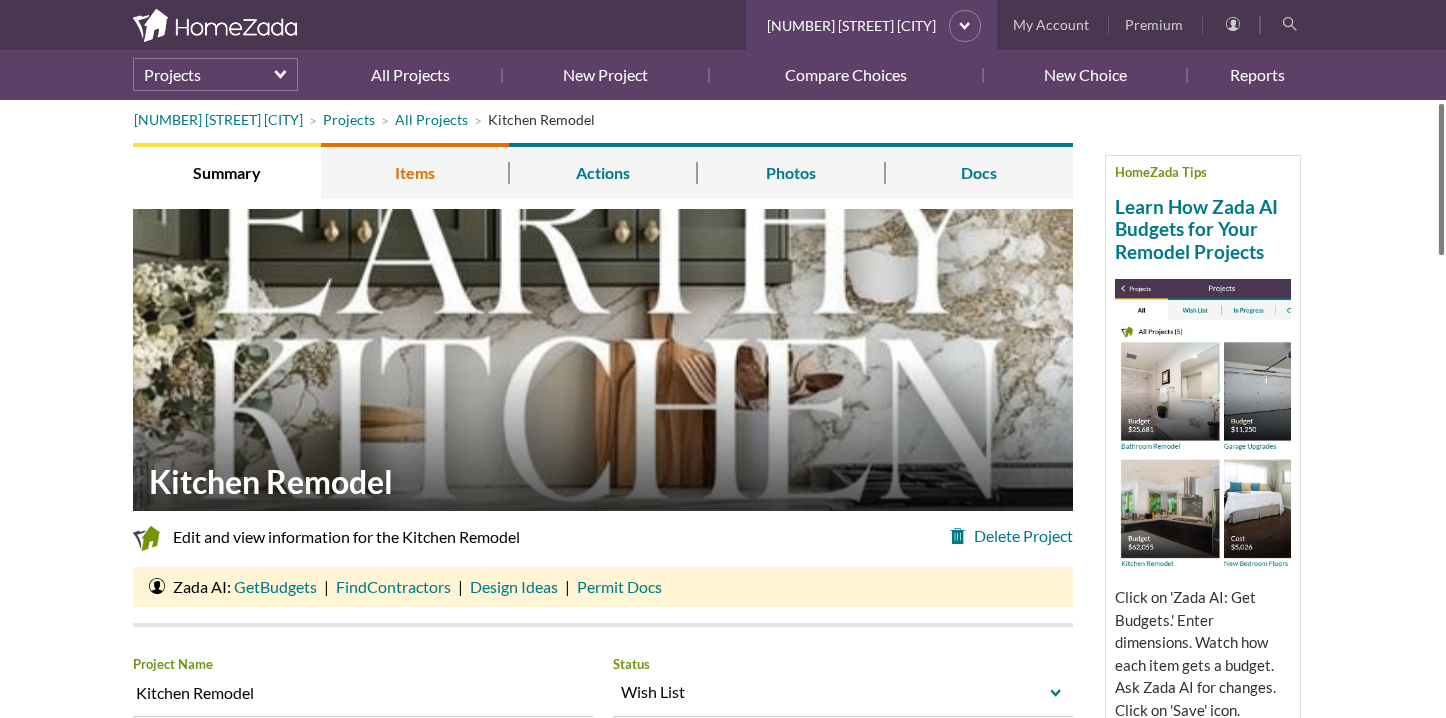 click on "Items" at bounding box center (415, 171) 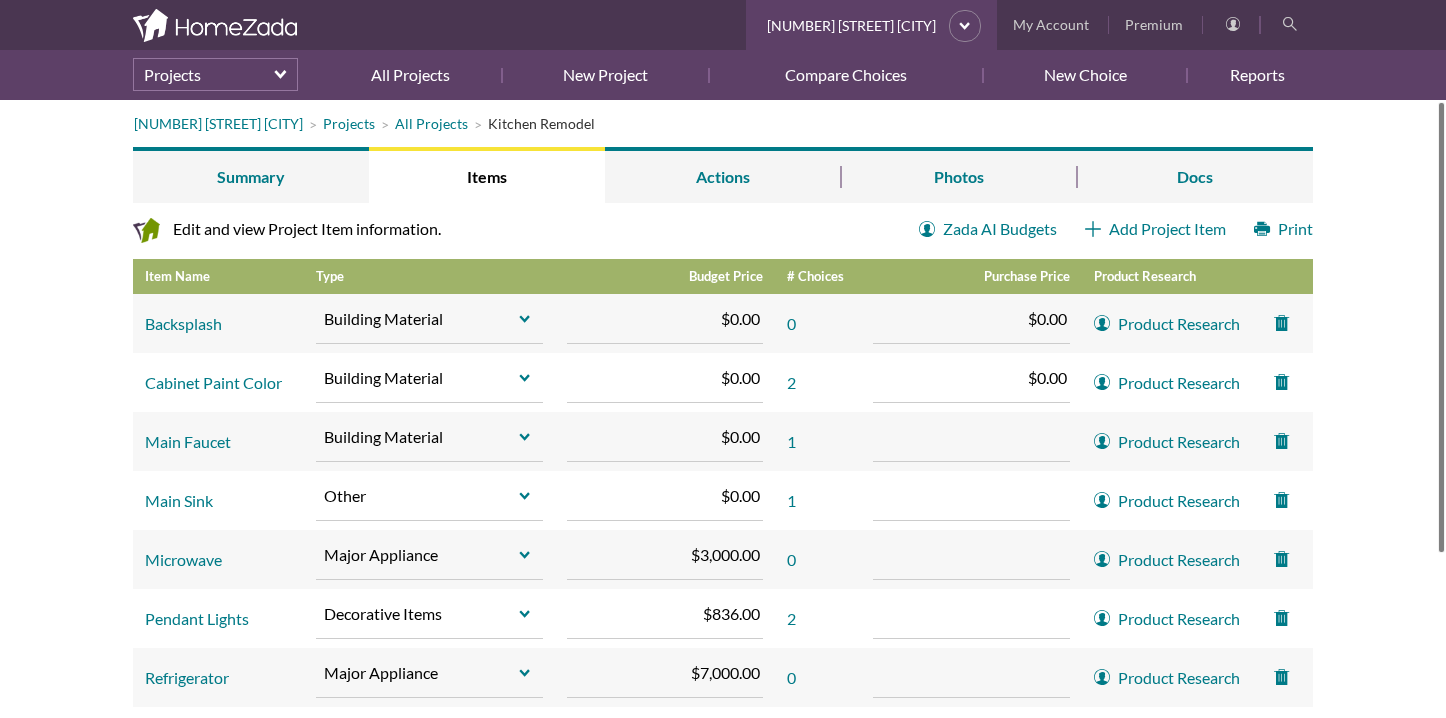 scroll, scrollTop: 0, scrollLeft: 0, axis: both 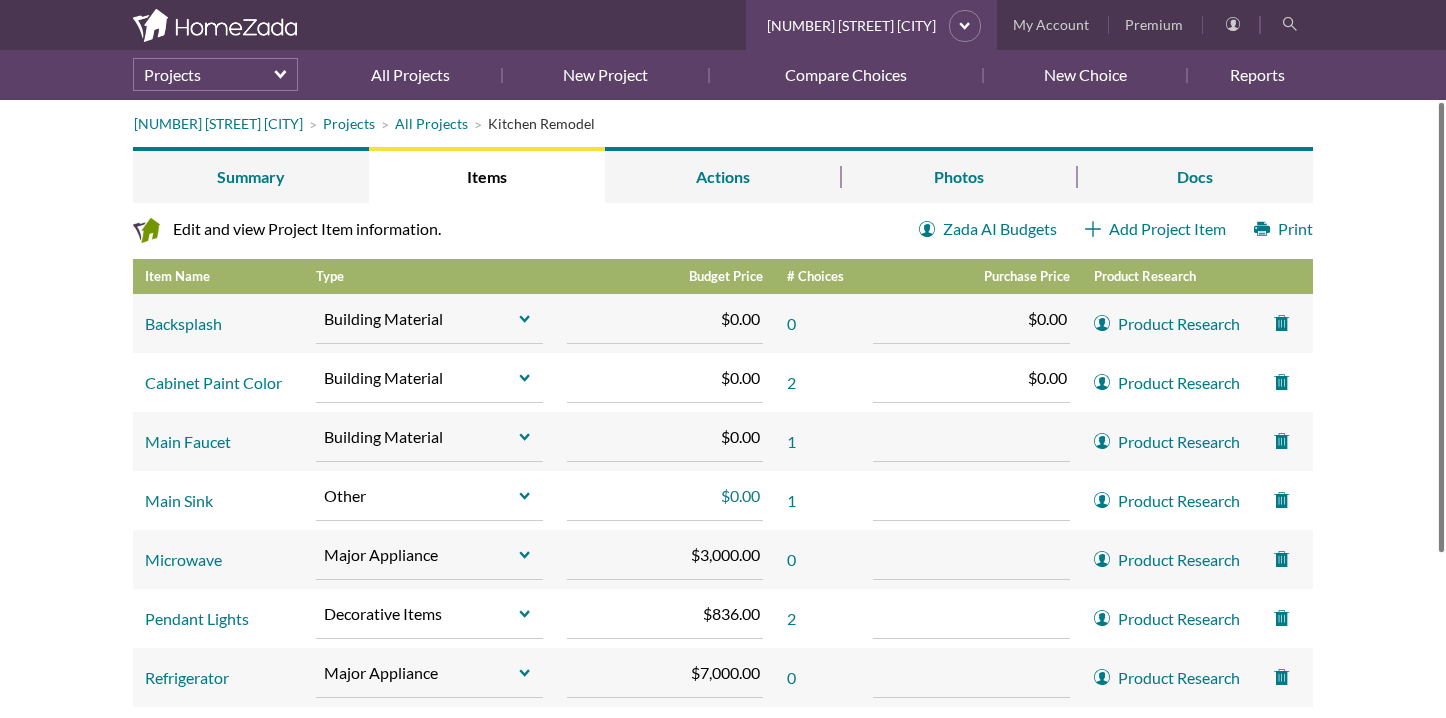 click on "$0.00 0 Increase value Decrease value" at bounding box center [665, 496] 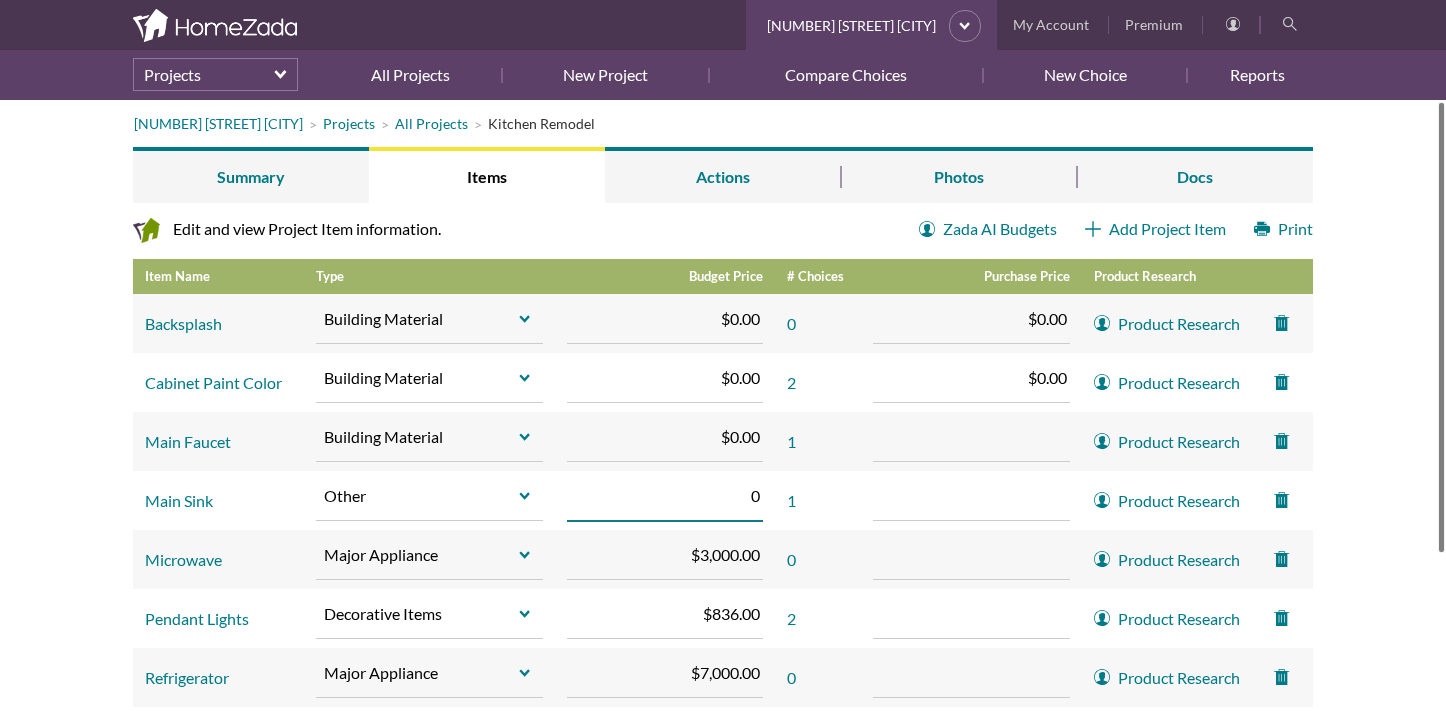 click on "0" at bounding box center [665, 496] 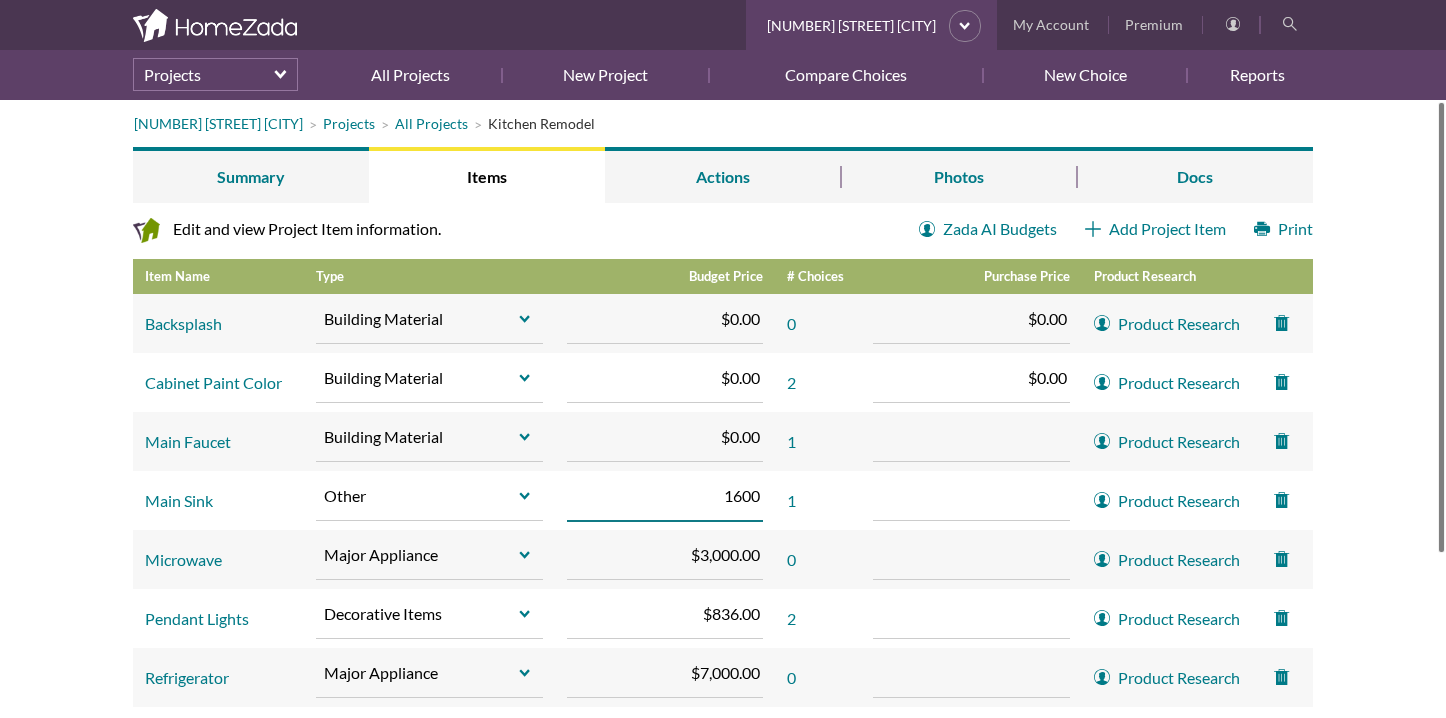 type on "1600" 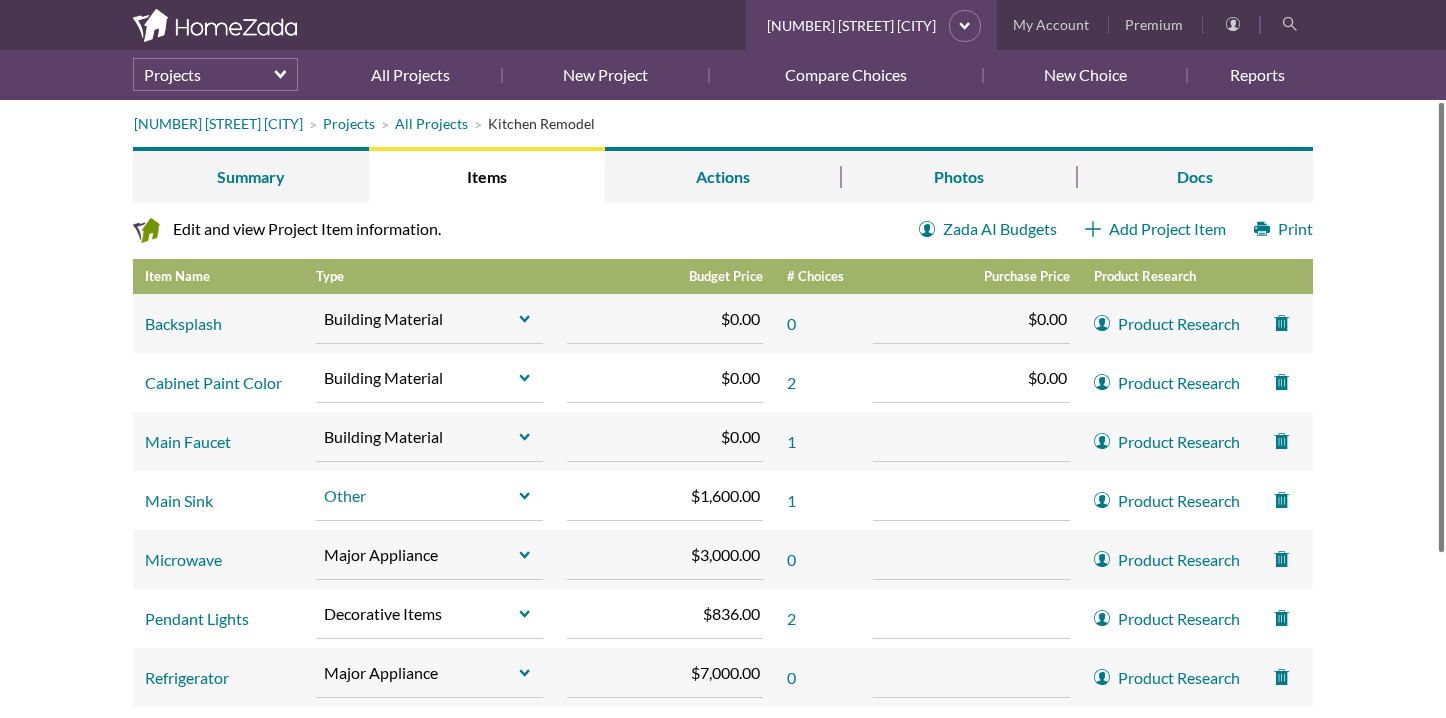 click on "select" at bounding box center [525, 496] 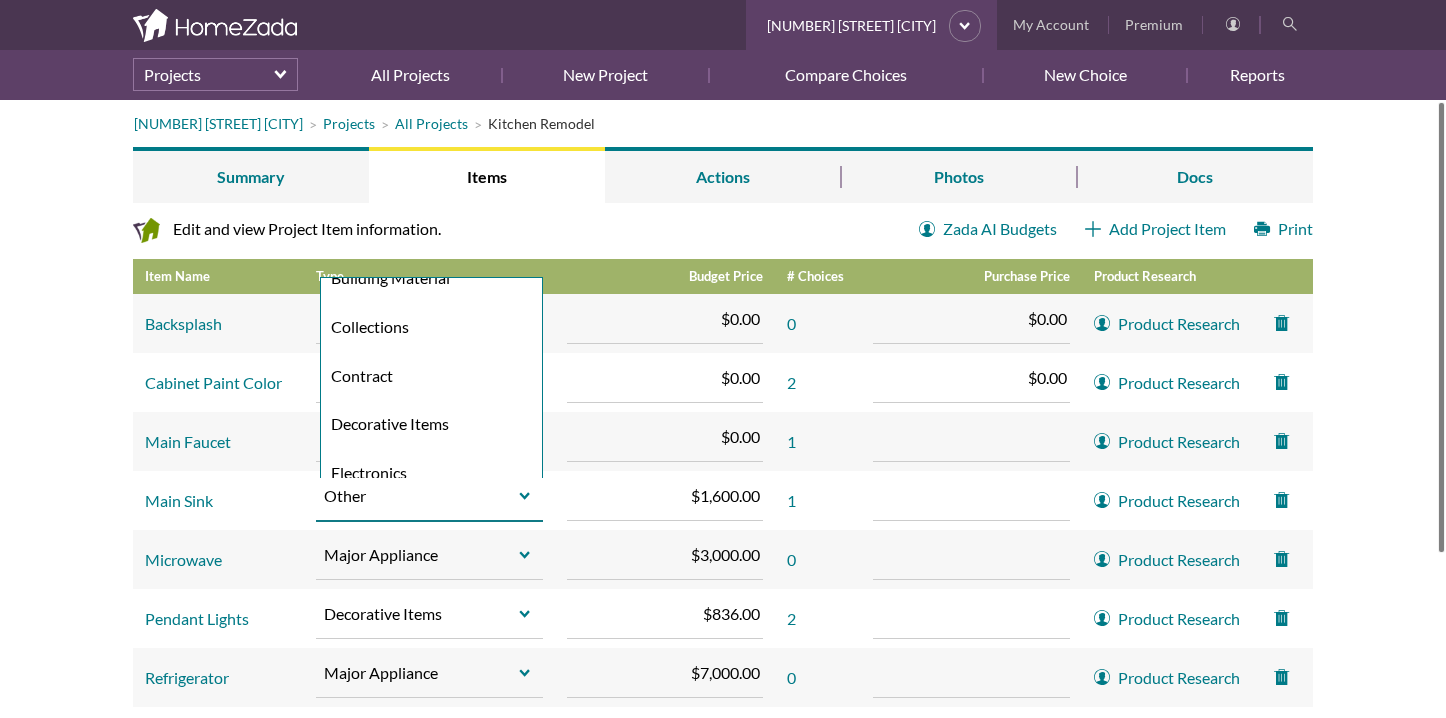 scroll, scrollTop: 0, scrollLeft: 0, axis: both 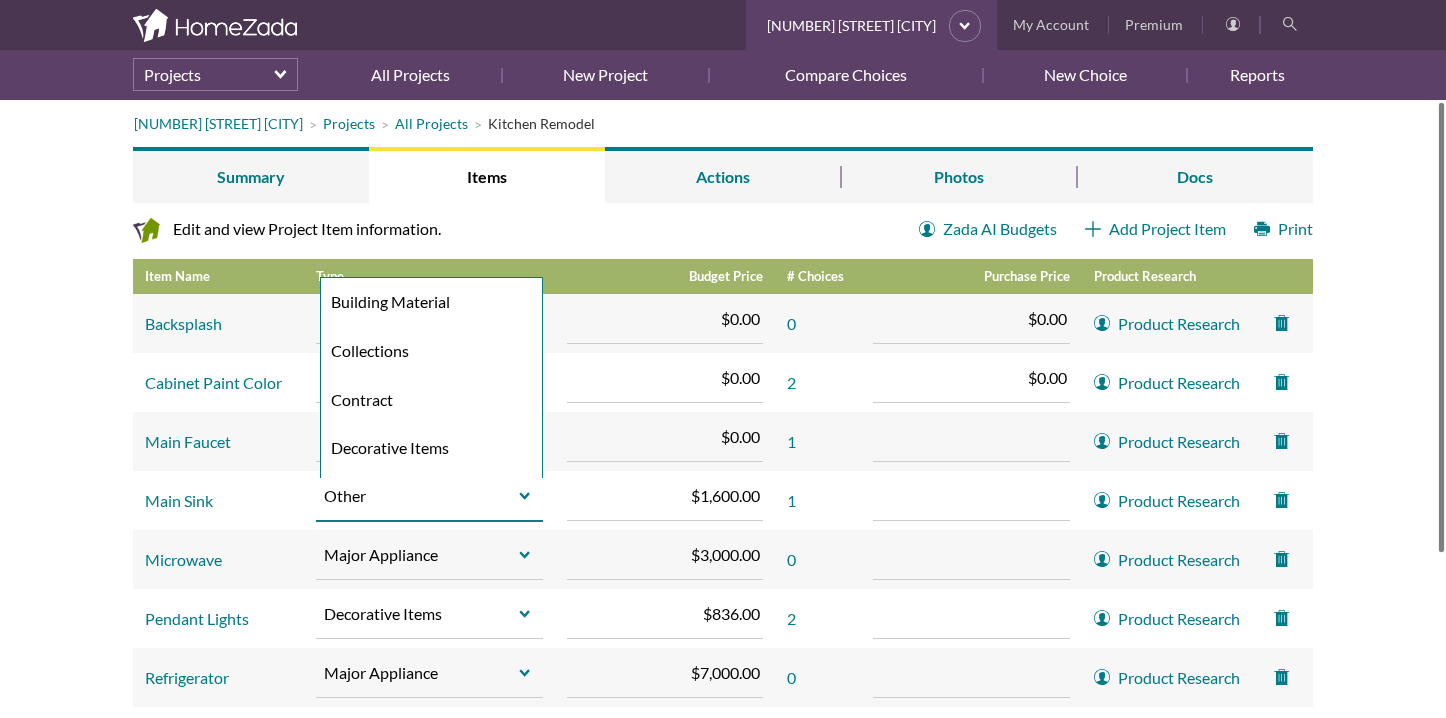 click on "Other" at bounding box center (415, 496) 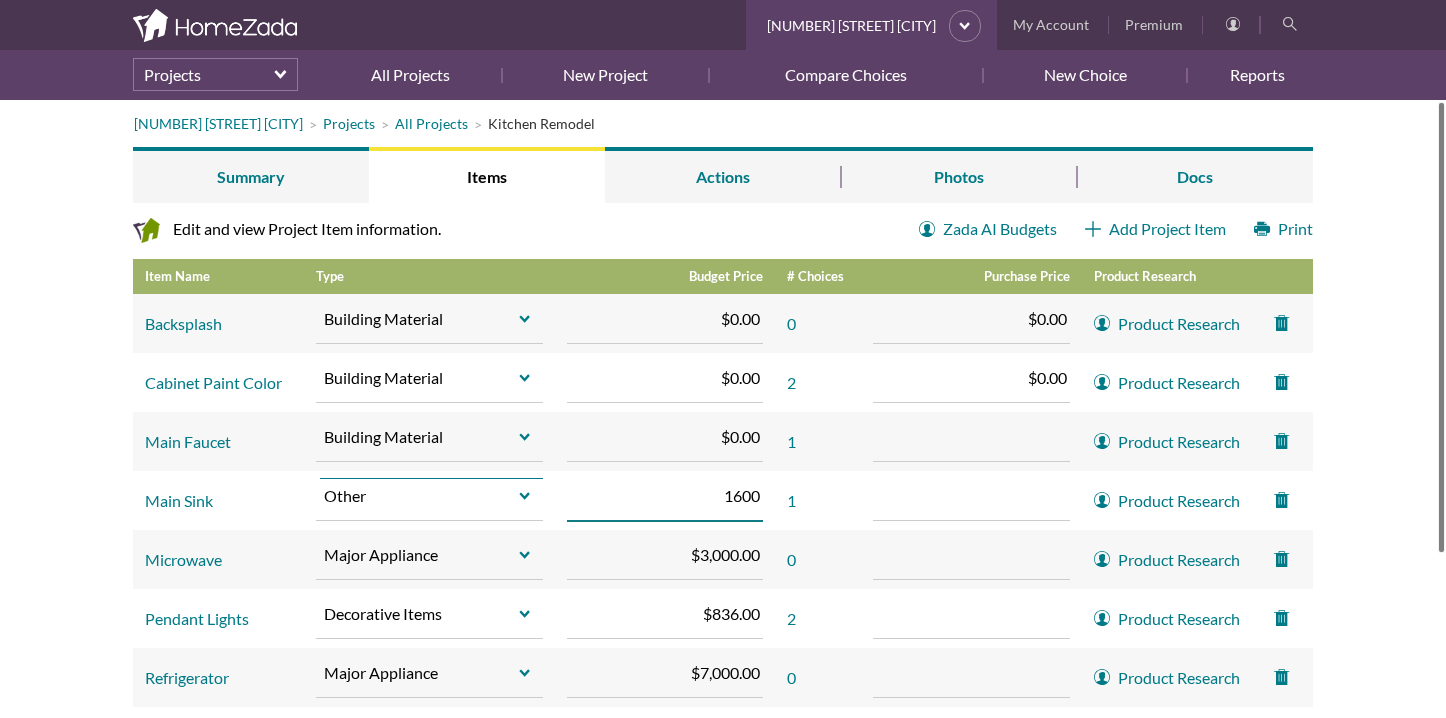 click on "$1,600.00 1600 Increase value Decrease value" at bounding box center (665, 496) 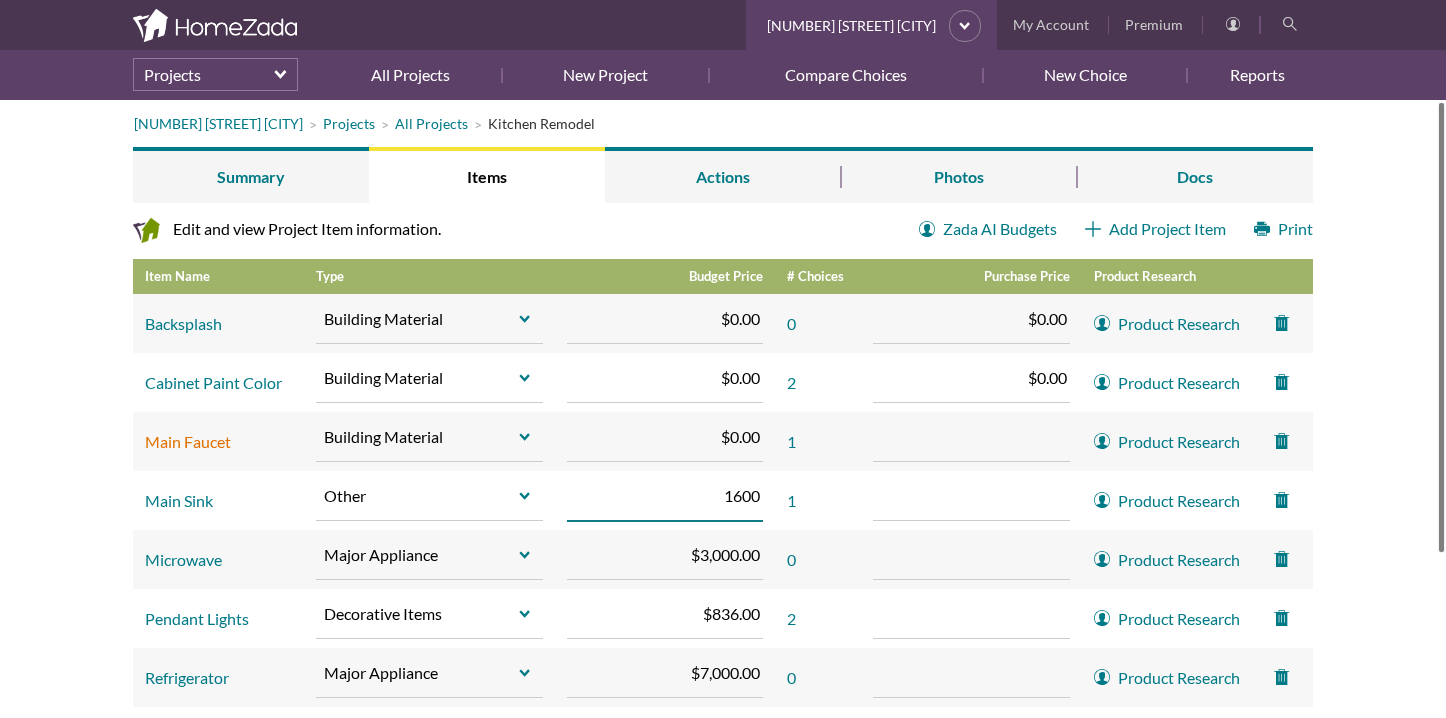 click on "Main Faucet" at bounding box center (188, 441) 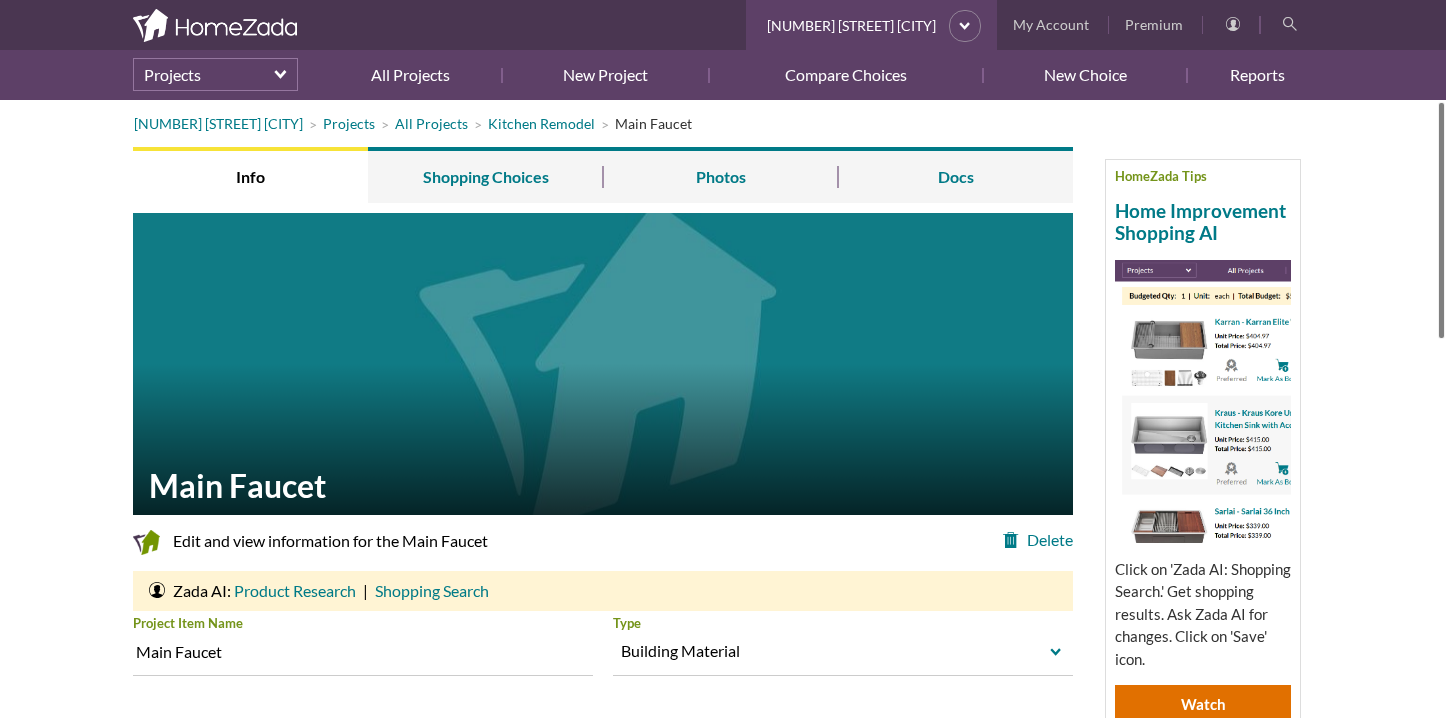 scroll, scrollTop: 0, scrollLeft: 0, axis: both 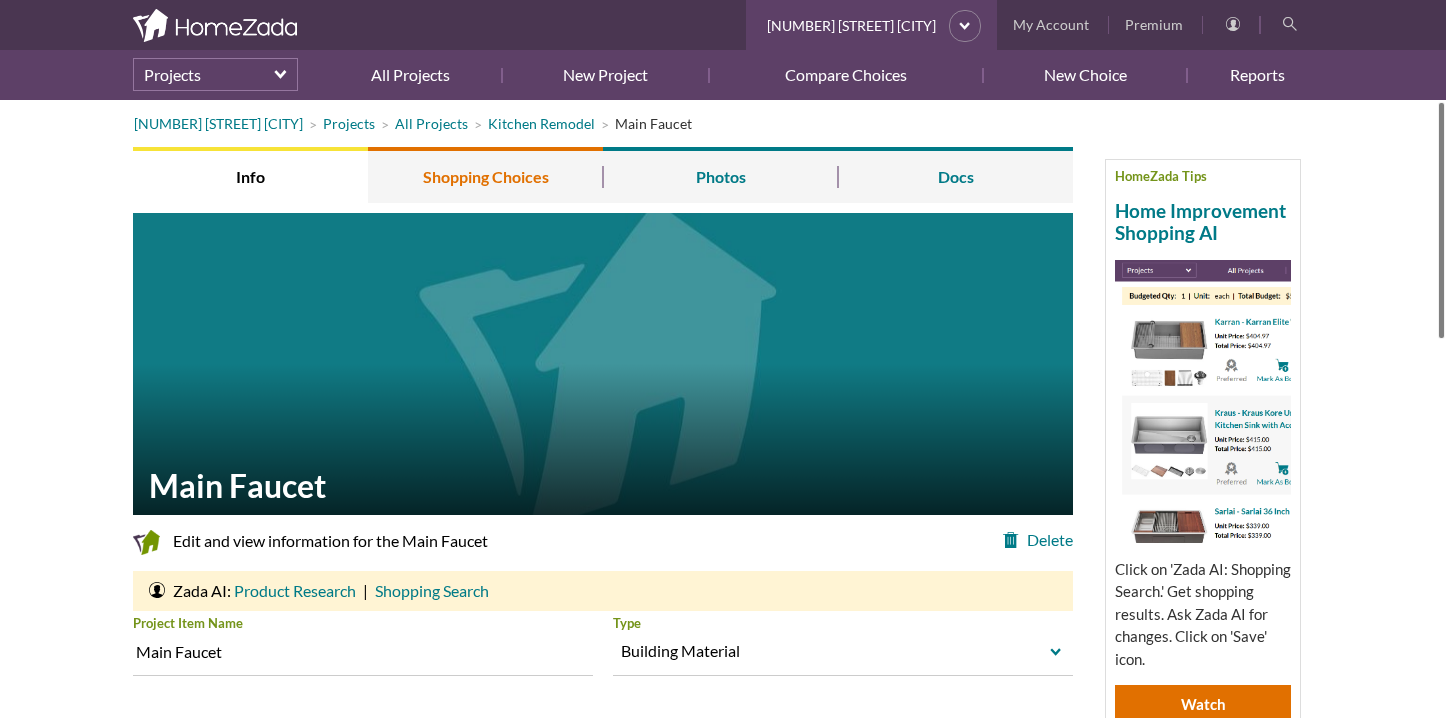 click on "Shopping Choices" at bounding box center (485, 175) 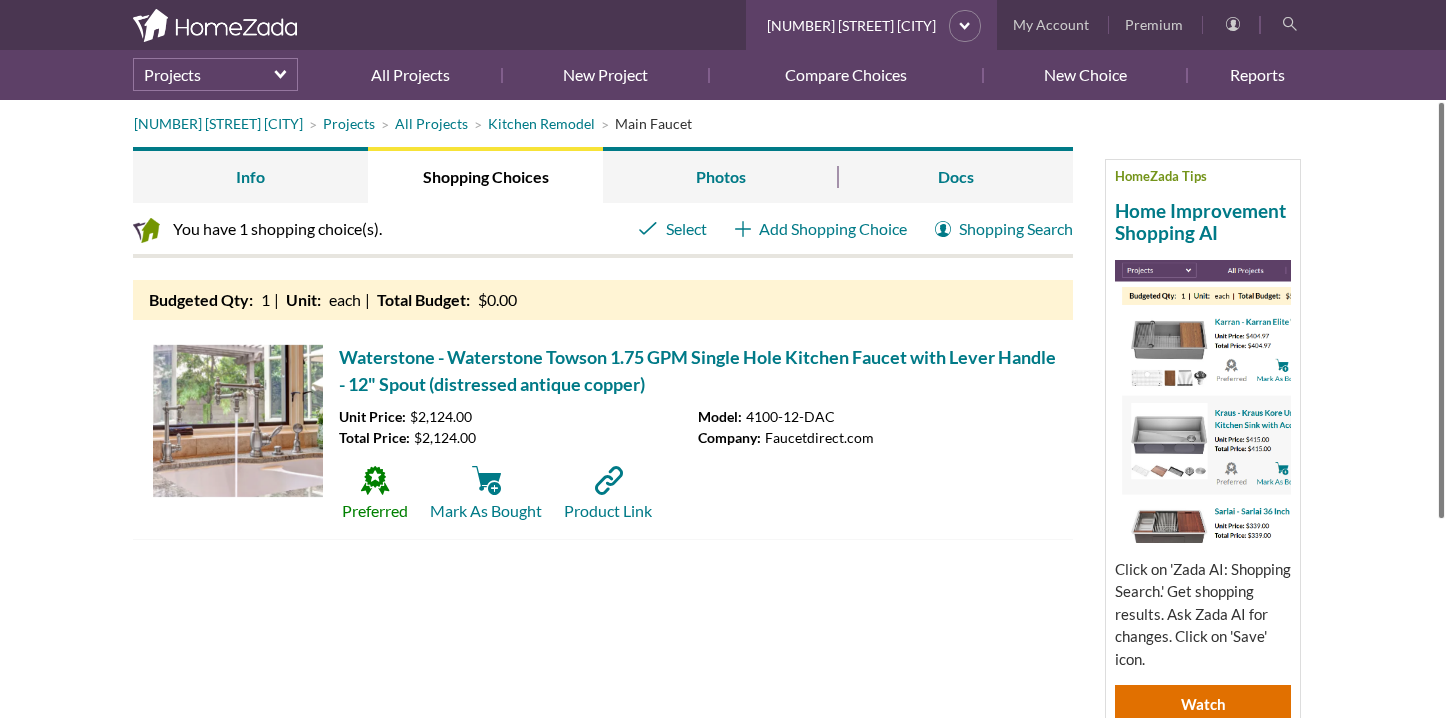 scroll, scrollTop: 0, scrollLeft: 0, axis: both 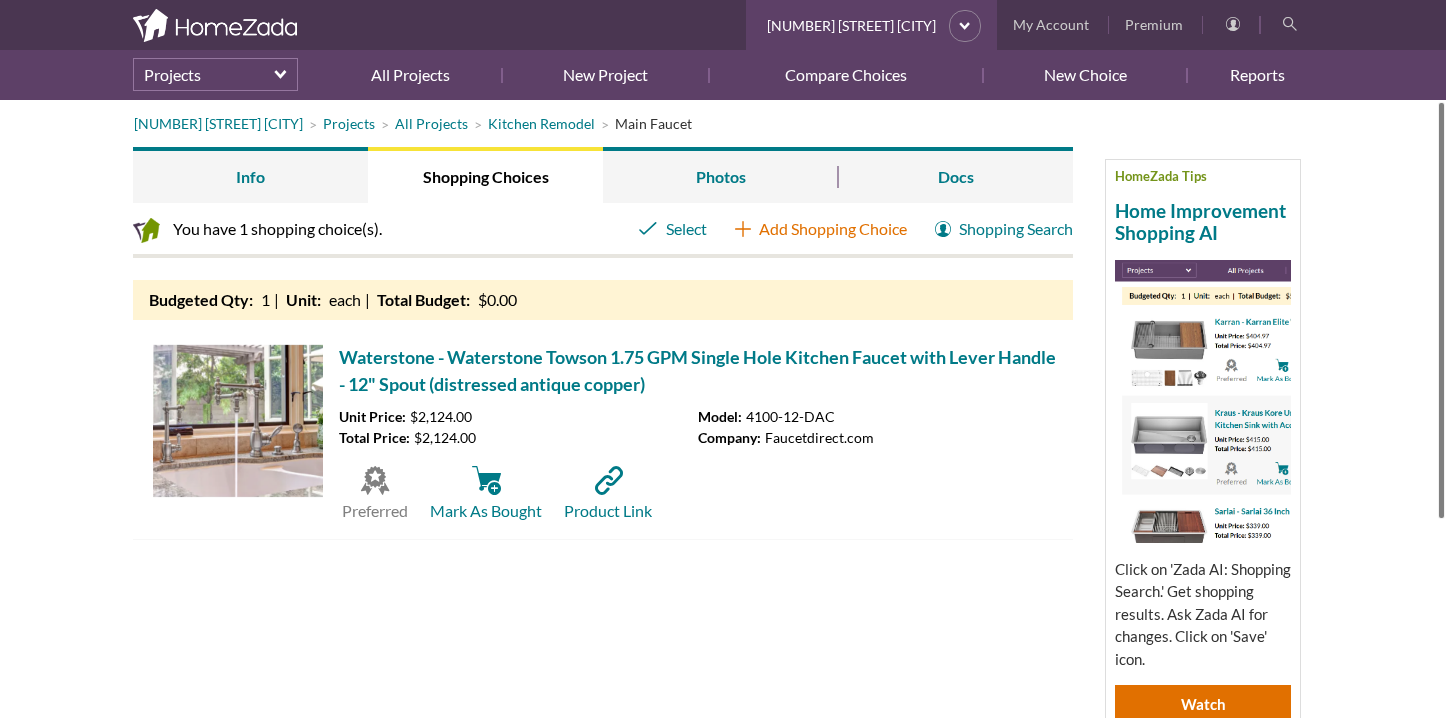 click on "Add Shopping Choice" at bounding box center [821, 229] 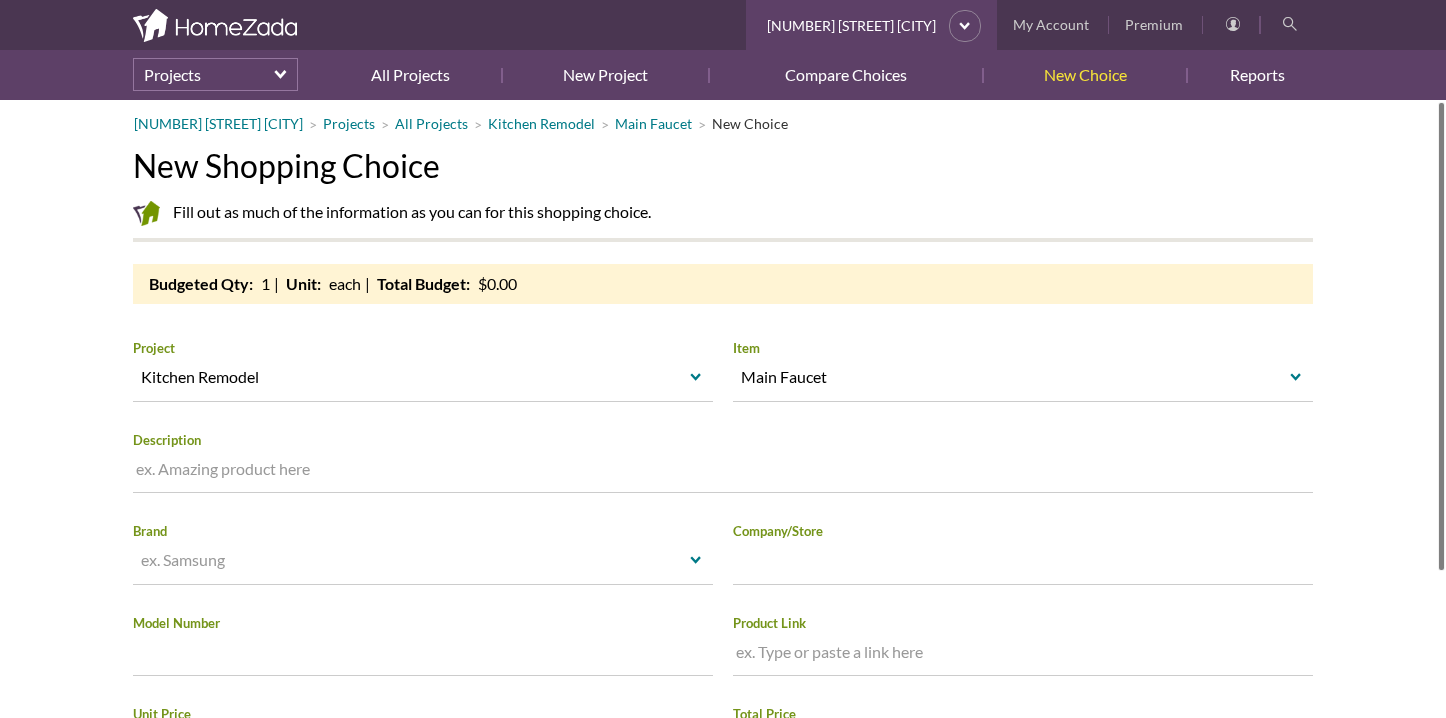 scroll, scrollTop: 0, scrollLeft: 0, axis: both 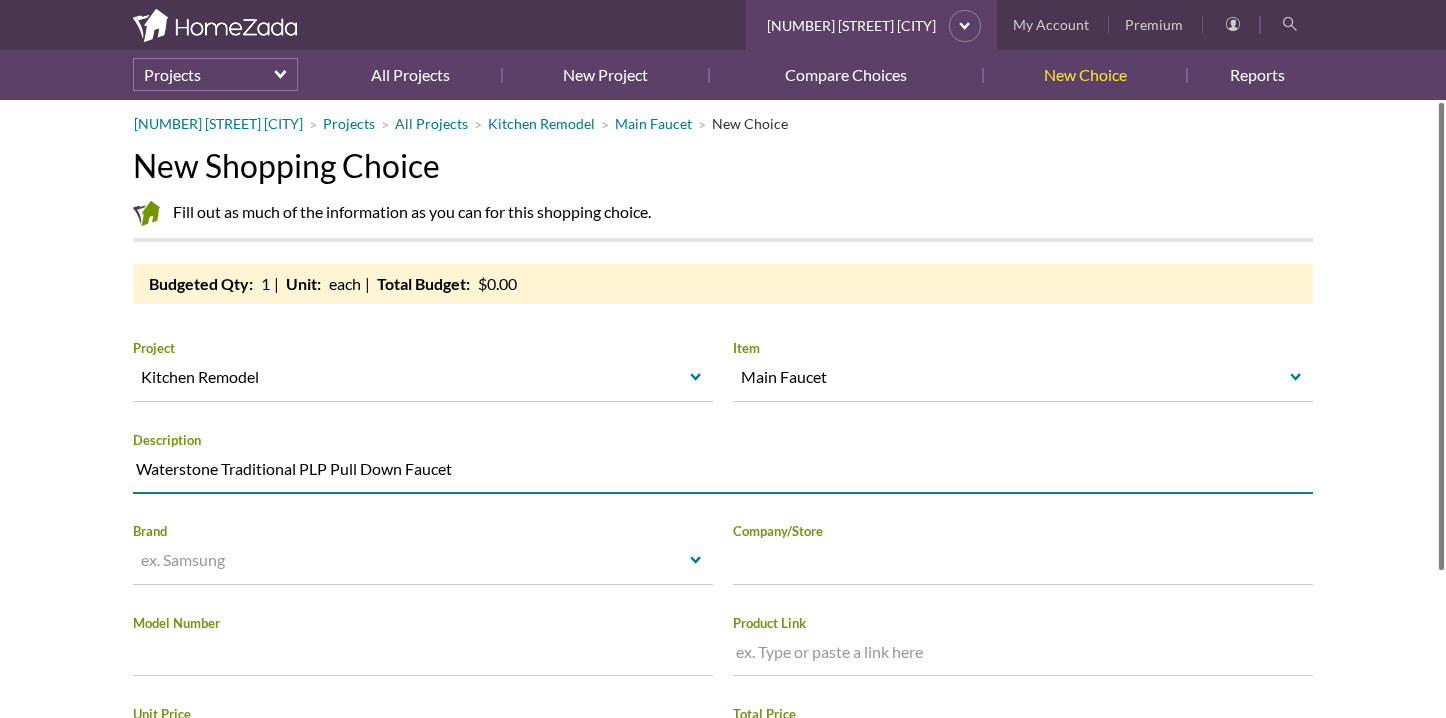 type on "Waterstone Traditional PLP Pull Down Faucet" 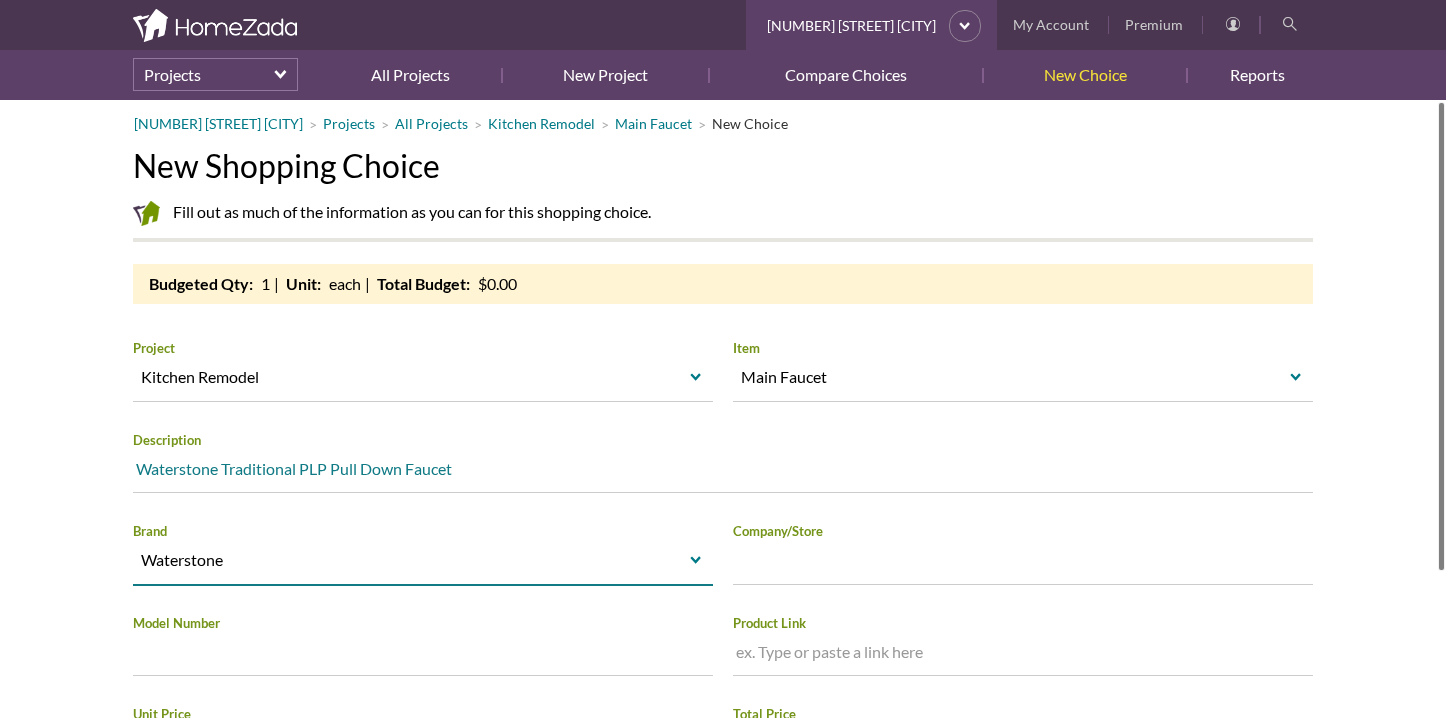 type on "Waterstone" 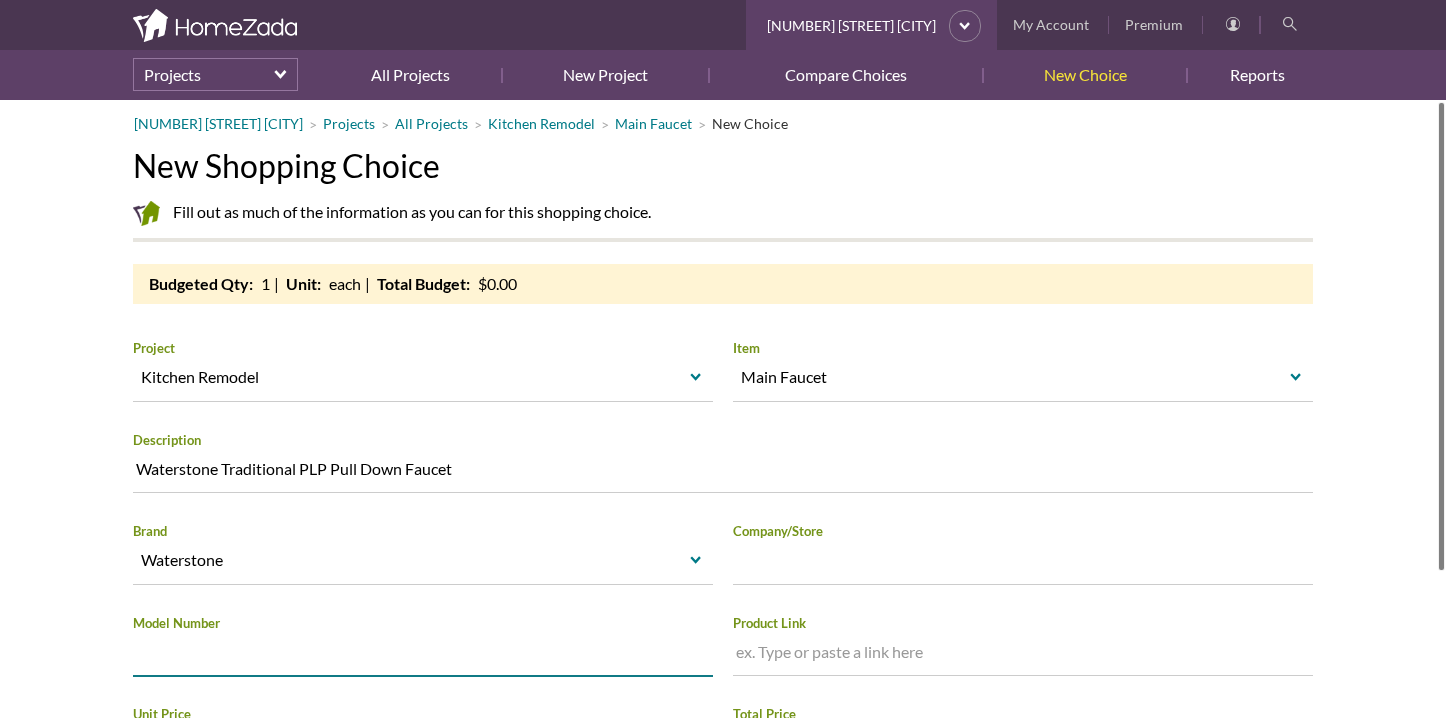 click at bounding box center (423, 655) 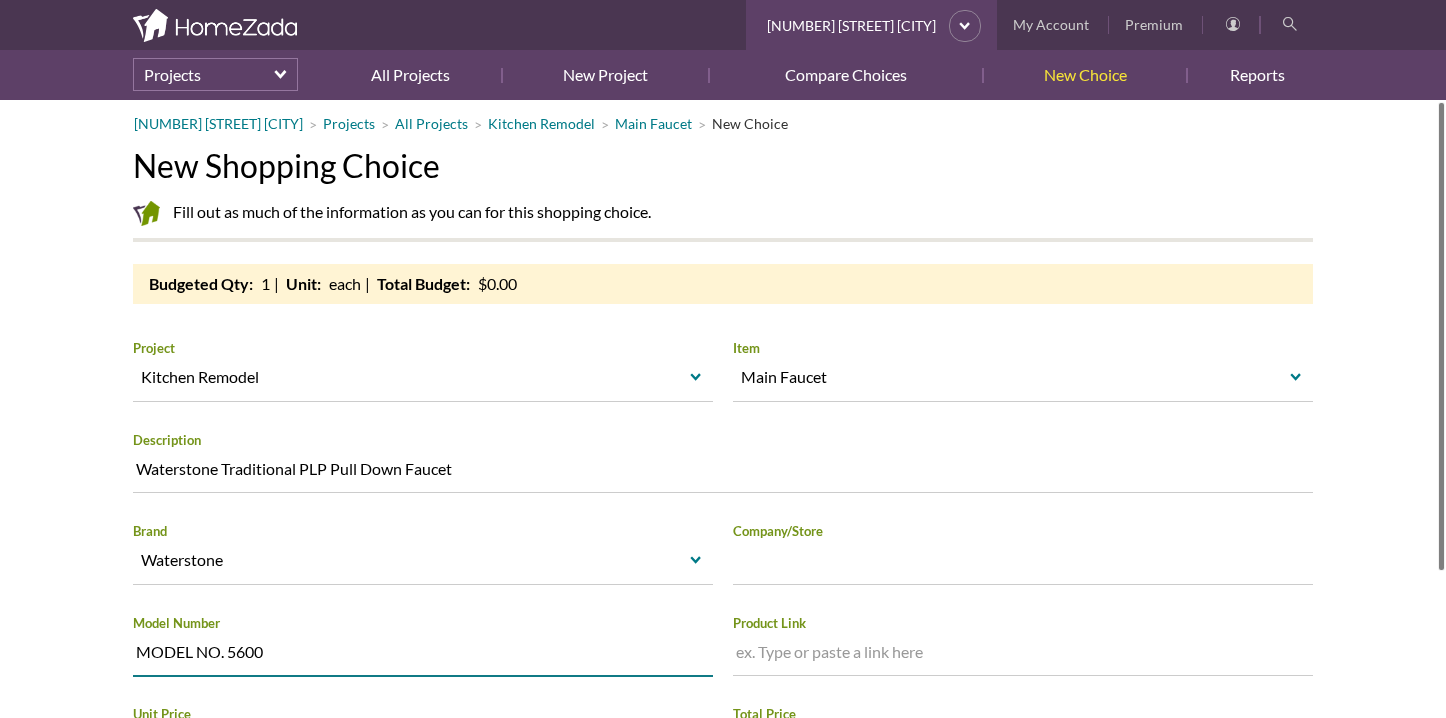 type on "MODEL NO. 5600" 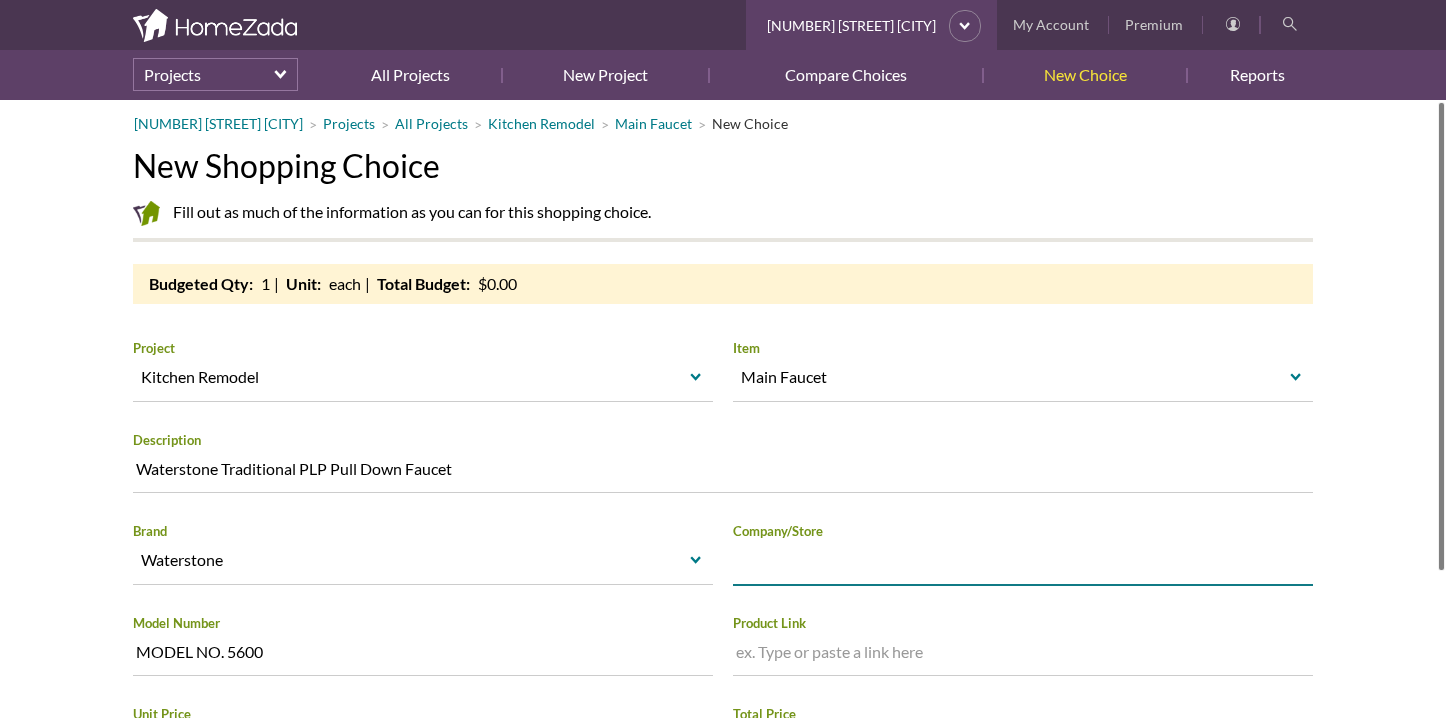 click at bounding box center (1023, 564) 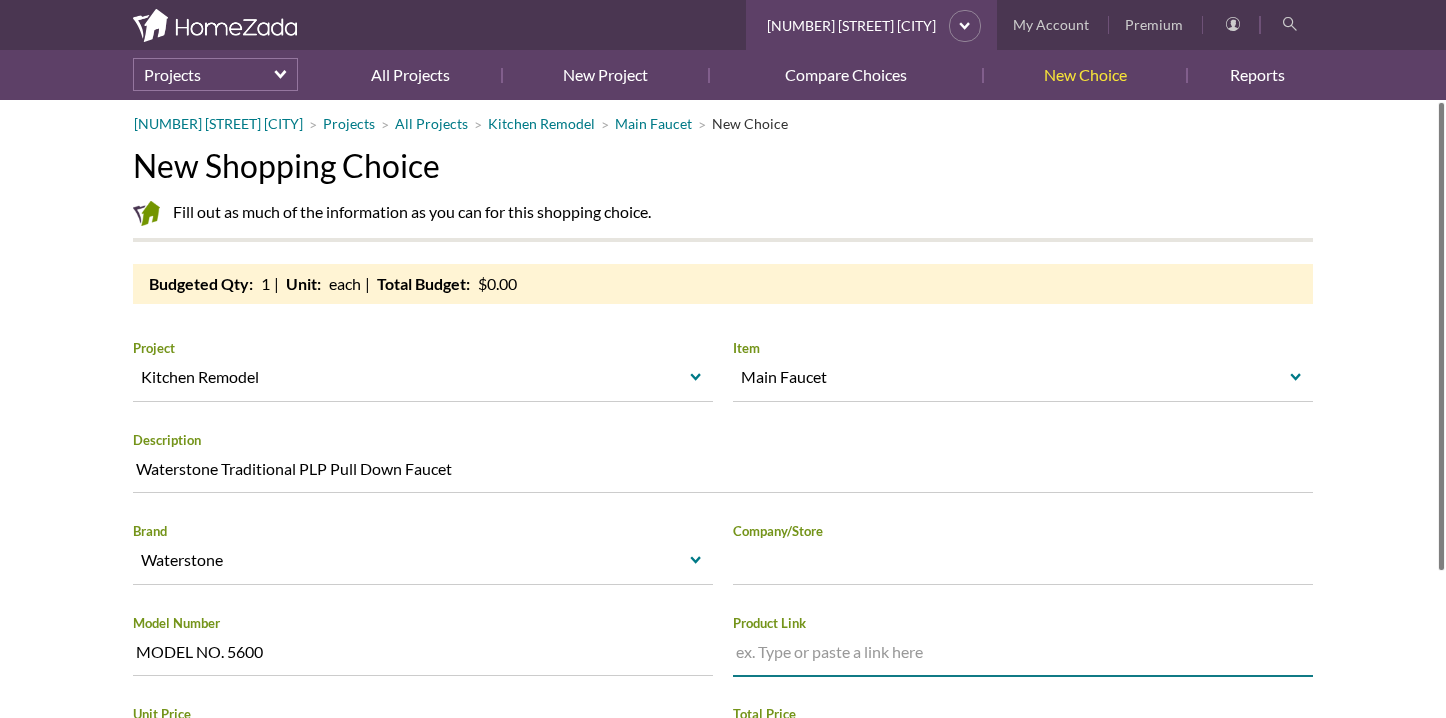 click at bounding box center [1023, 655] 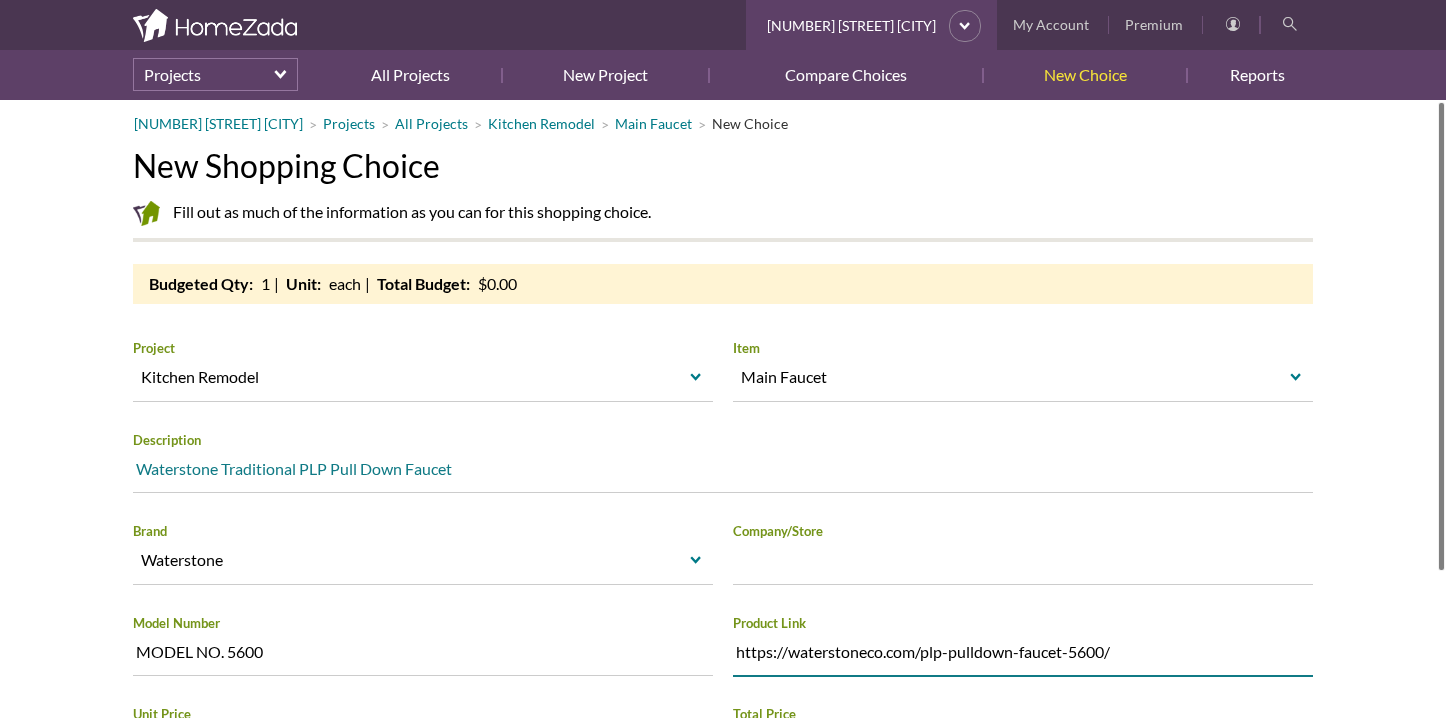 type on "https://waterstoneco.com/plp-pulldown-faucet-5600/" 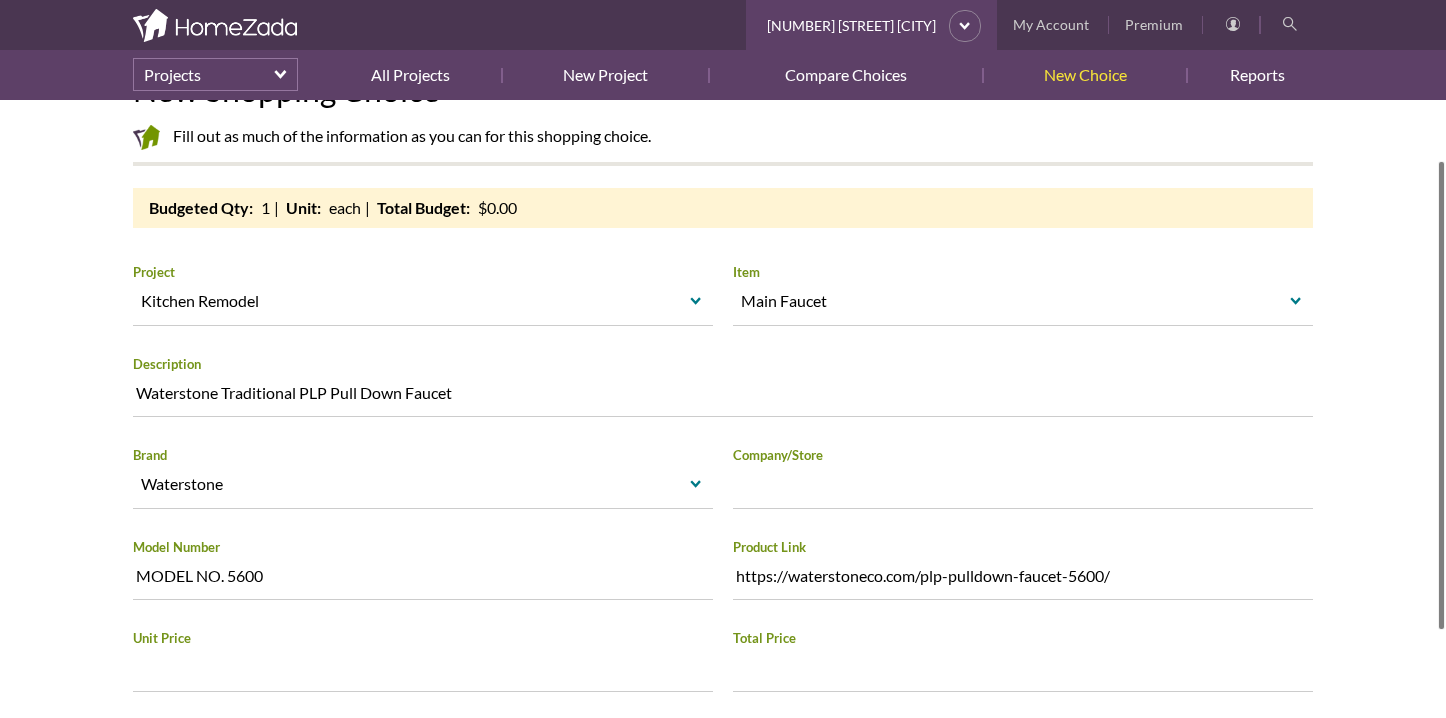 click on "Increase value Decrease value" at bounding box center [423, 667] 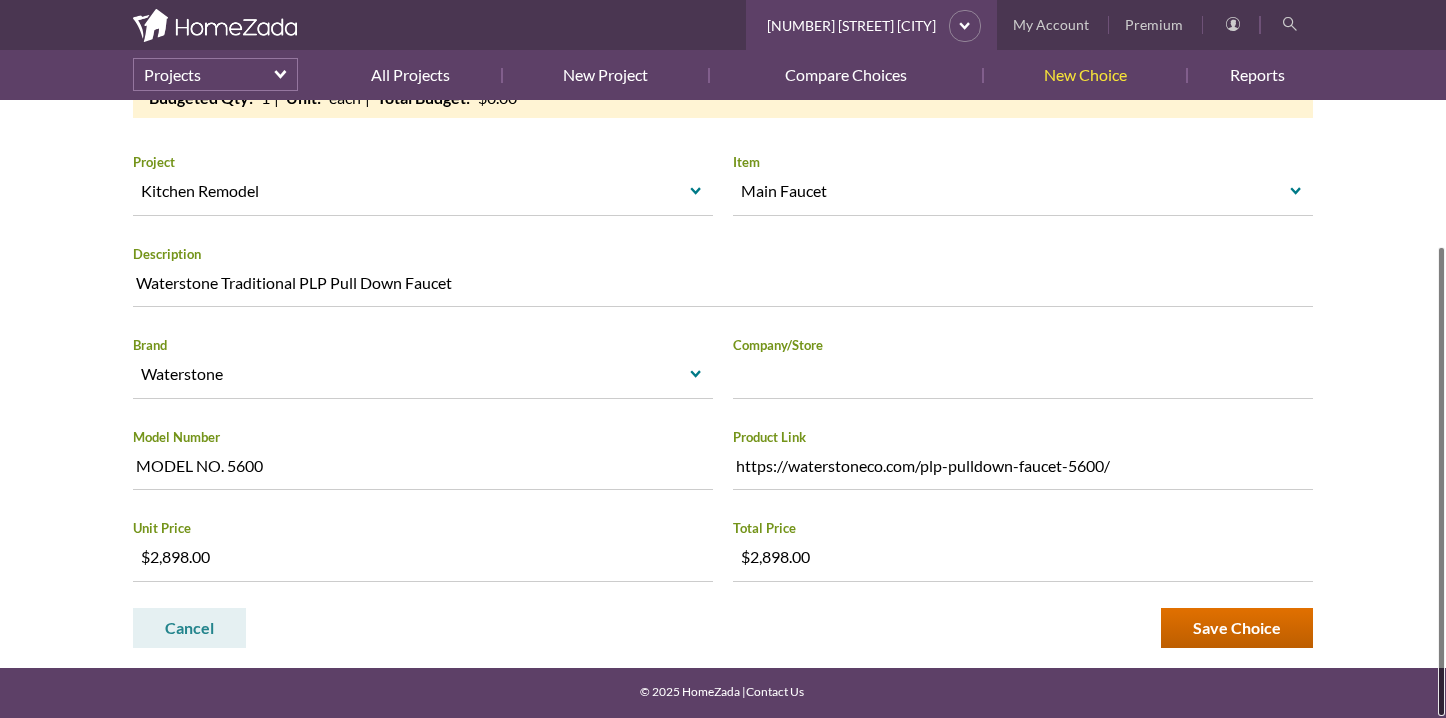 click on "Save Choice" at bounding box center [1237, 628] 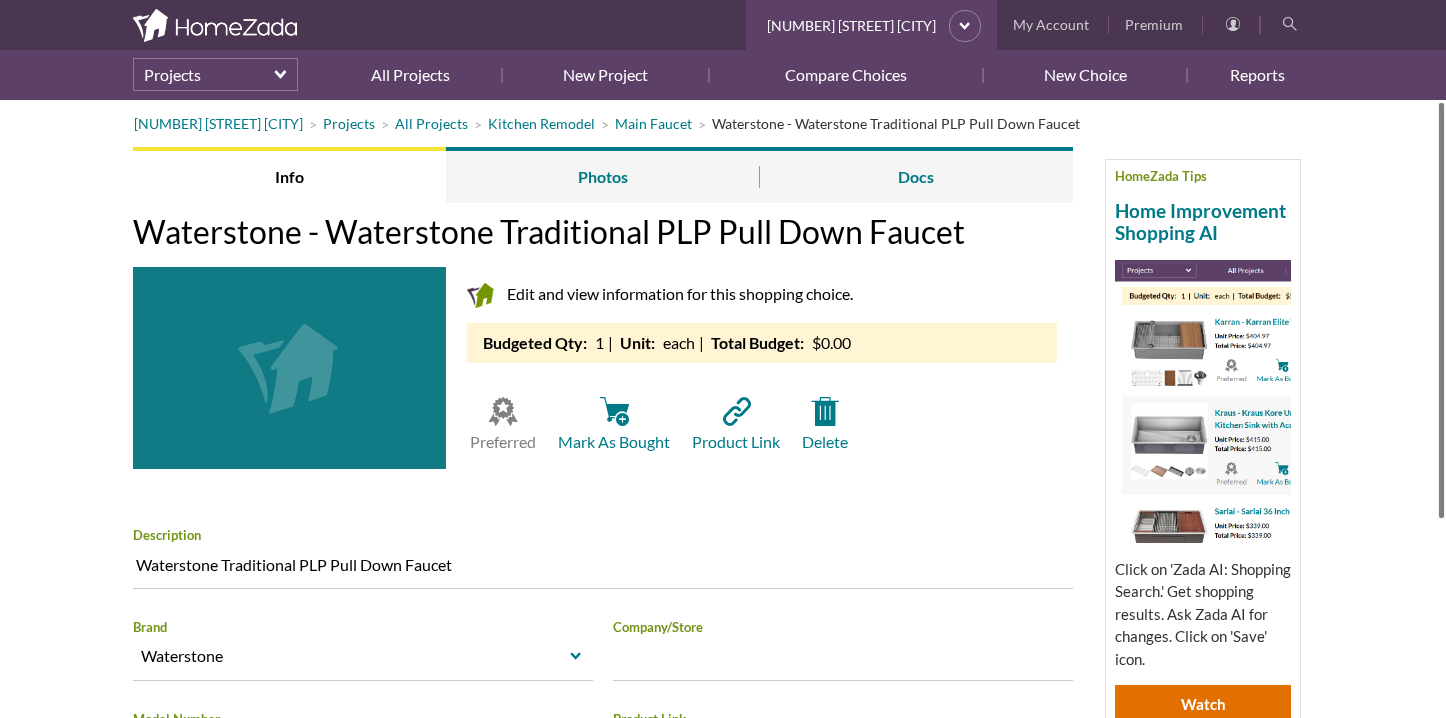 scroll, scrollTop: 0, scrollLeft: 0, axis: both 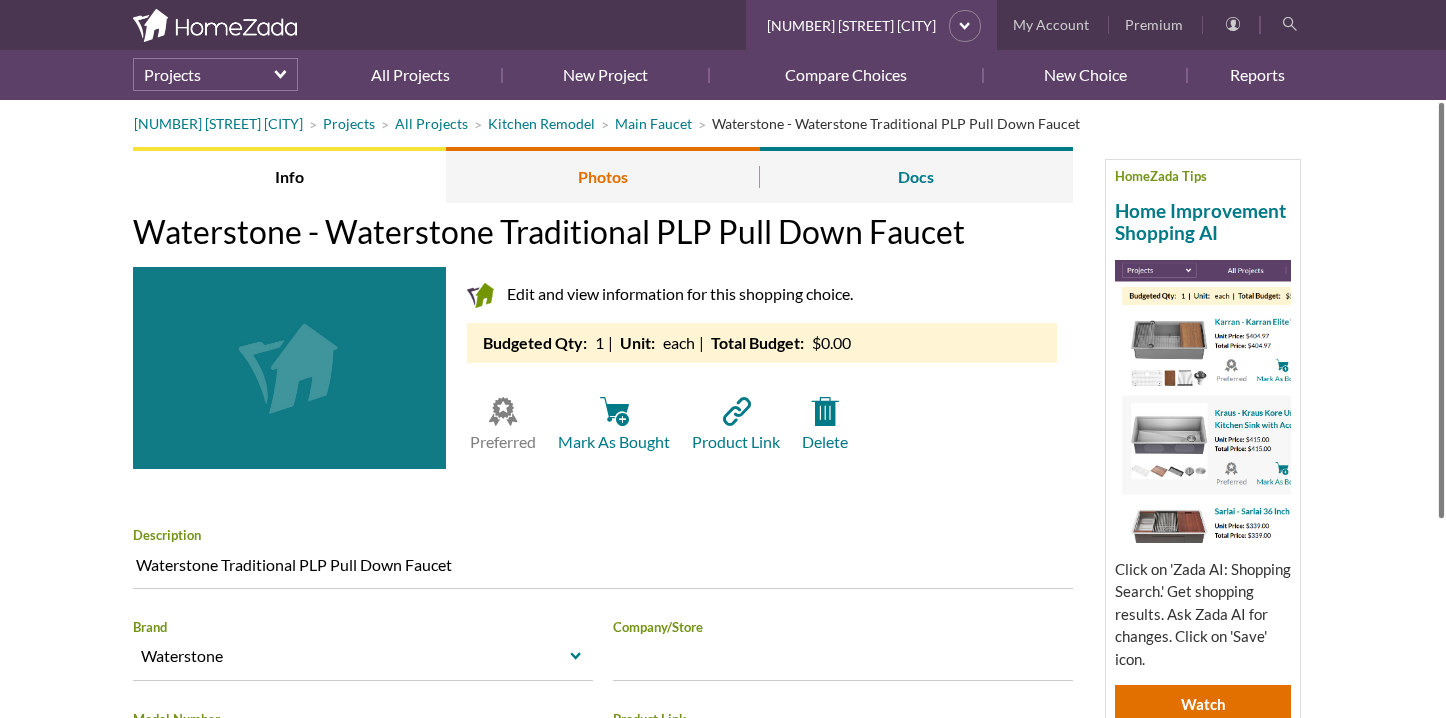 click on "Photos" at bounding box center [602, 175] 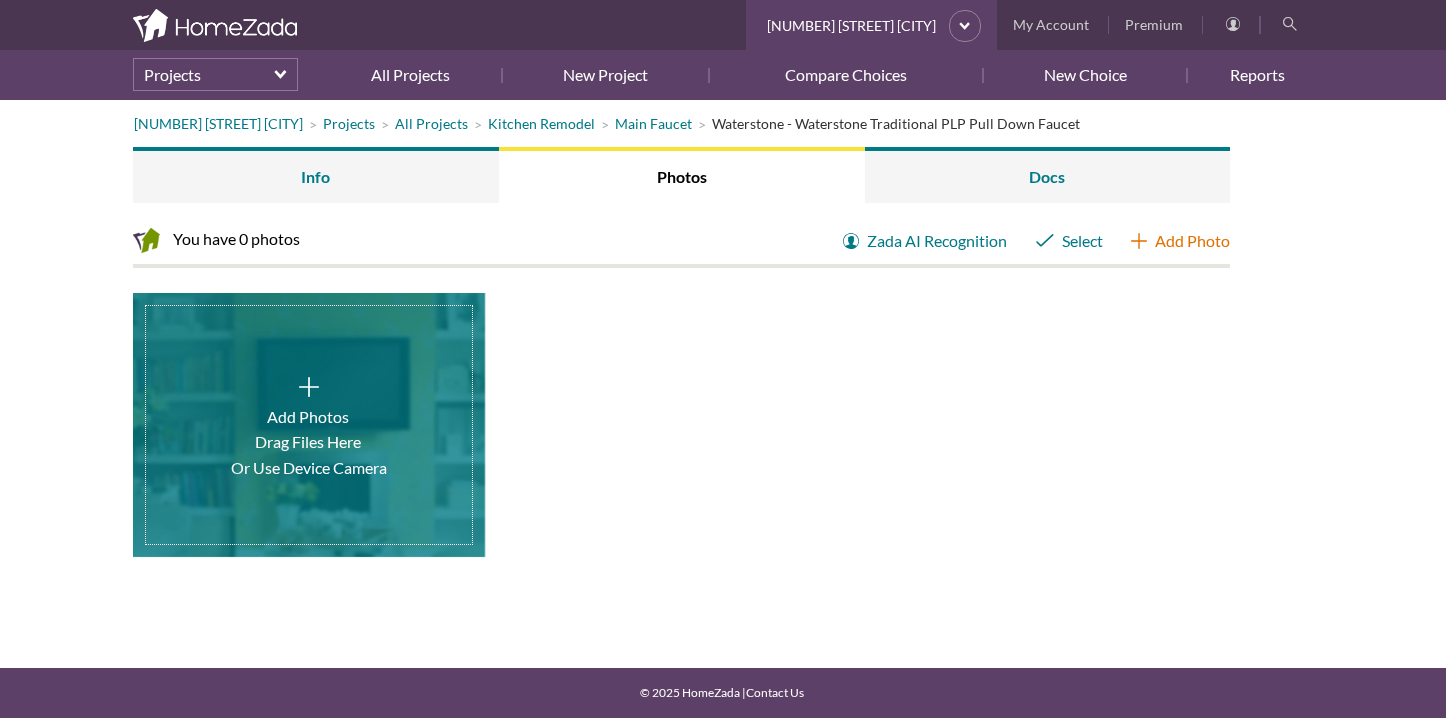 click on "Add Photo" at bounding box center [1180, 241] 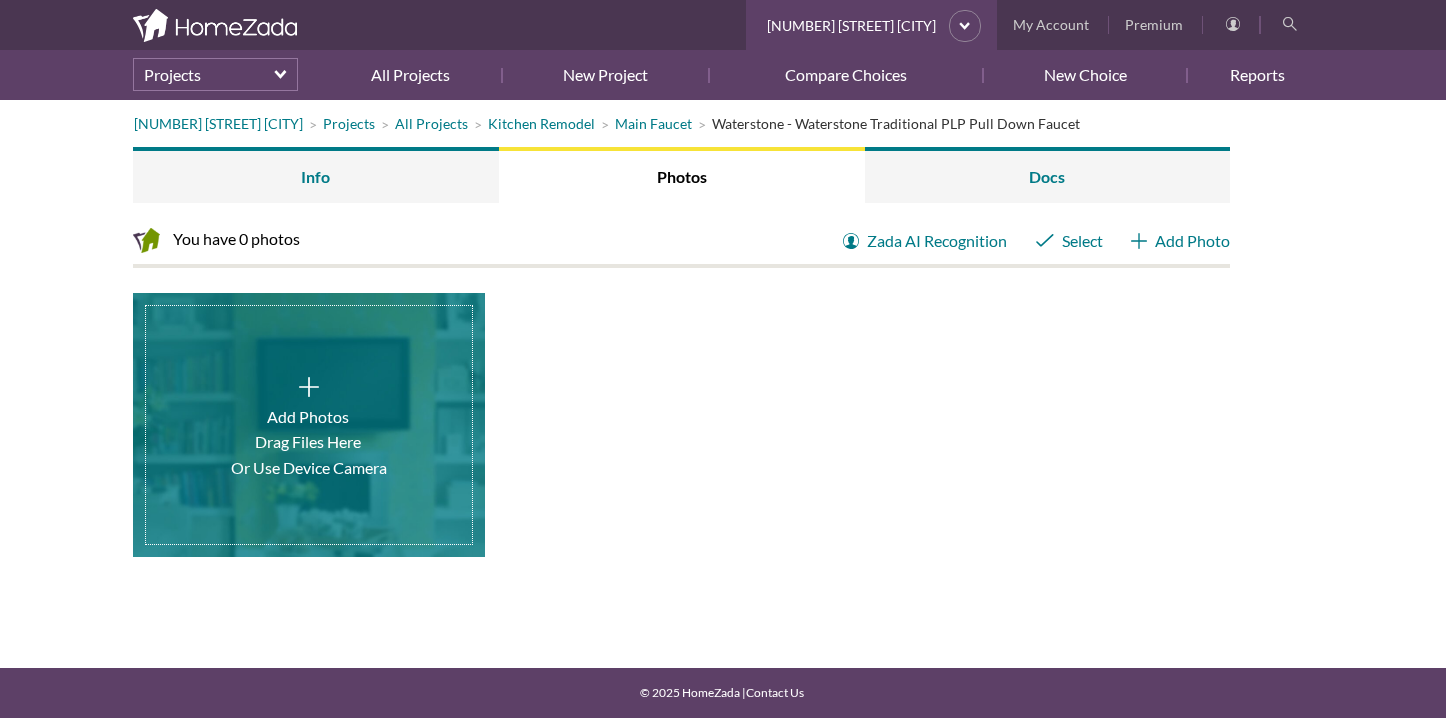 type on "C:\fakepath\Screenshot 2025-07-06 at 7.36.03 PM.png" 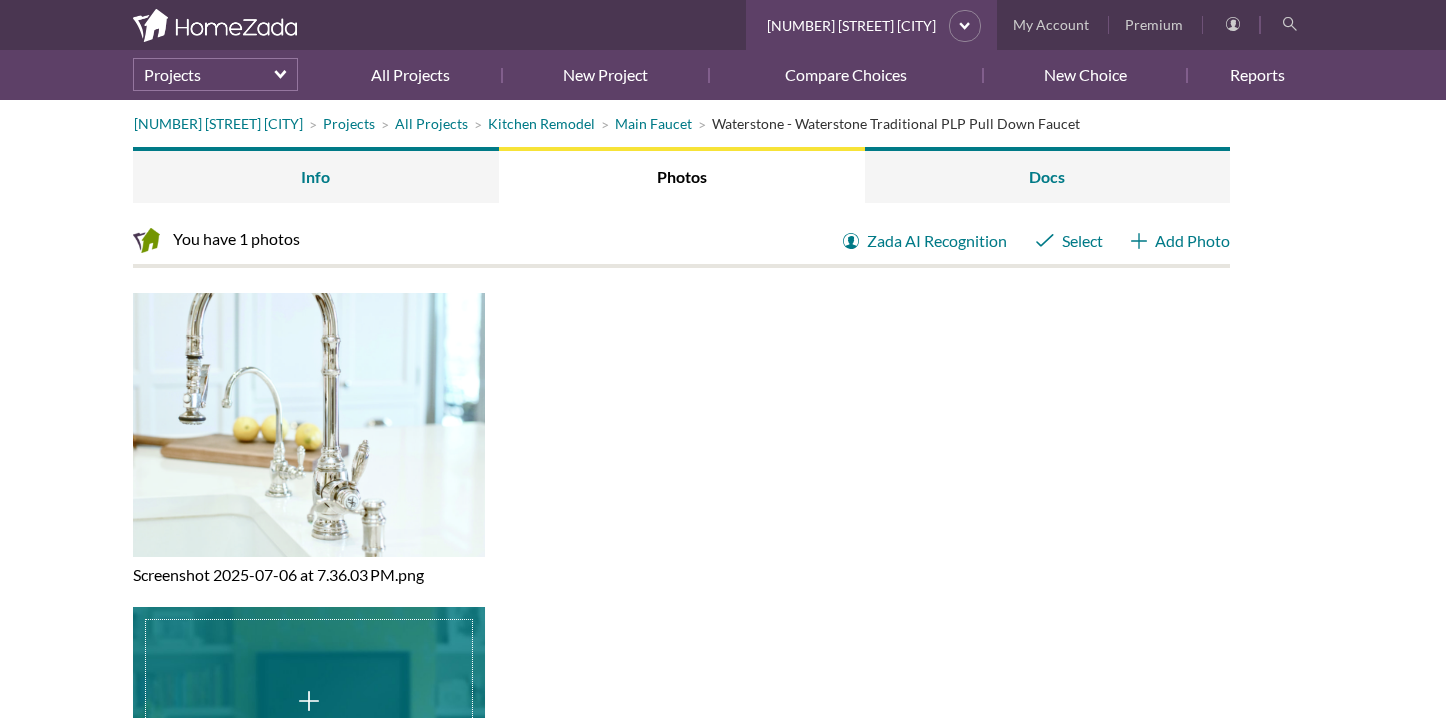 scroll, scrollTop: 0, scrollLeft: 0, axis: both 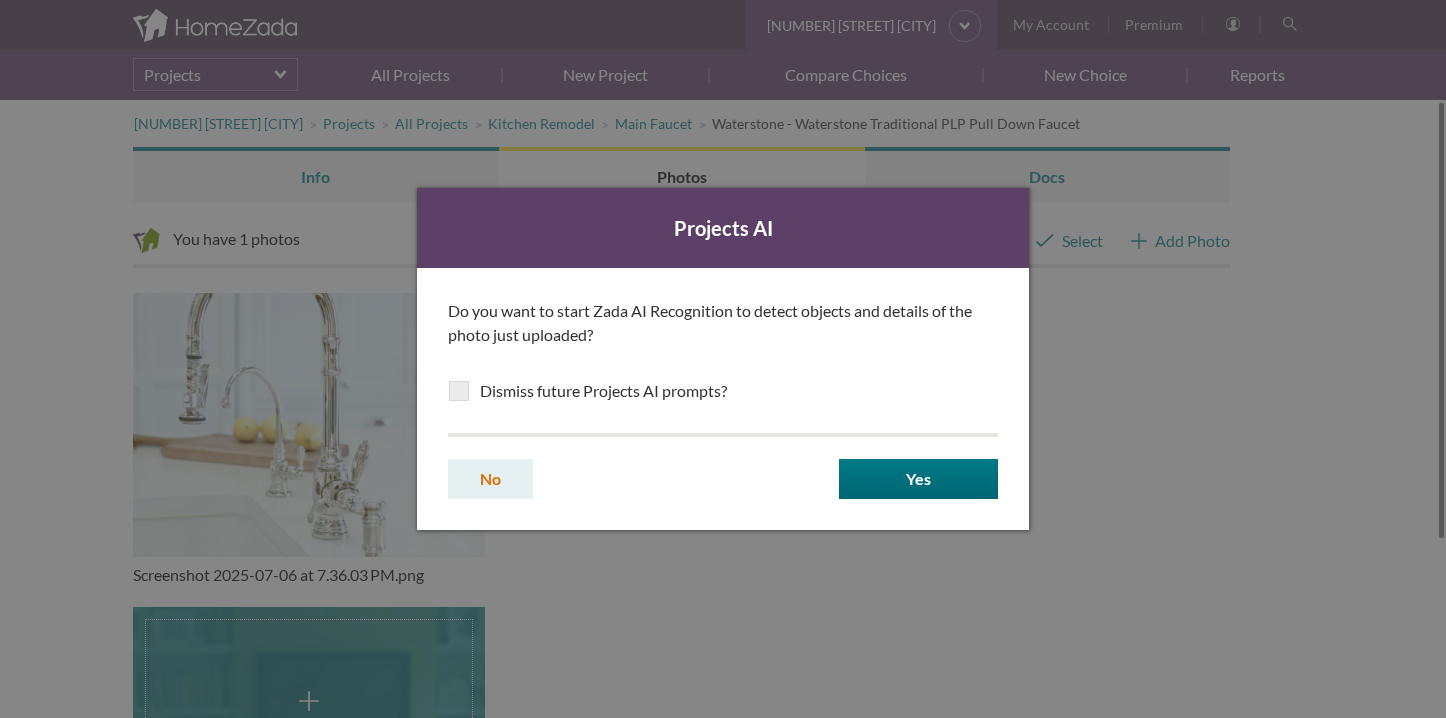 click on "No" at bounding box center (490, 479) 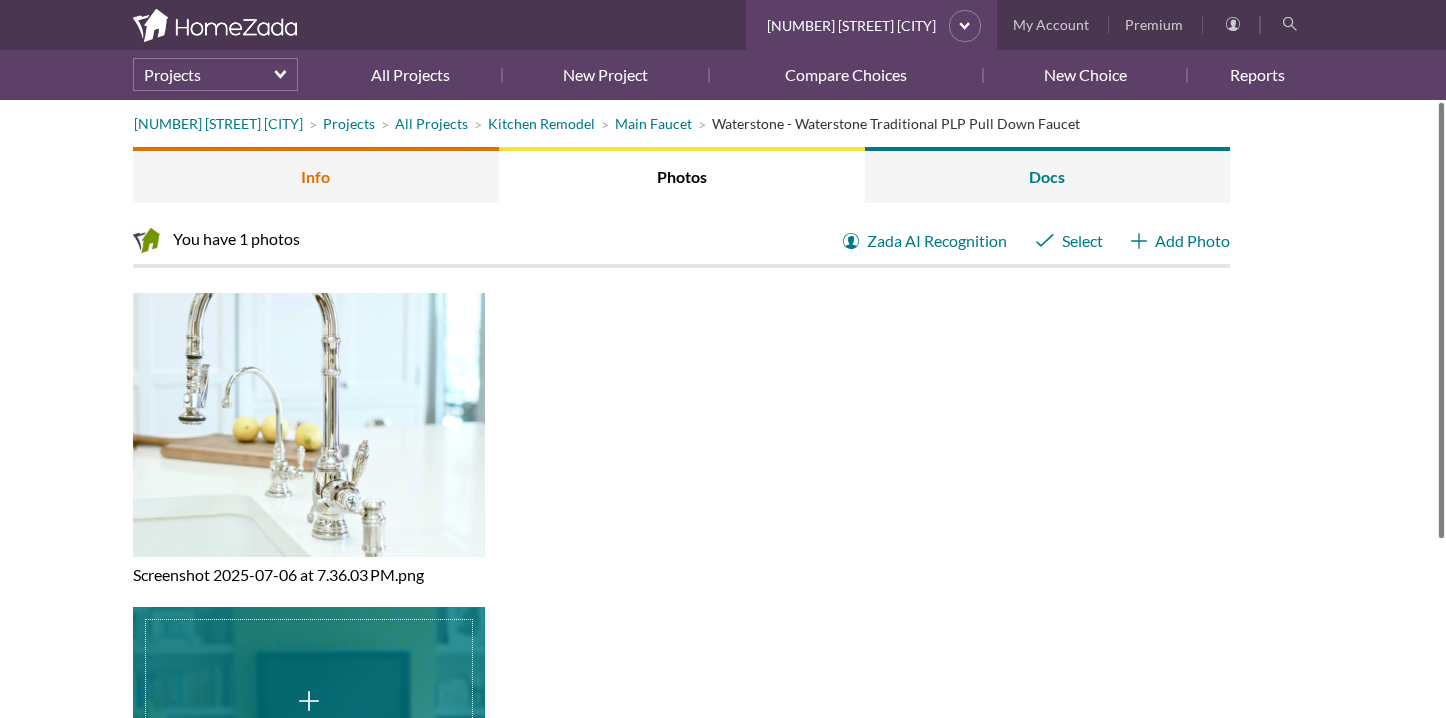 click on "Info" at bounding box center (316, 175) 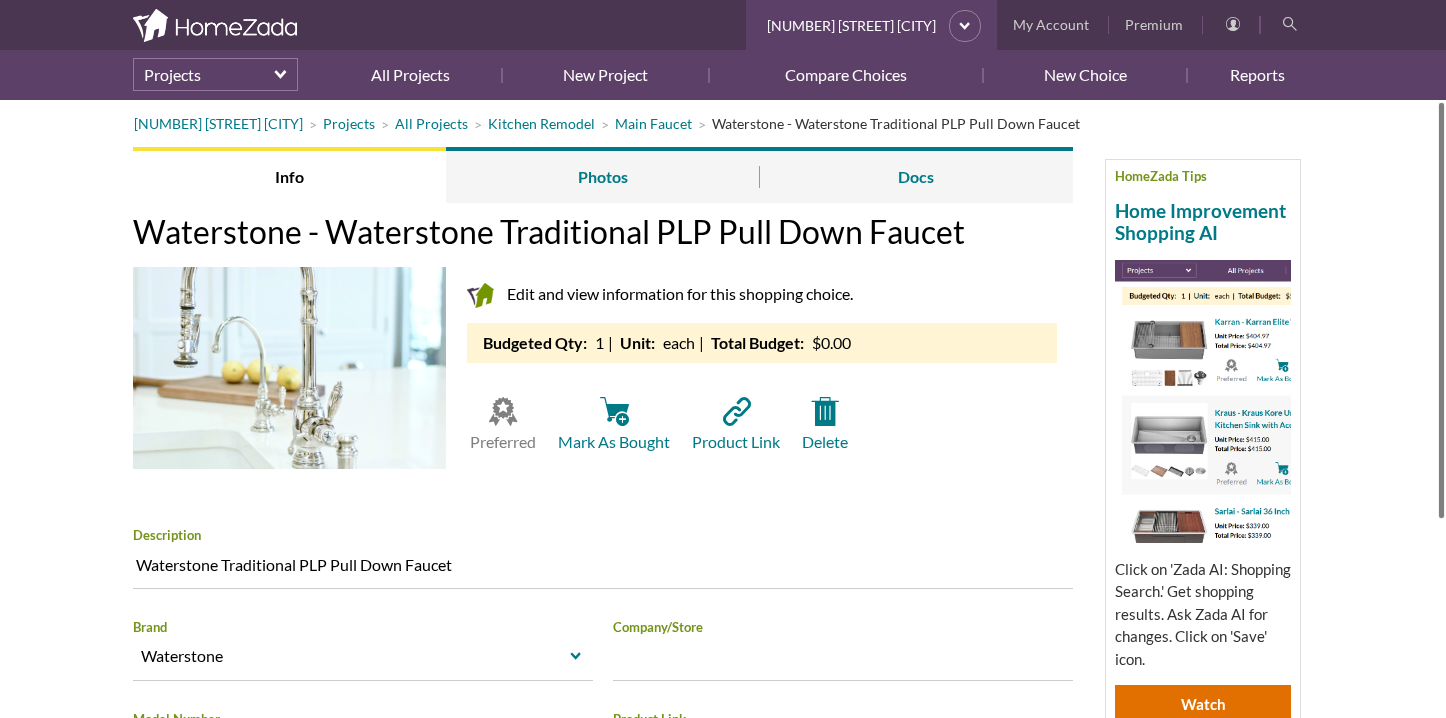 scroll, scrollTop: 0, scrollLeft: 0, axis: both 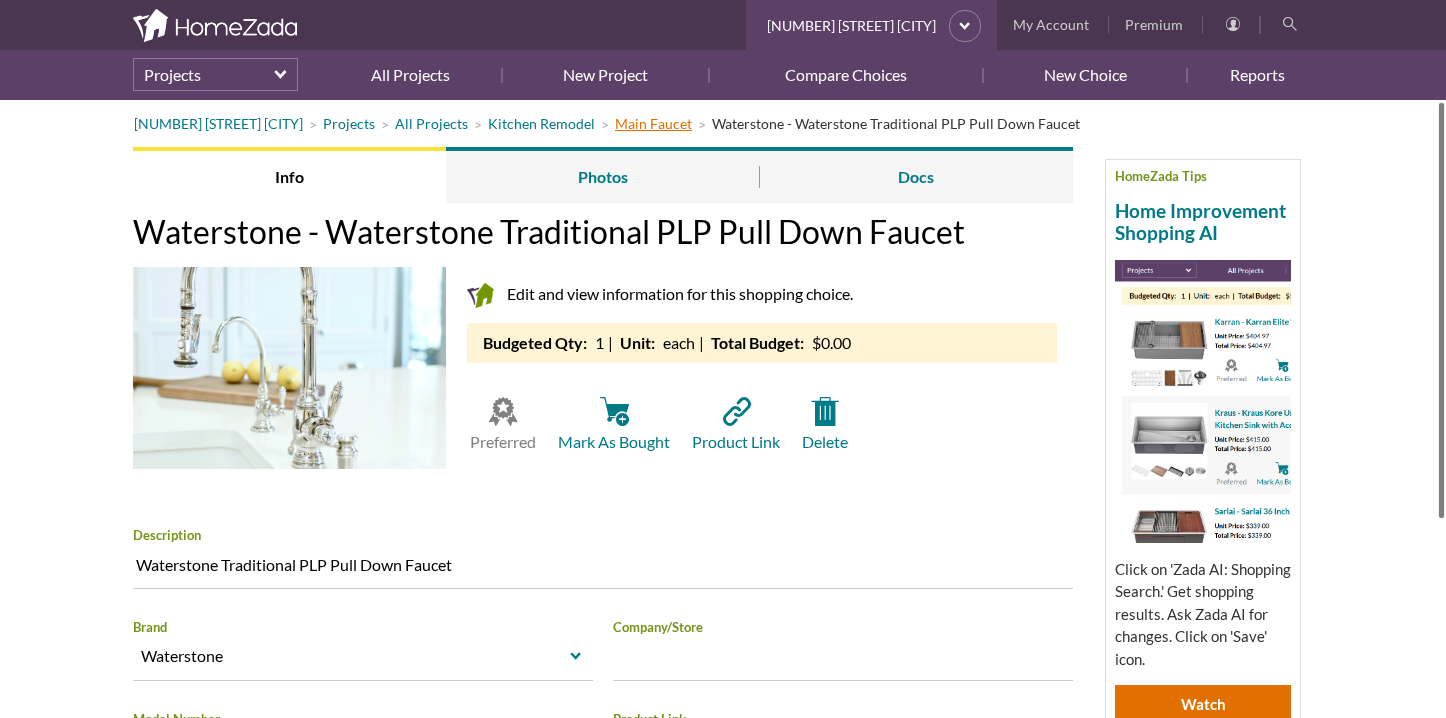 click on "Main Faucet" at bounding box center [653, 123] 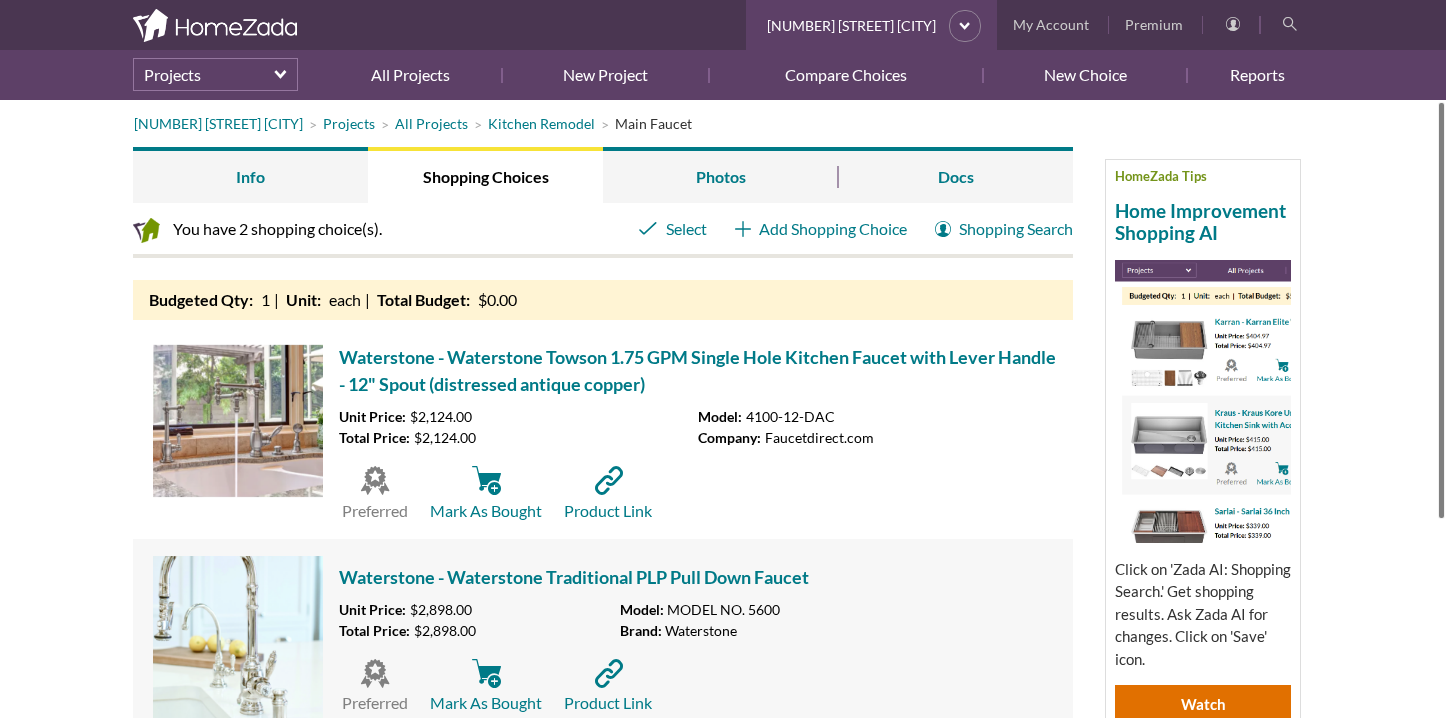 scroll, scrollTop: 0, scrollLeft: 0, axis: both 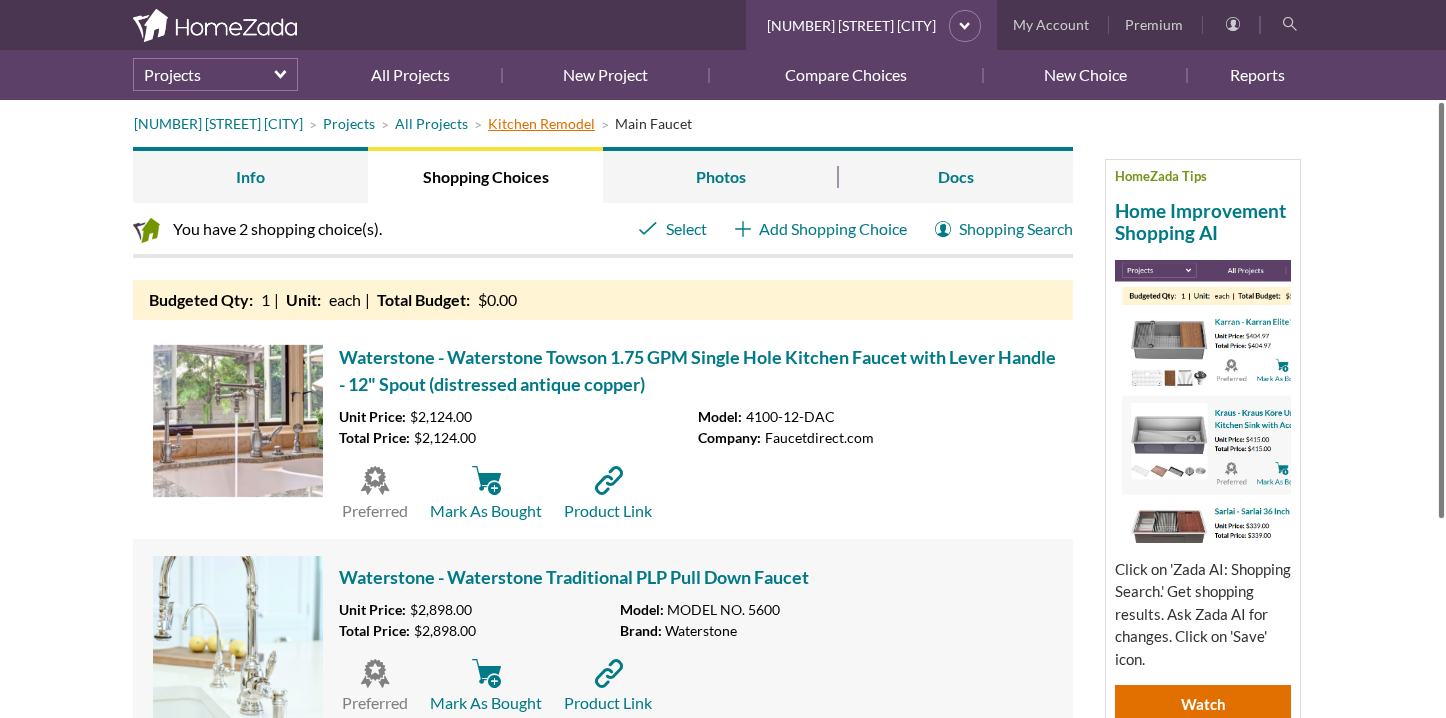 click on "Kitchen Remodel" at bounding box center (541, 123) 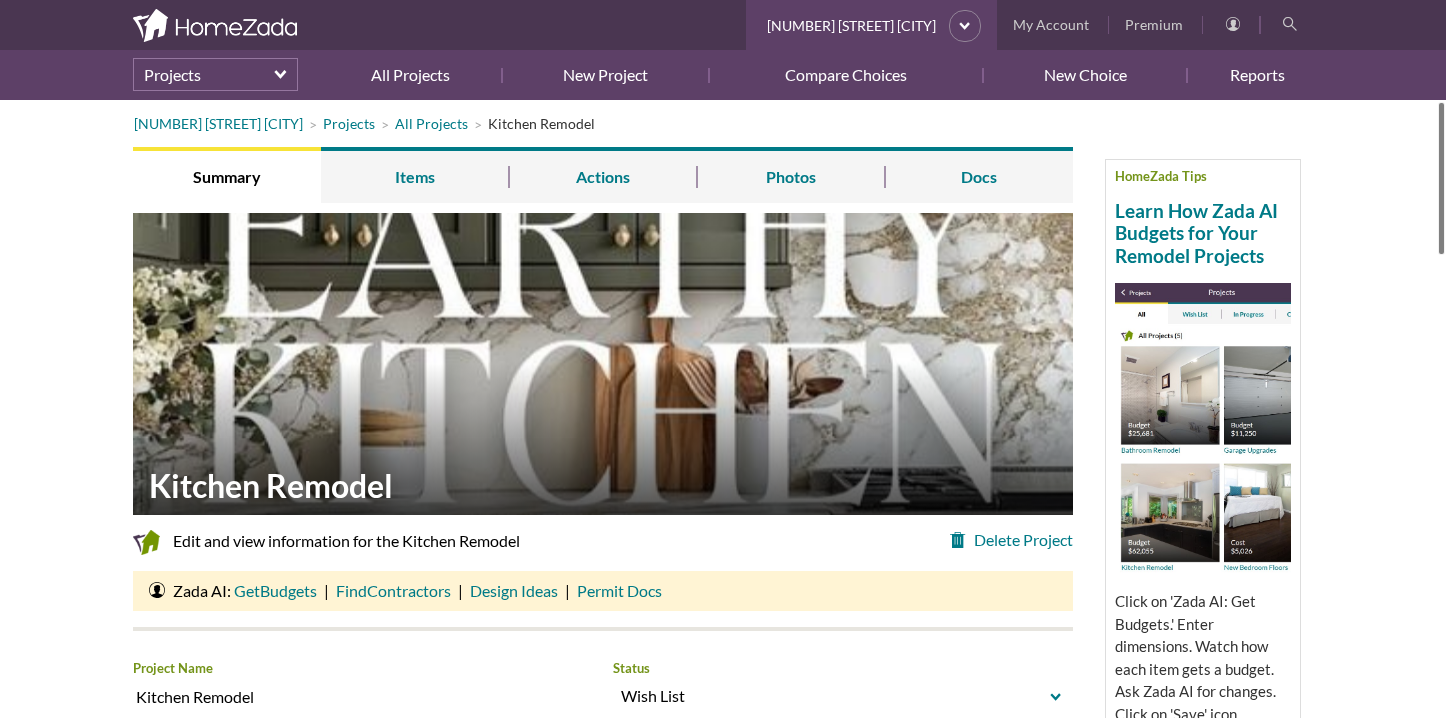 scroll, scrollTop: 0, scrollLeft: 0, axis: both 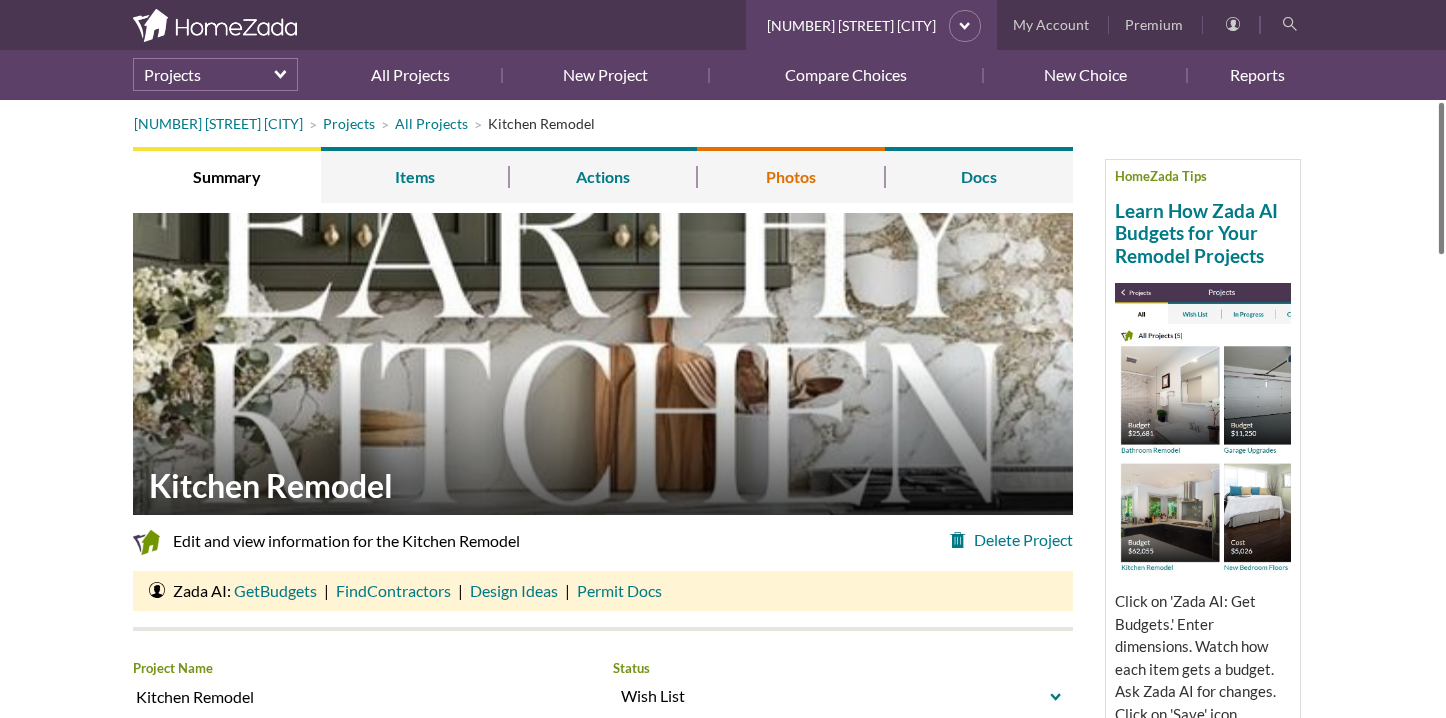 click on "Photos" at bounding box center [791, 175] 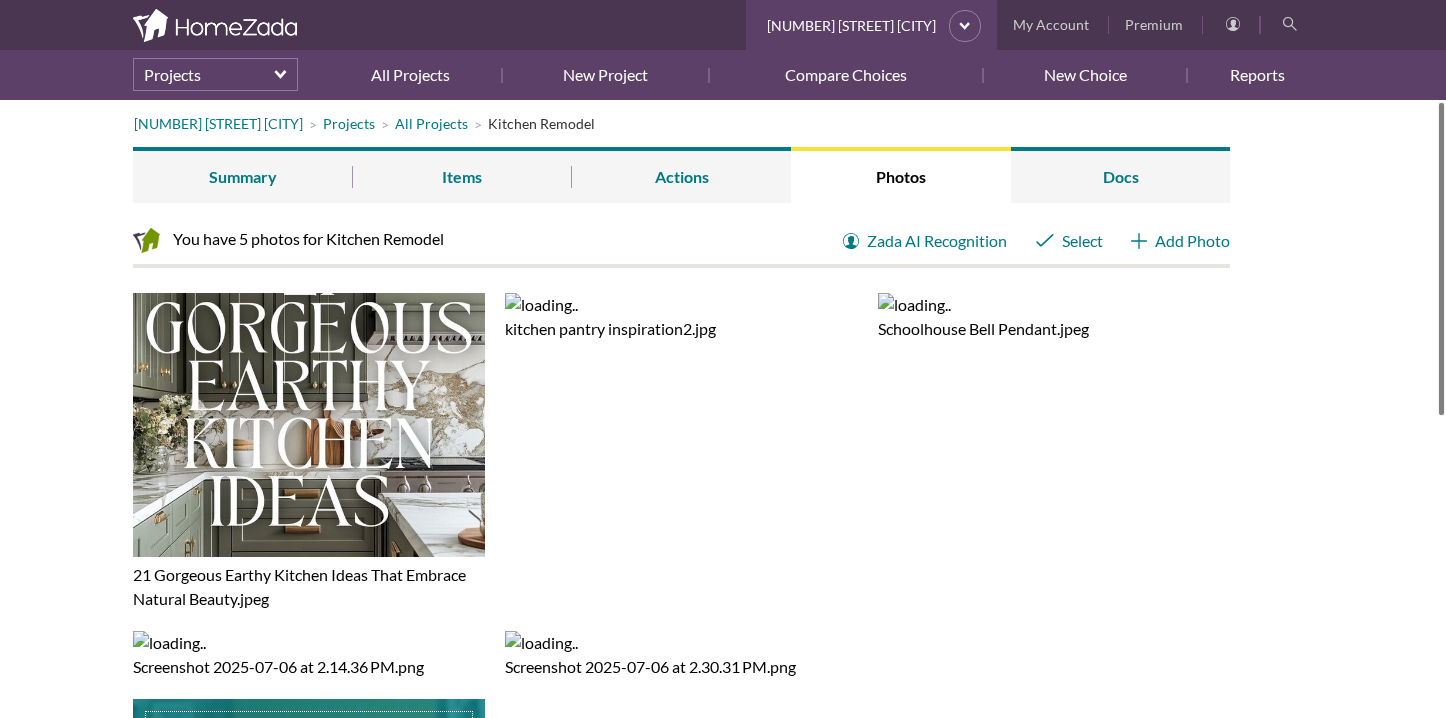 click on "You have 5 photos  for Kitchen Remodel
Zada AI Recognition
Select
Add Photo" at bounding box center (681, 241) 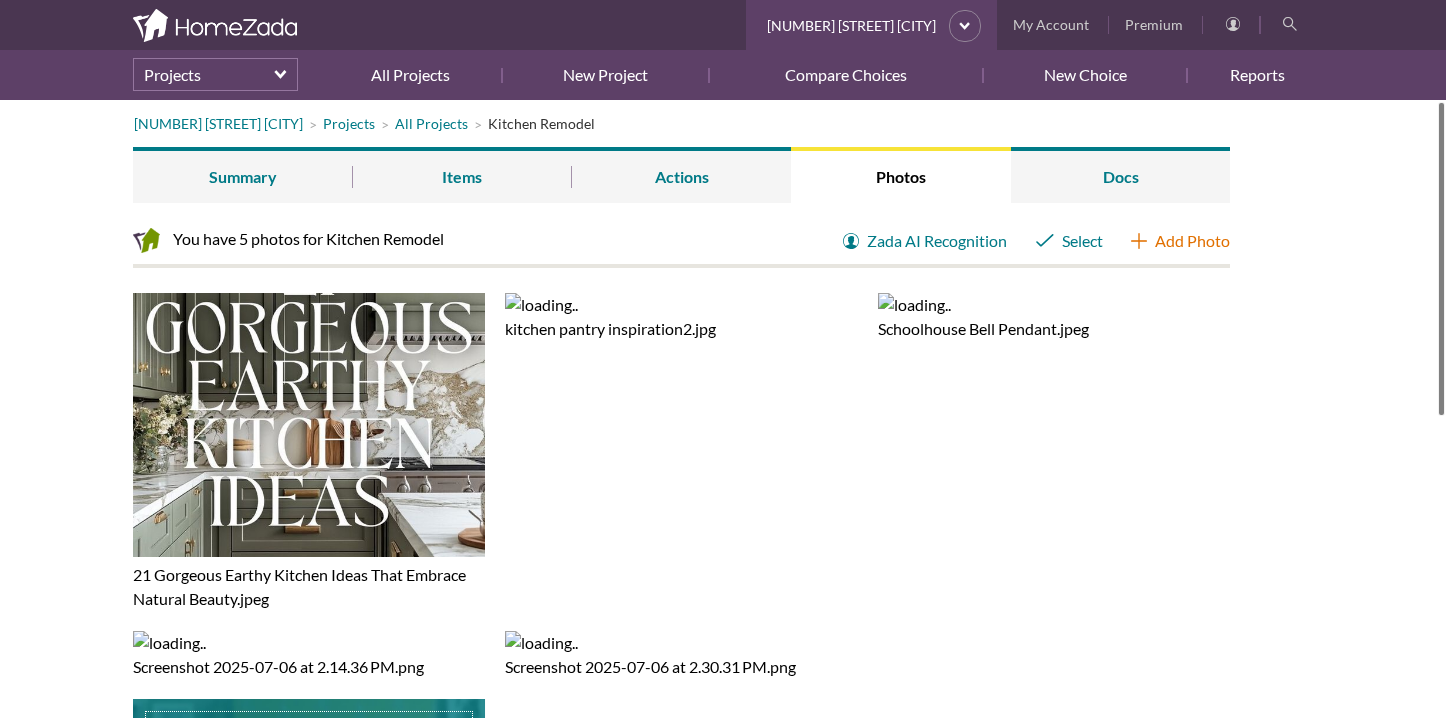 click on "Add Photo" at bounding box center [1180, 241] 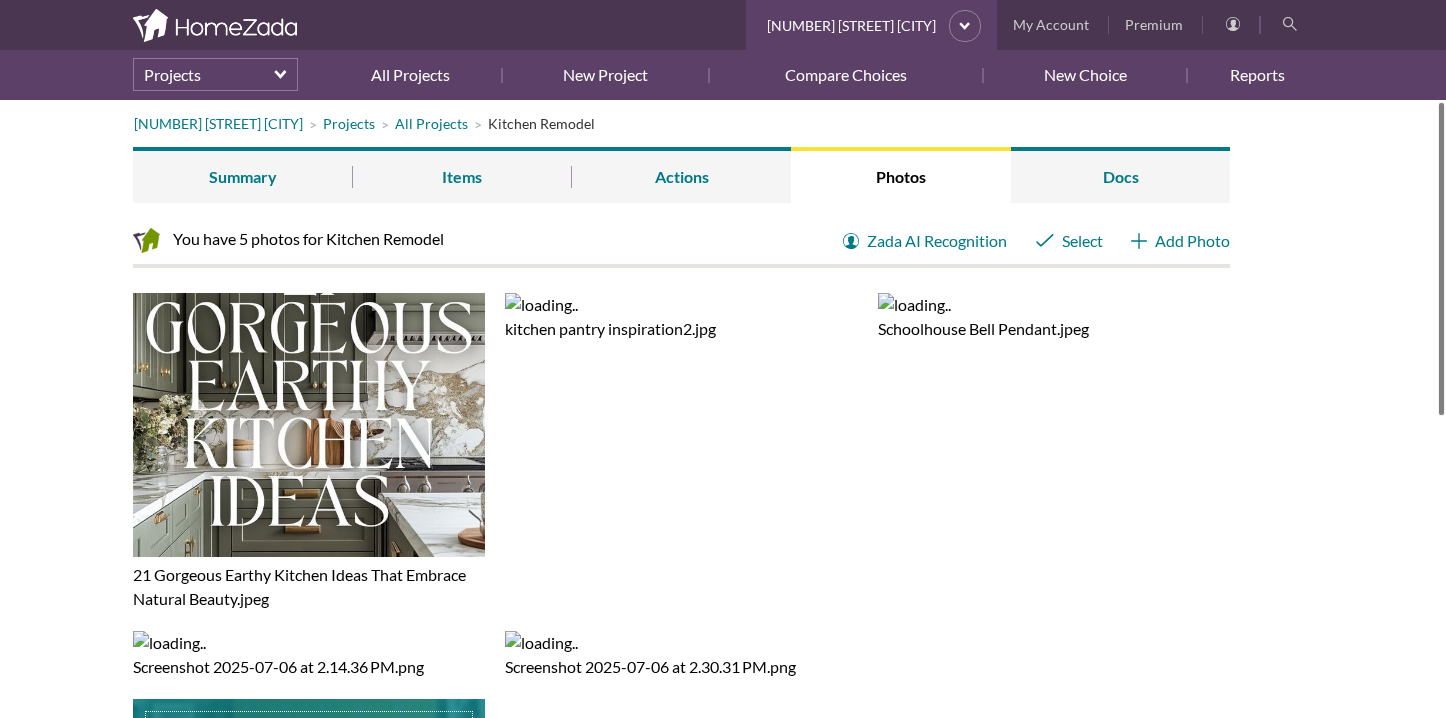 type on "C:\fakepath\Screenshot 2025-07-06 at 7.36.03 PM.png" 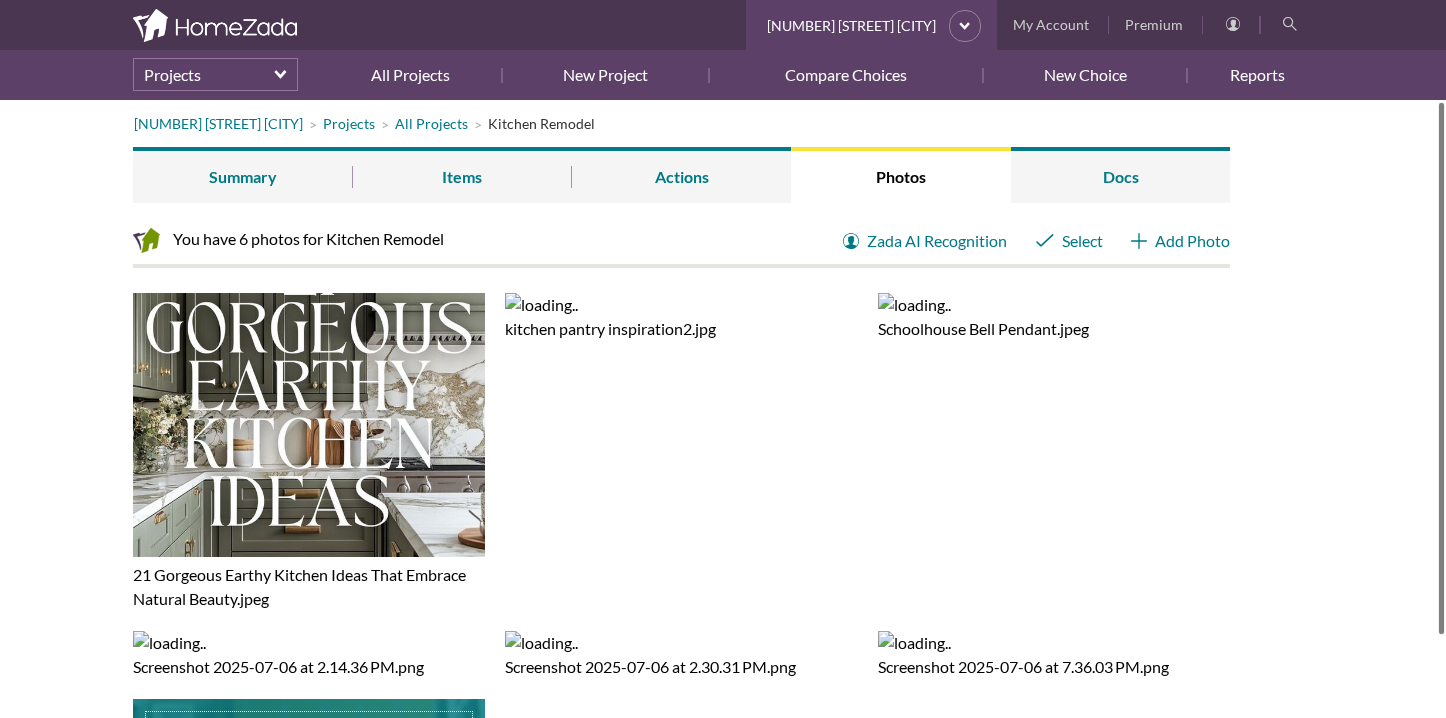 scroll, scrollTop: 0, scrollLeft: 0, axis: both 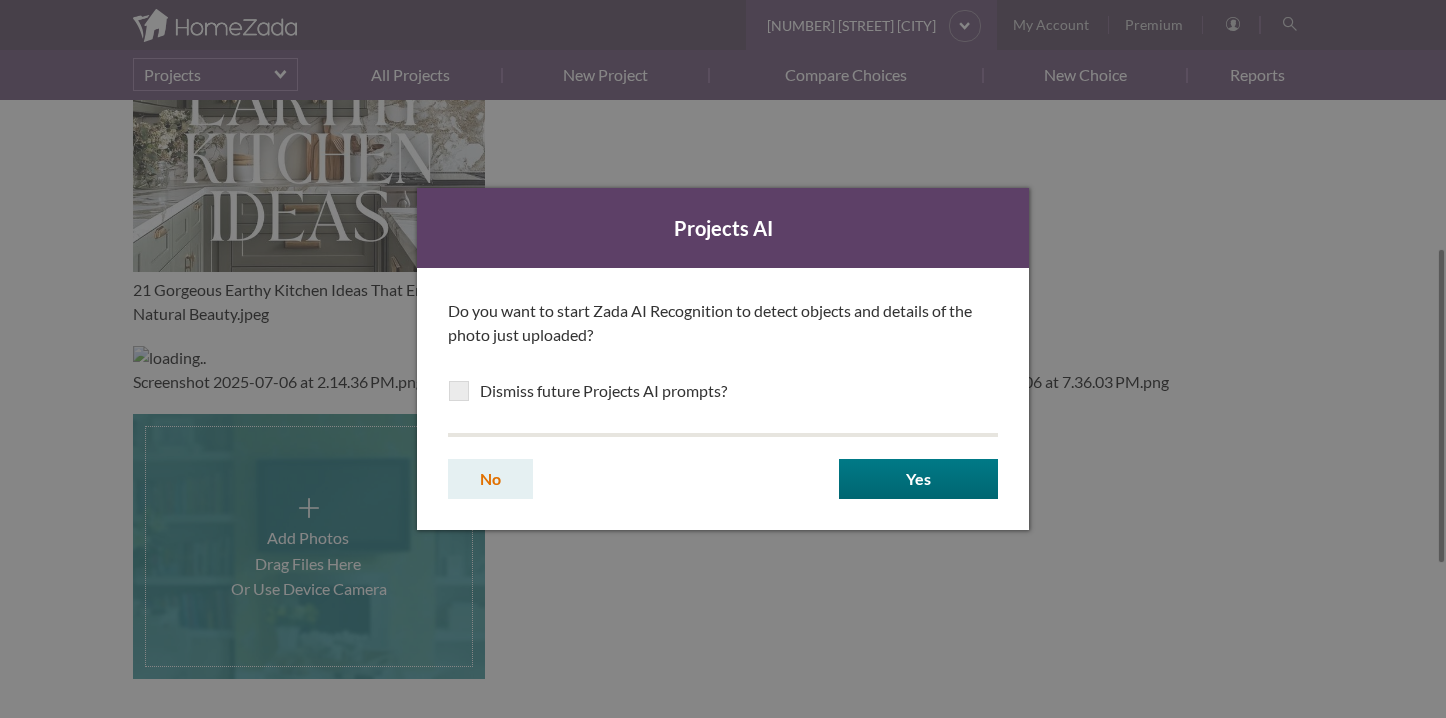 click on "No" at bounding box center [490, 479] 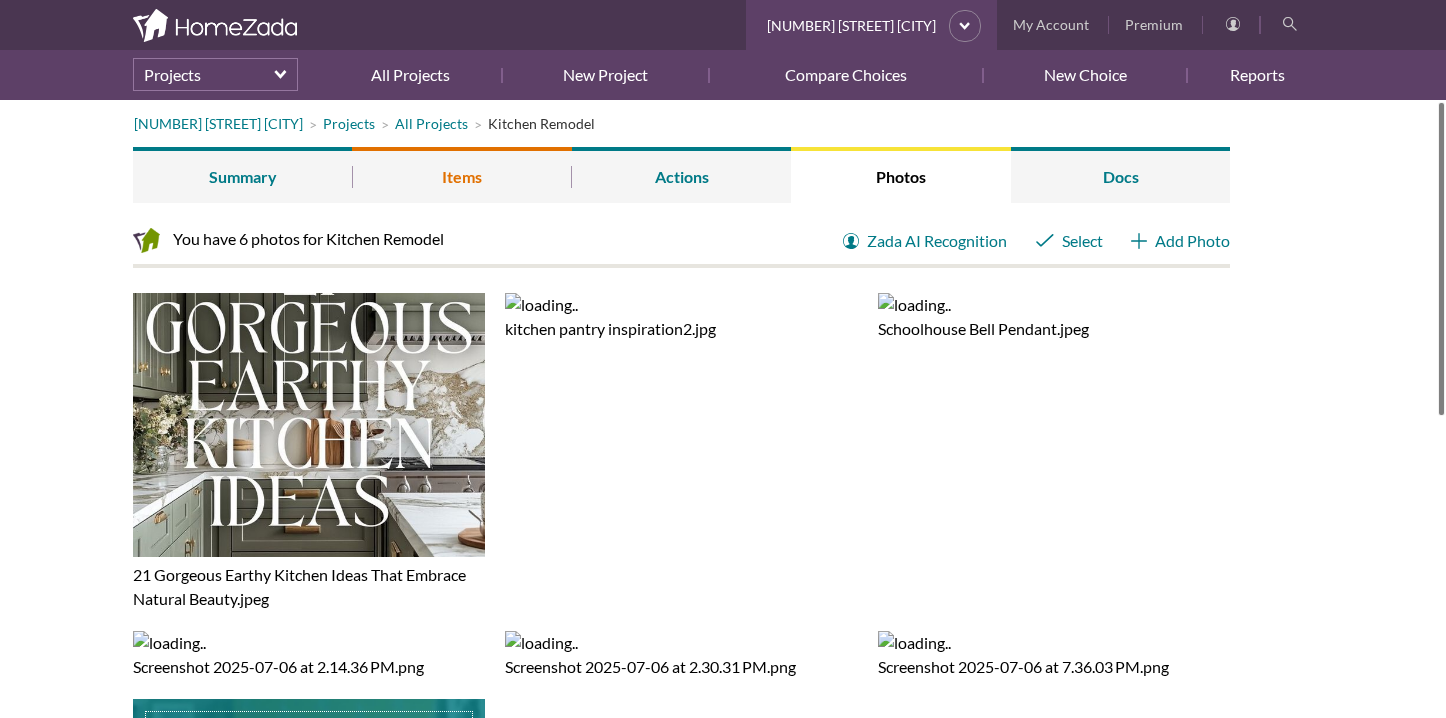 click on "Items" at bounding box center (461, 175) 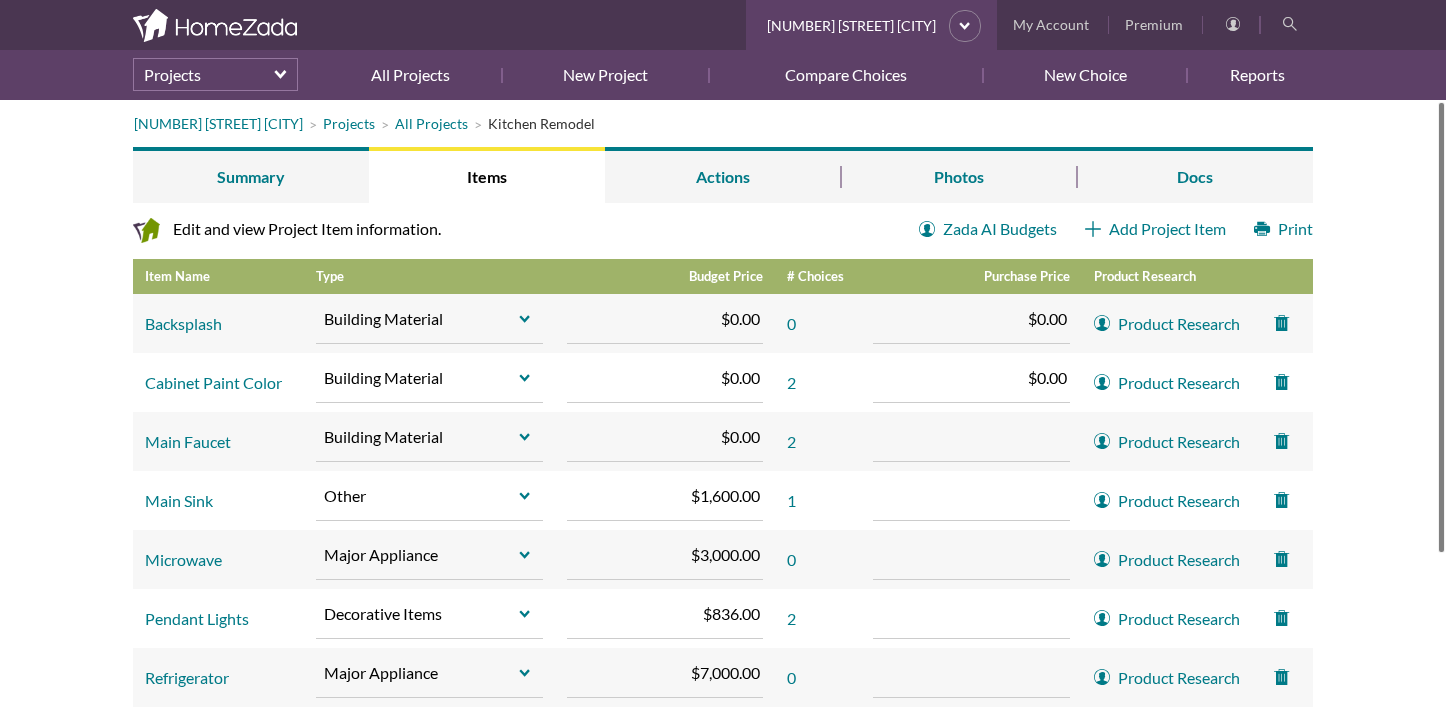 scroll, scrollTop: 0, scrollLeft: 0, axis: both 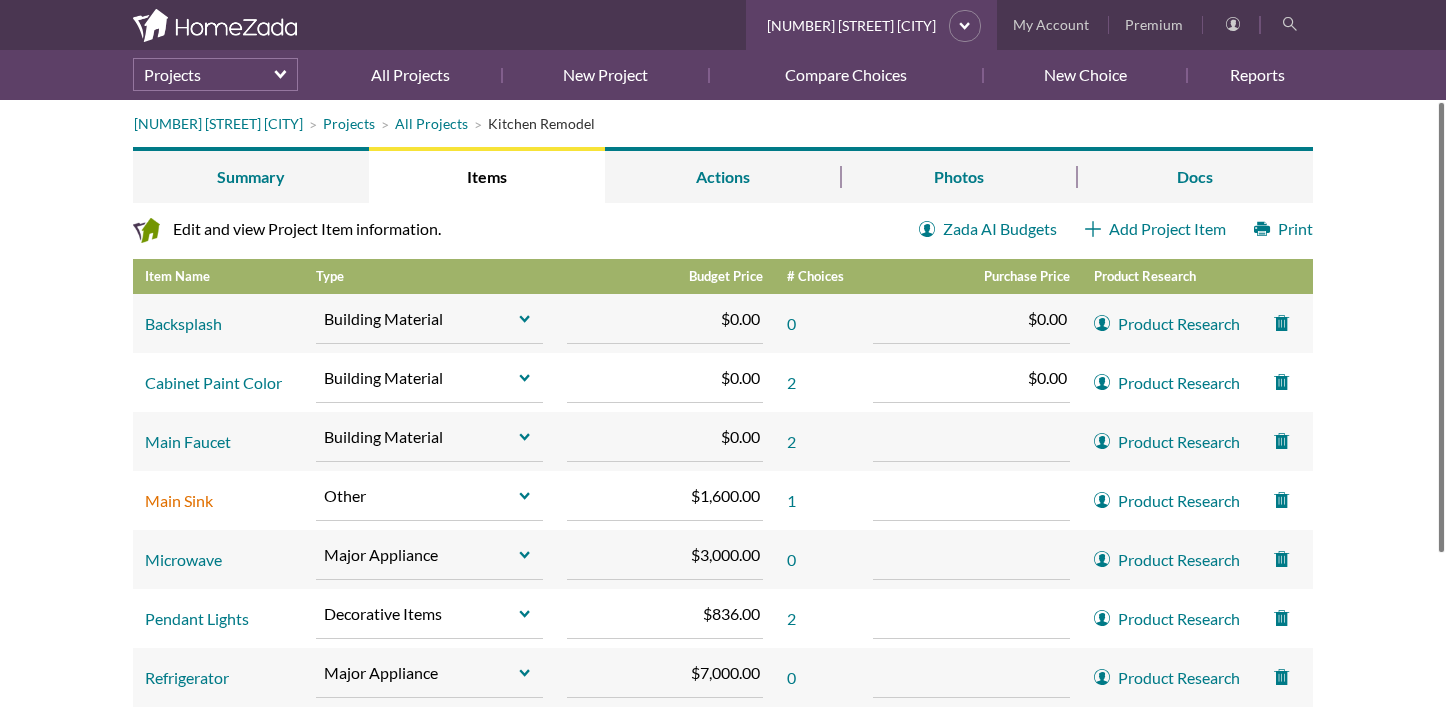 click on "Main Sink" at bounding box center [179, 500] 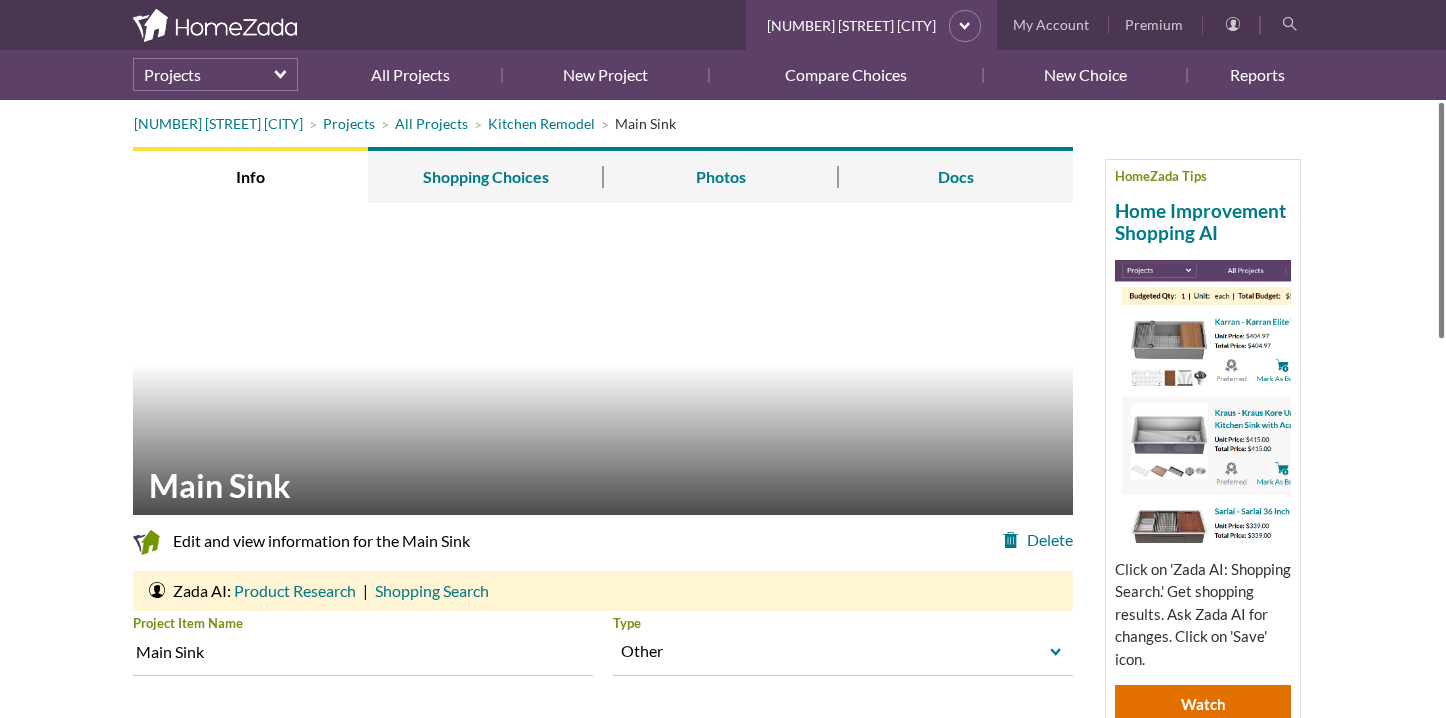scroll, scrollTop: 0, scrollLeft: 0, axis: both 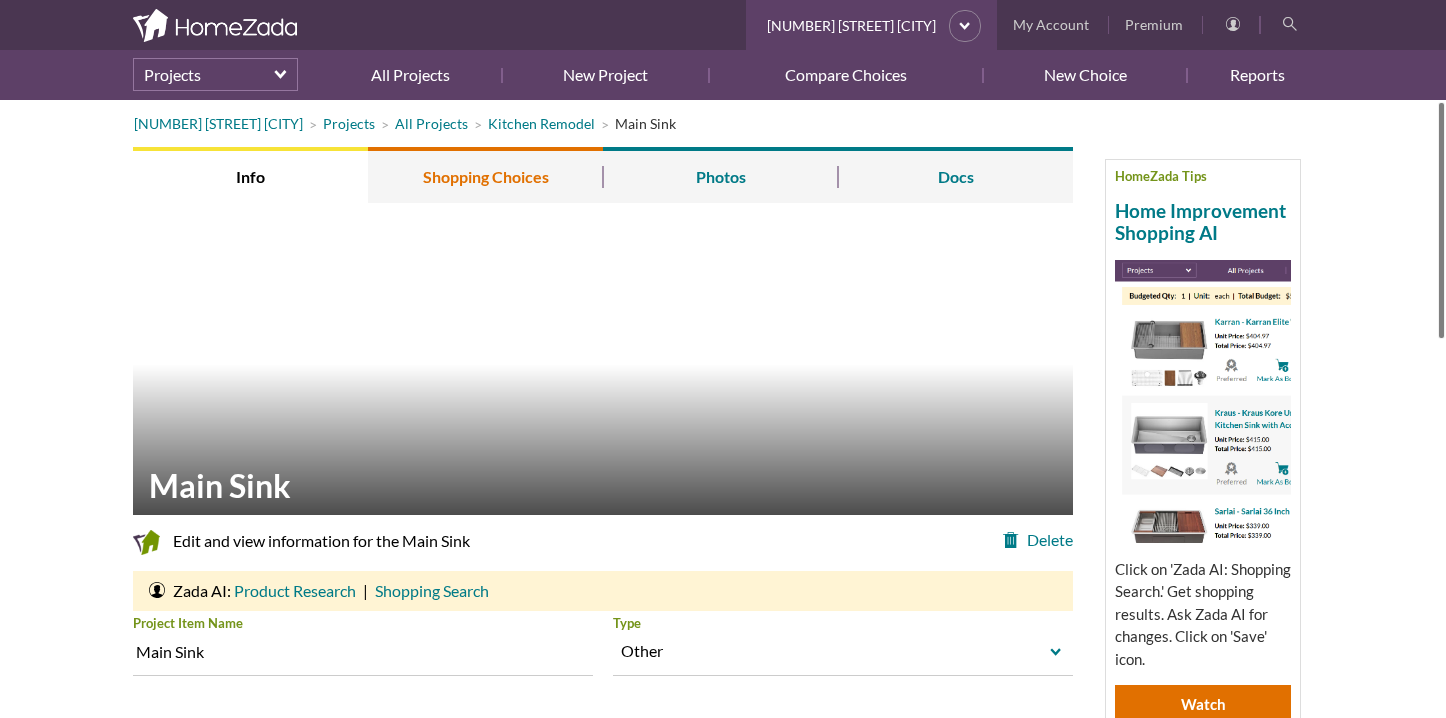 click on "Shopping Choices" at bounding box center [485, 175] 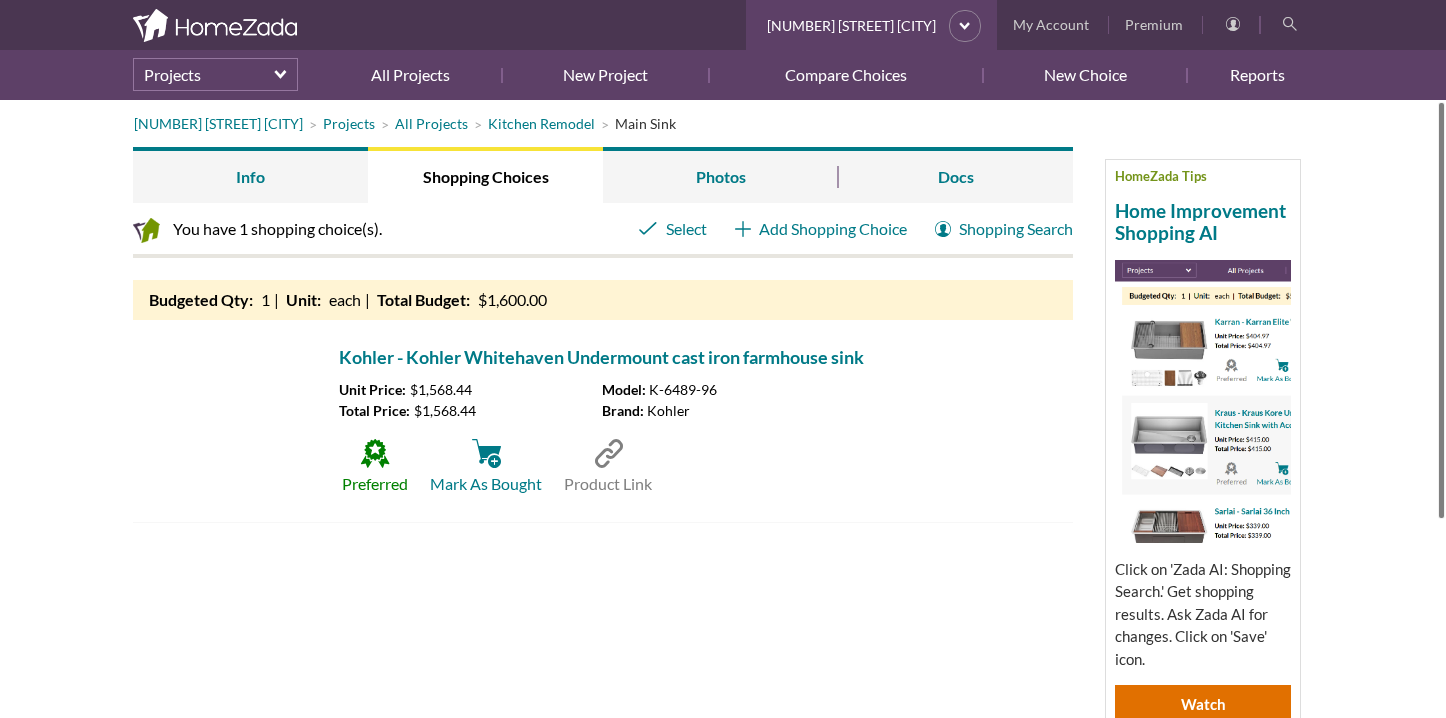 scroll, scrollTop: 0, scrollLeft: 0, axis: both 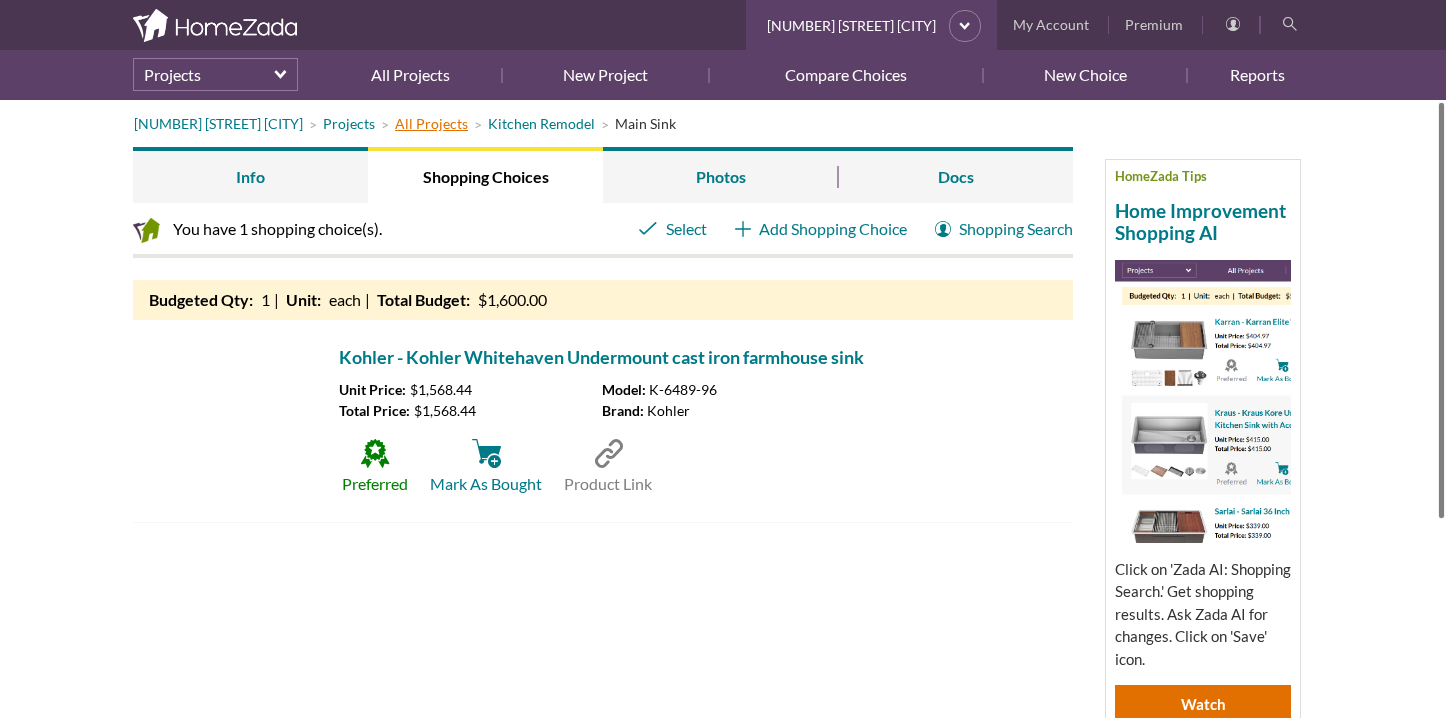 click on "All Projects" at bounding box center (431, 123) 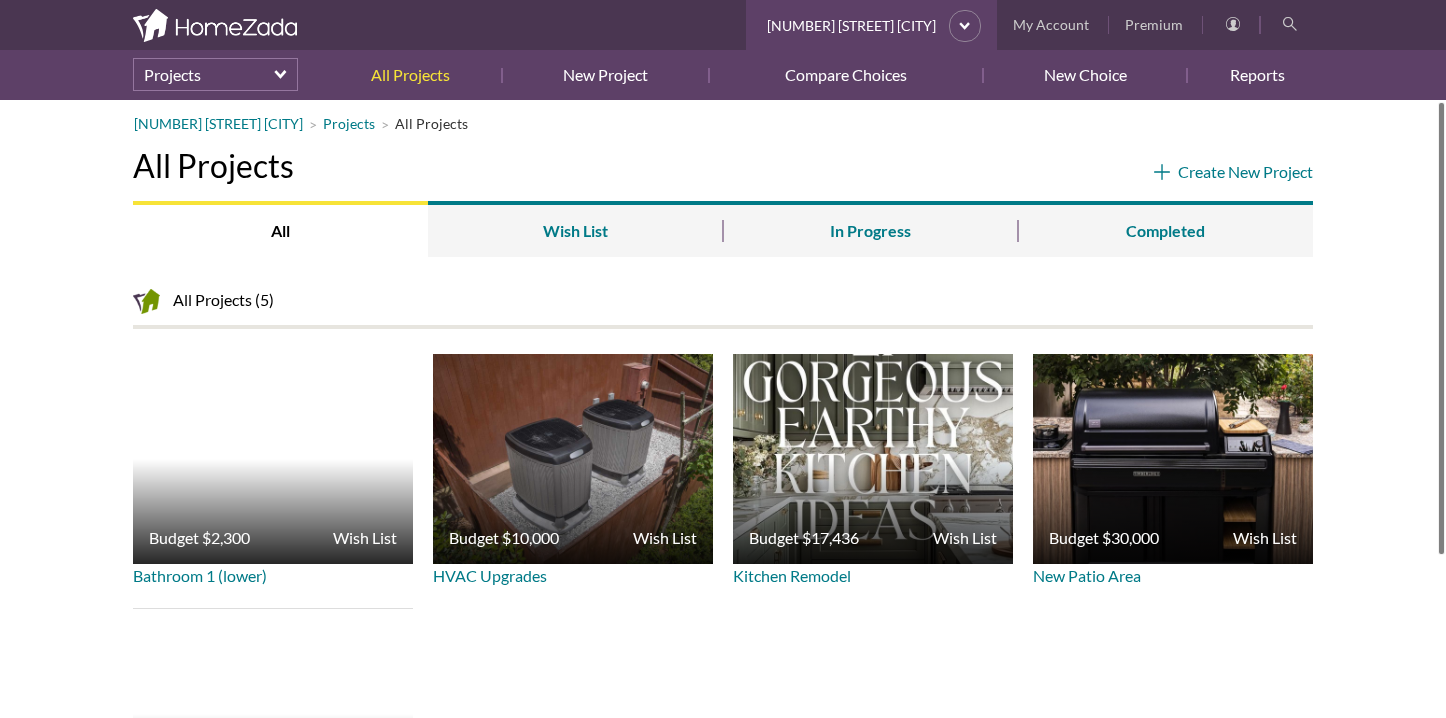 scroll, scrollTop: 0, scrollLeft: 0, axis: both 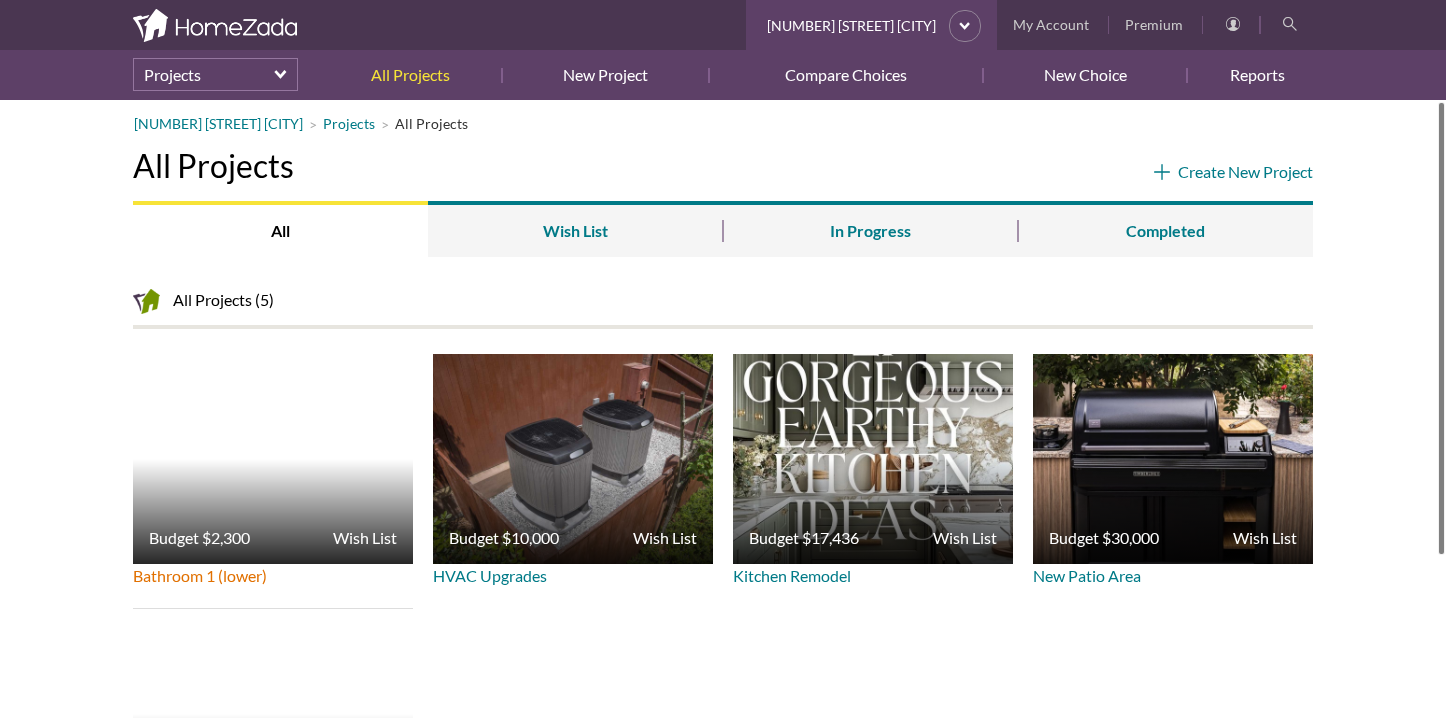 click on "Bathroom 1 (lower)" at bounding box center (200, 575) 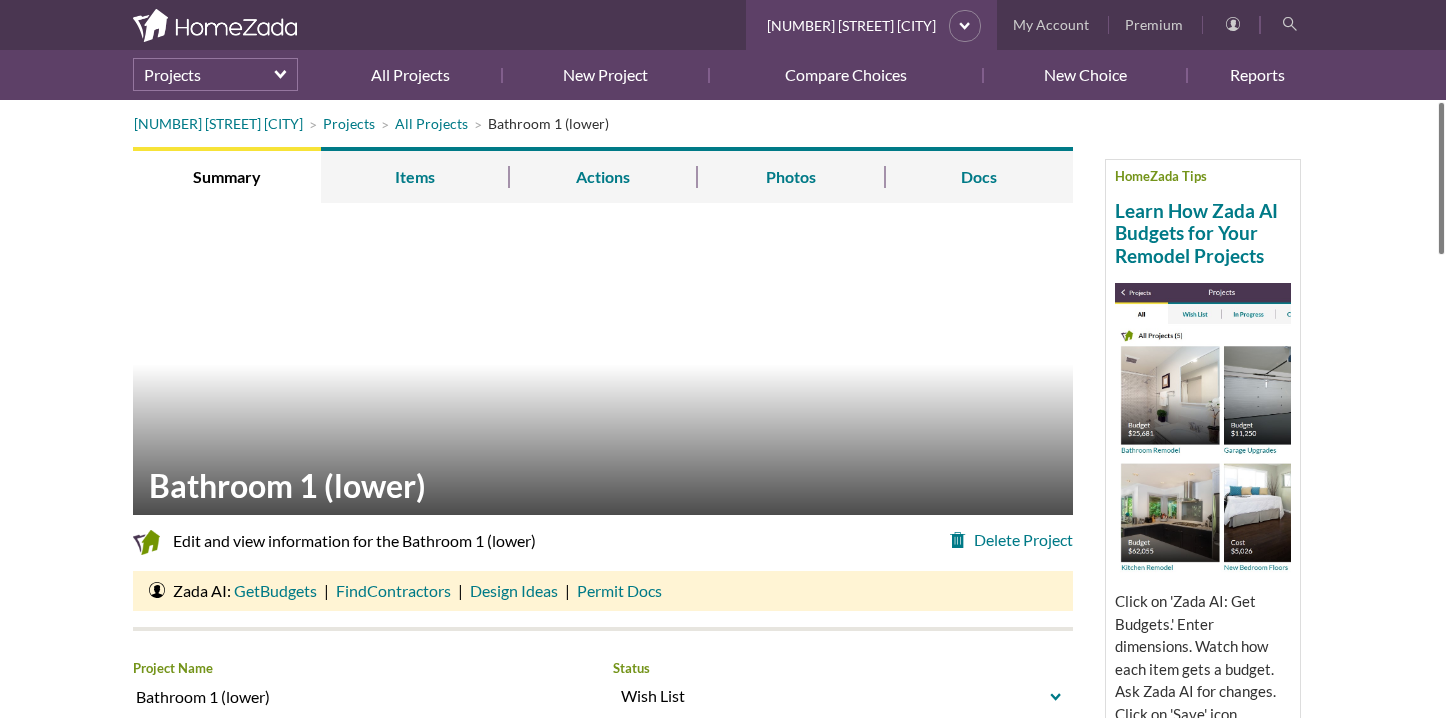 scroll, scrollTop: 0, scrollLeft: 0, axis: both 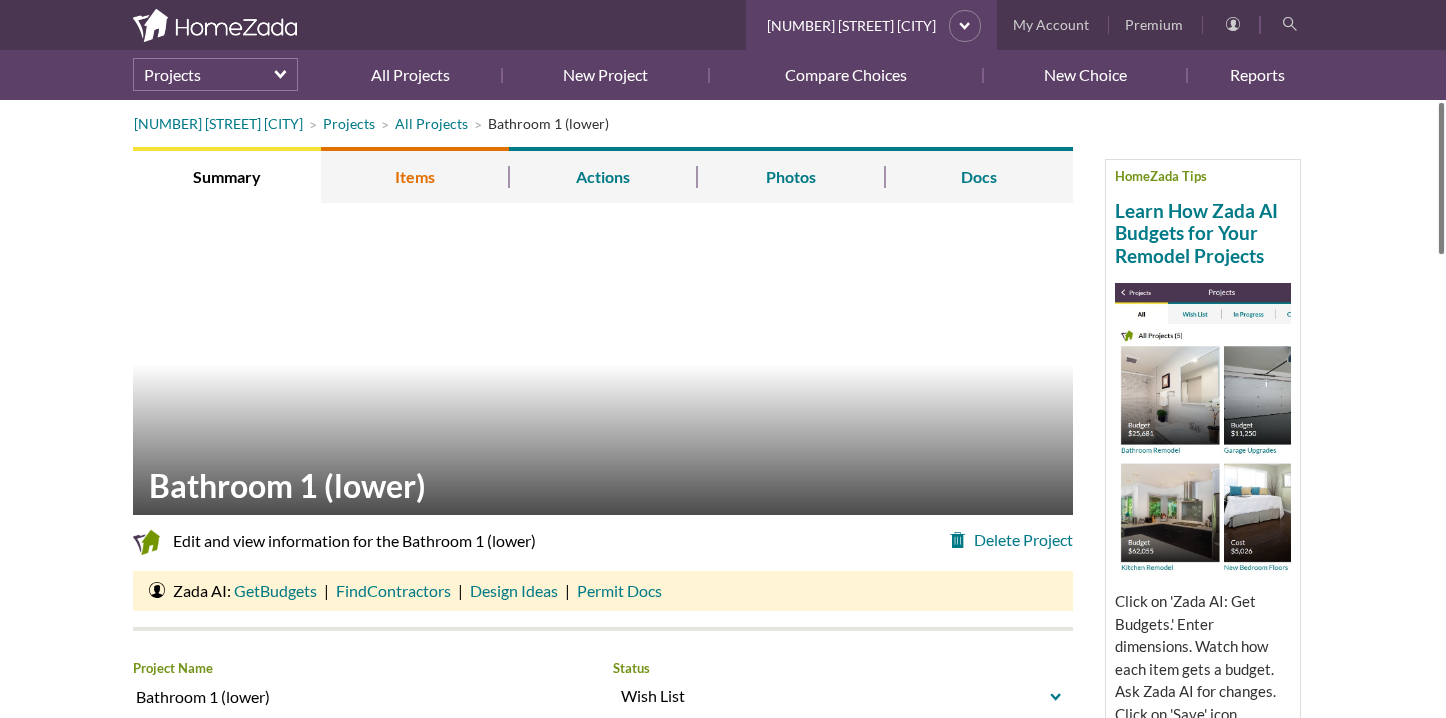 click on "Items" at bounding box center (415, 175) 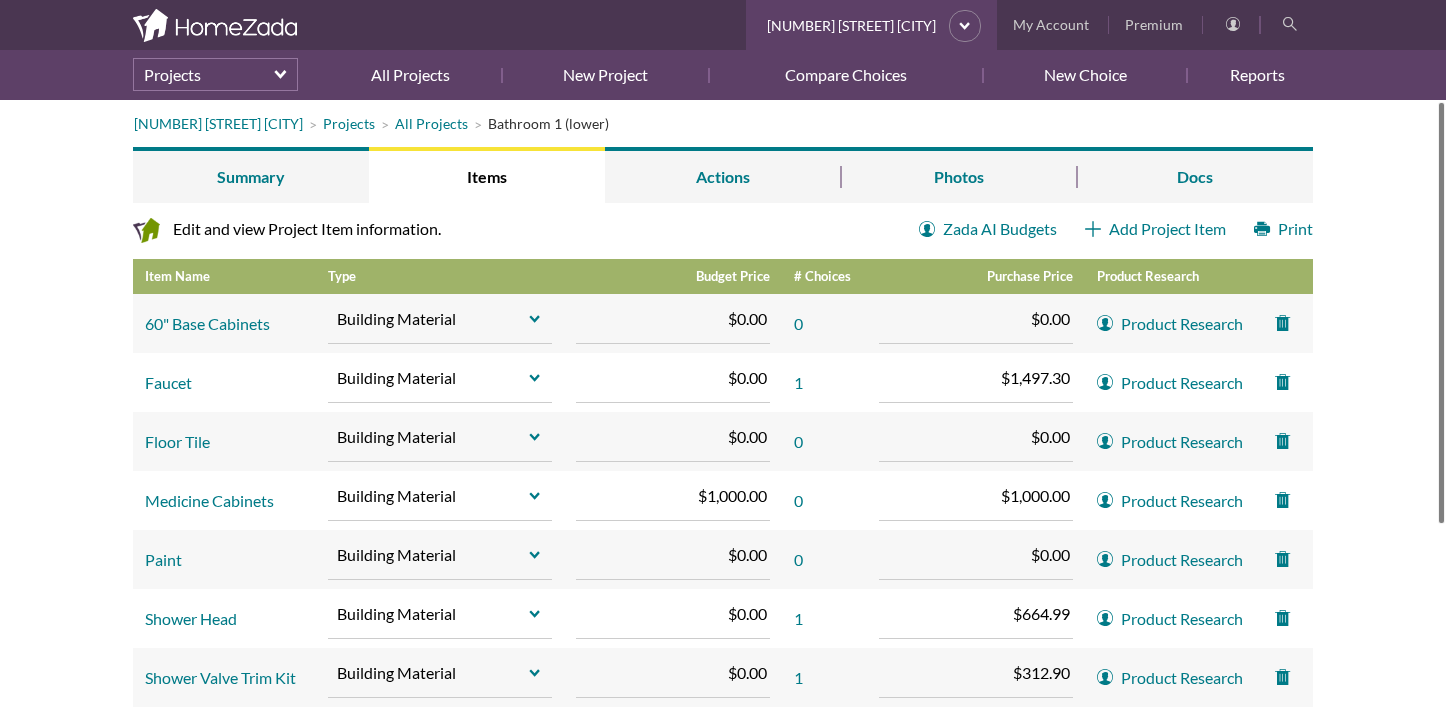 scroll, scrollTop: 0, scrollLeft: 0, axis: both 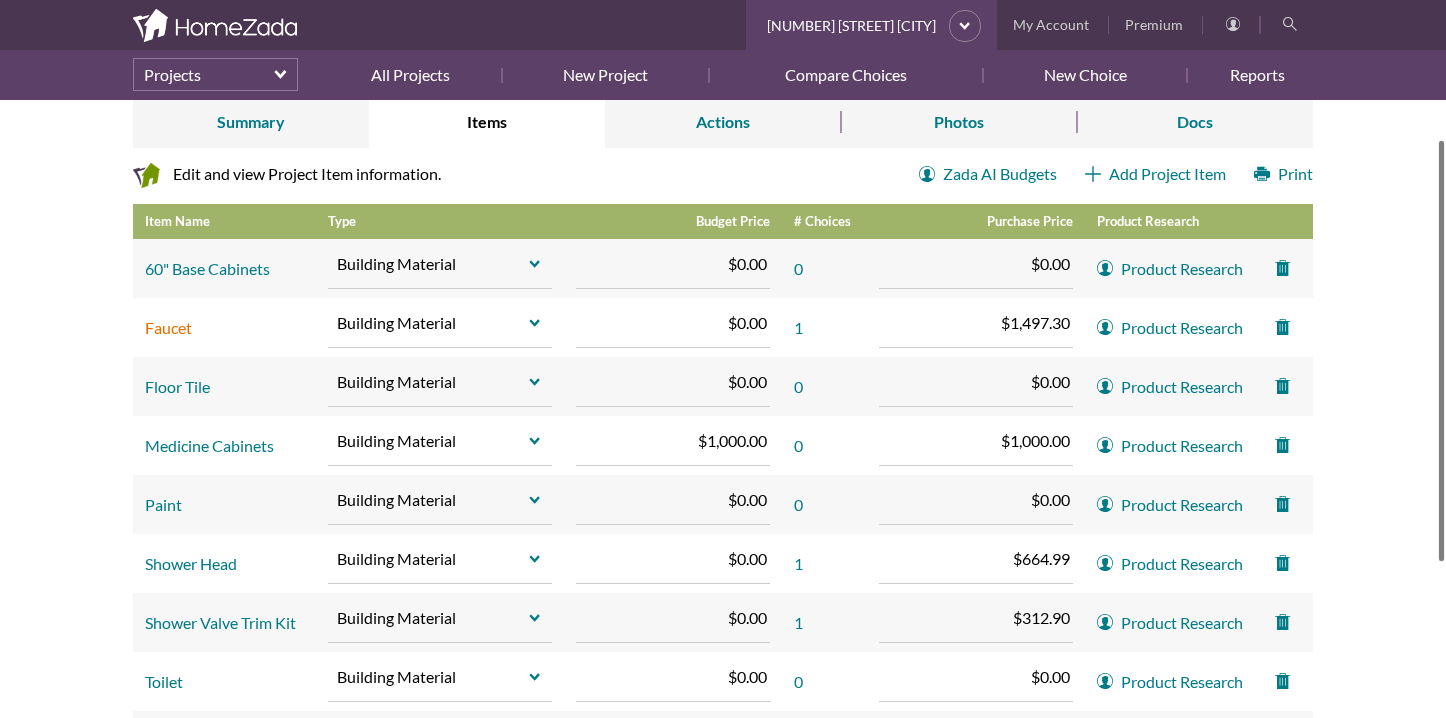 click on "Faucet" at bounding box center [168, 327] 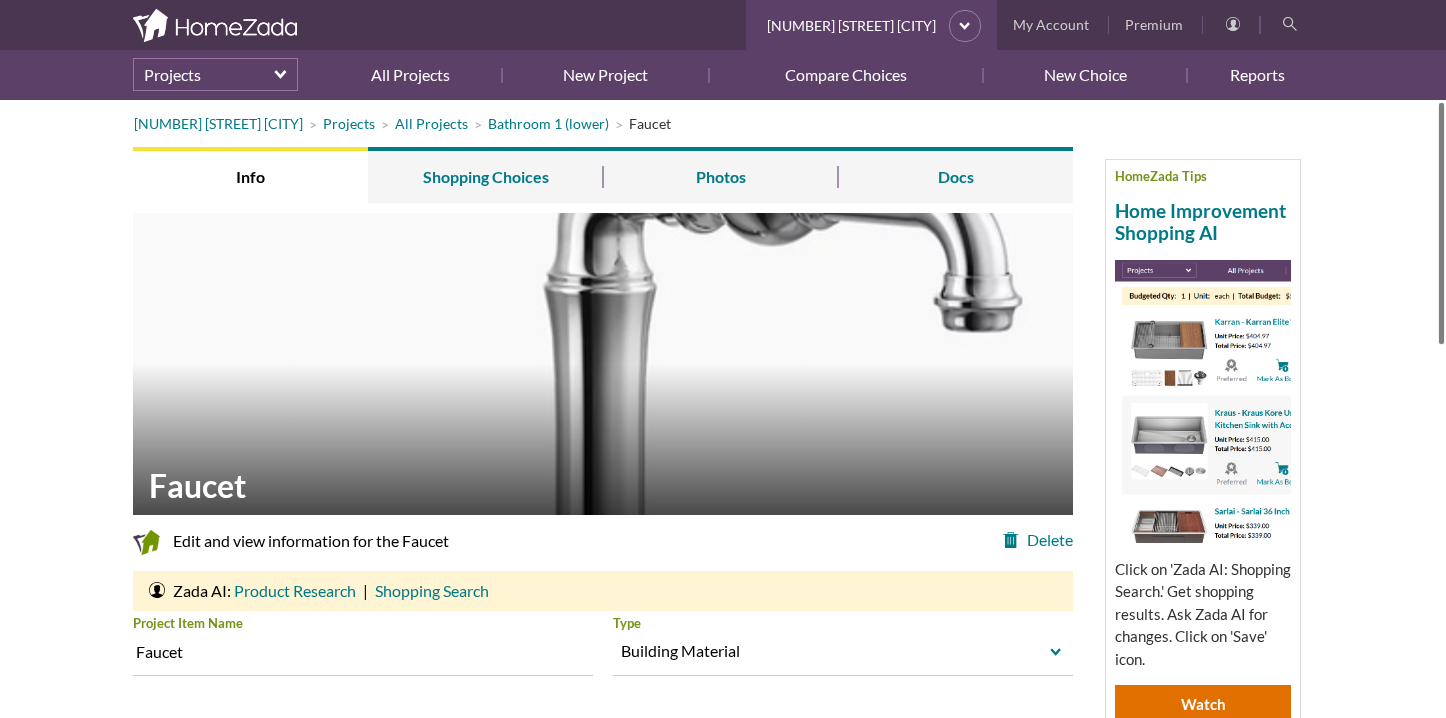 scroll, scrollTop: 0, scrollLeft: 0, axis: both 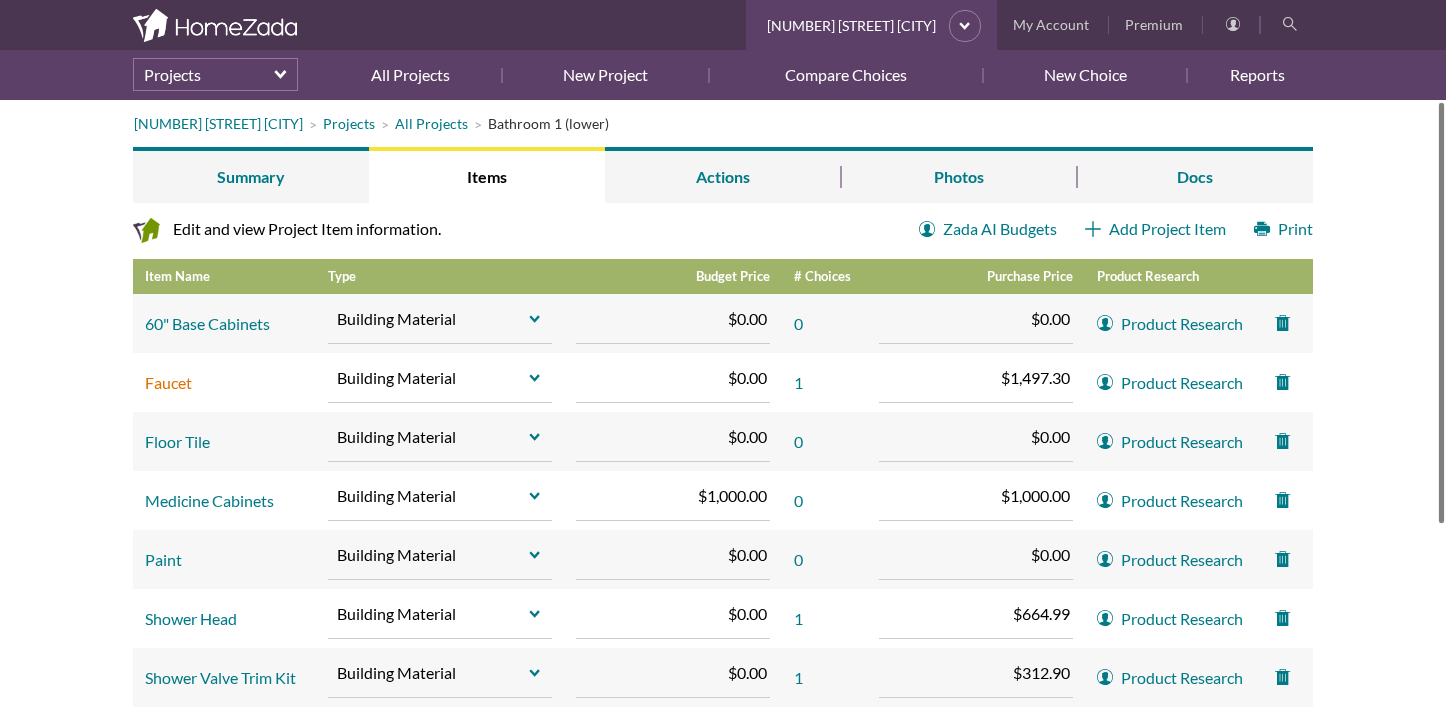 click on "Faucet" at bounding box center [168, 382] 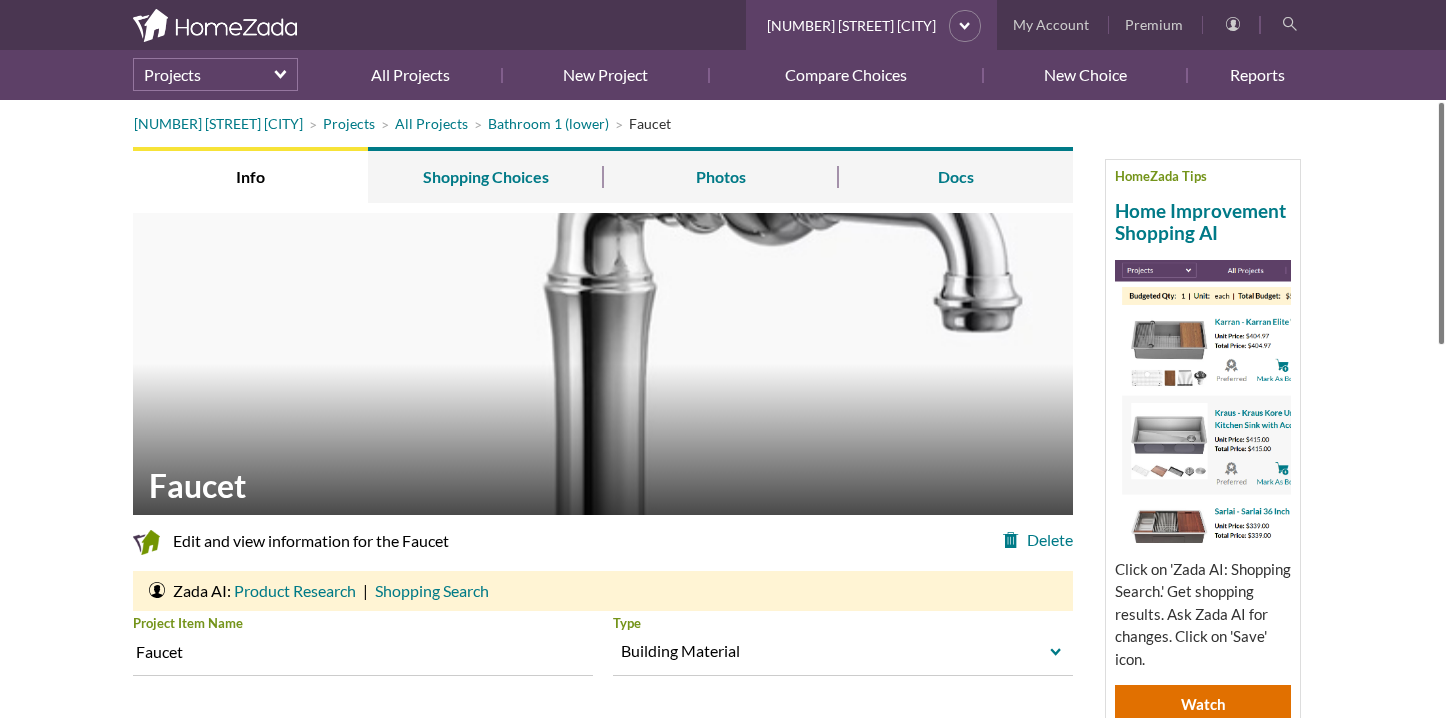 scroll, scrollTop: 0, scrollLeft: 0, axis: both 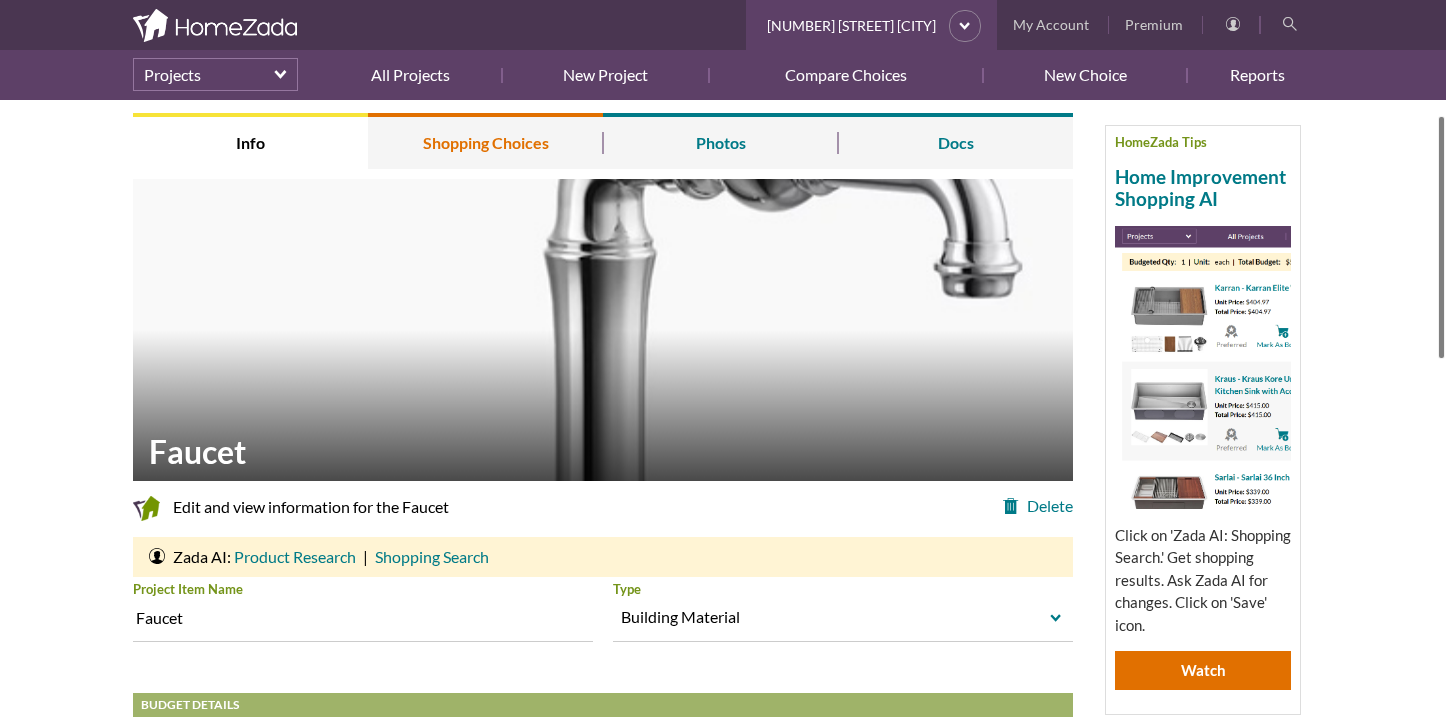 click on "Shopping Choices" at bounding box center [485, 141] 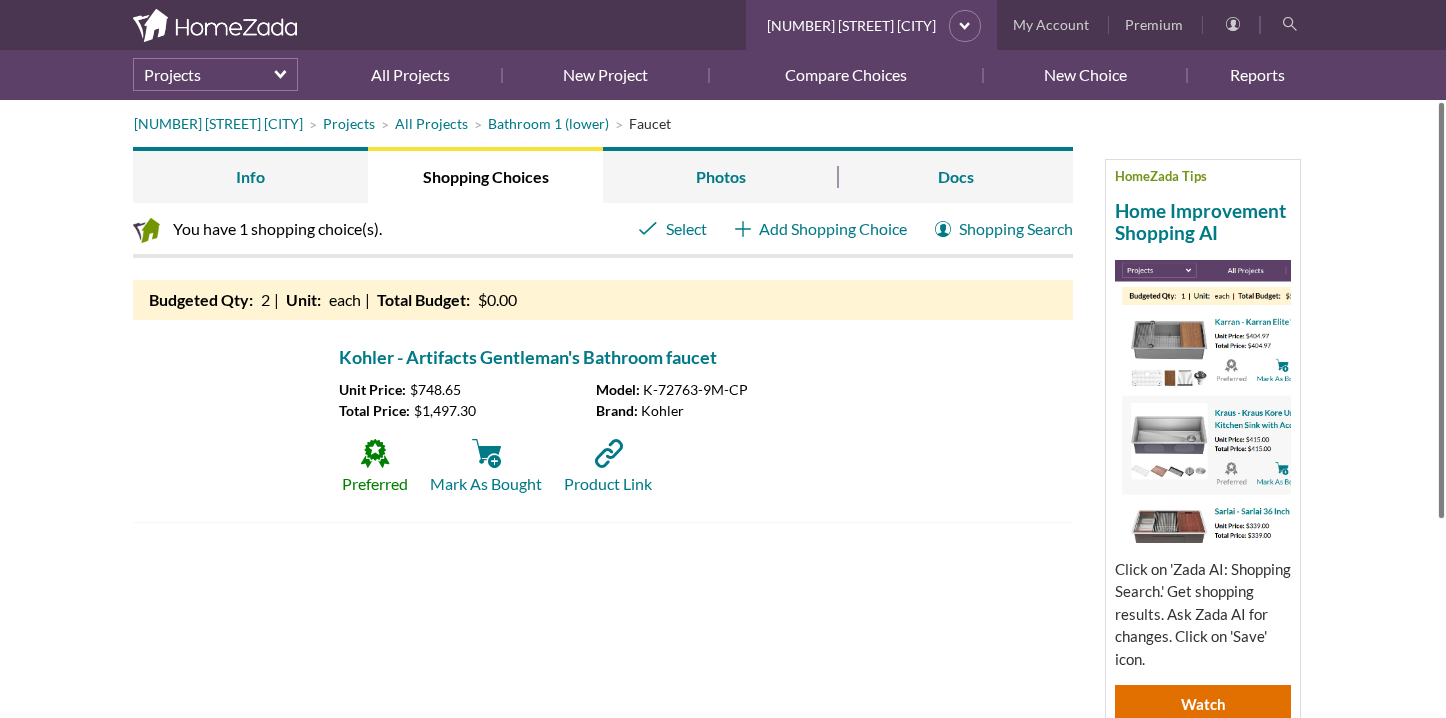 scroll, scrollTop: 0, scrollLeft: 0, axis: both 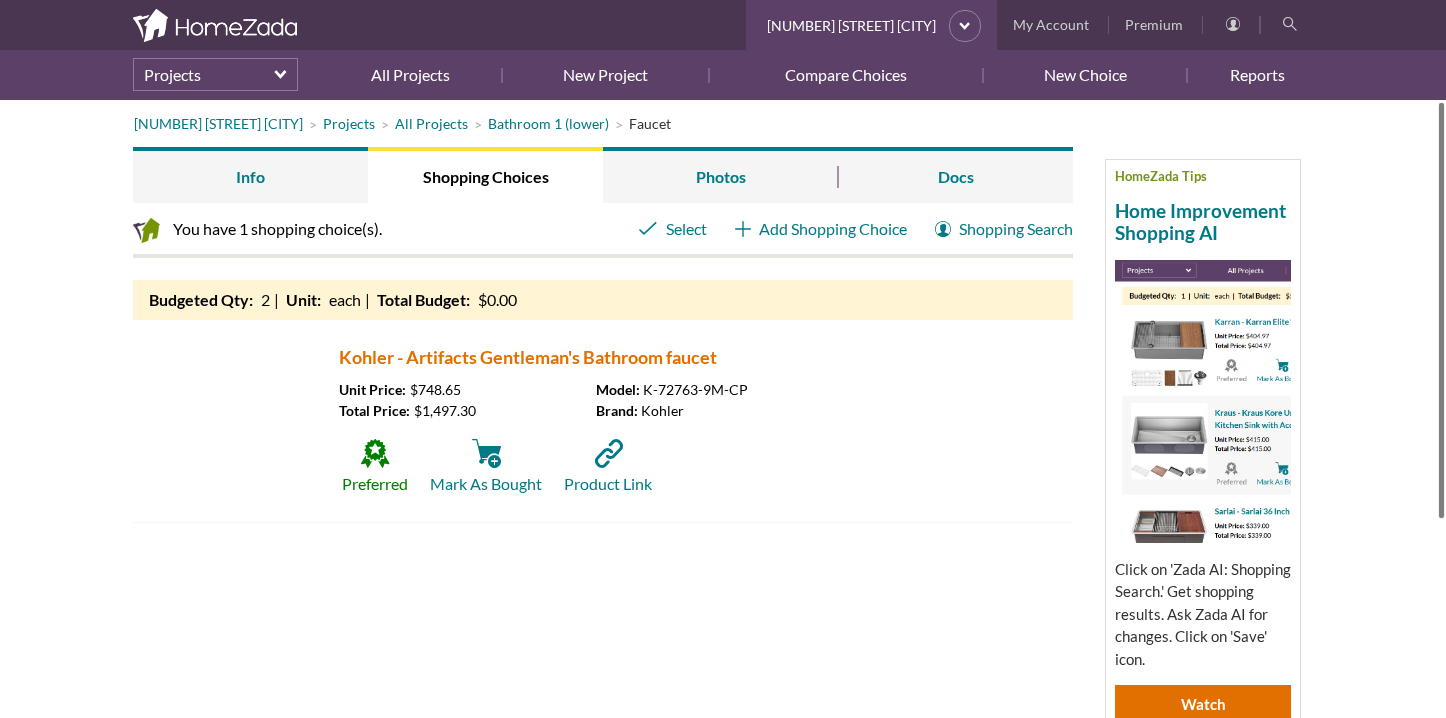 click on "Kohler - Artifacts Gentleman's Bathroom faucet" at bounding box center [595, 357] 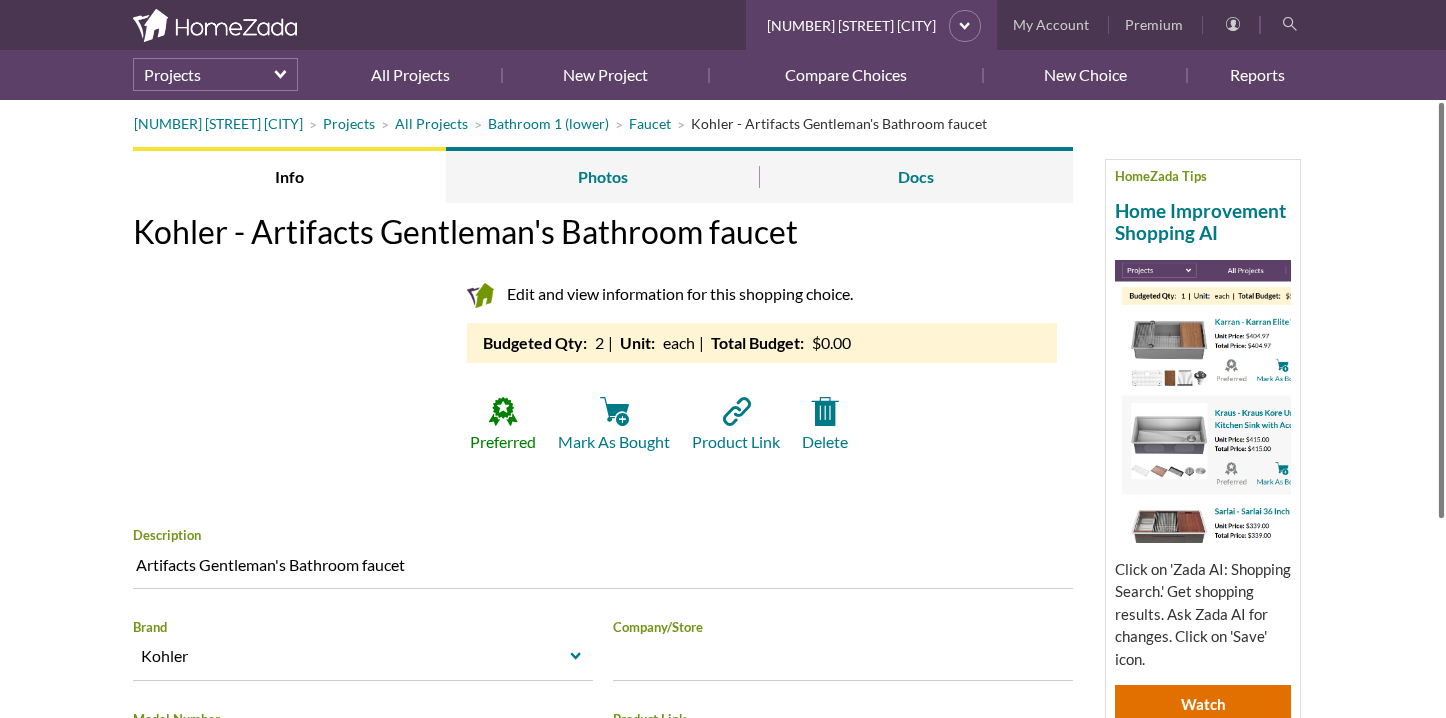 scroll, scrollTop: 0, scrollLeft: 0, axis: both 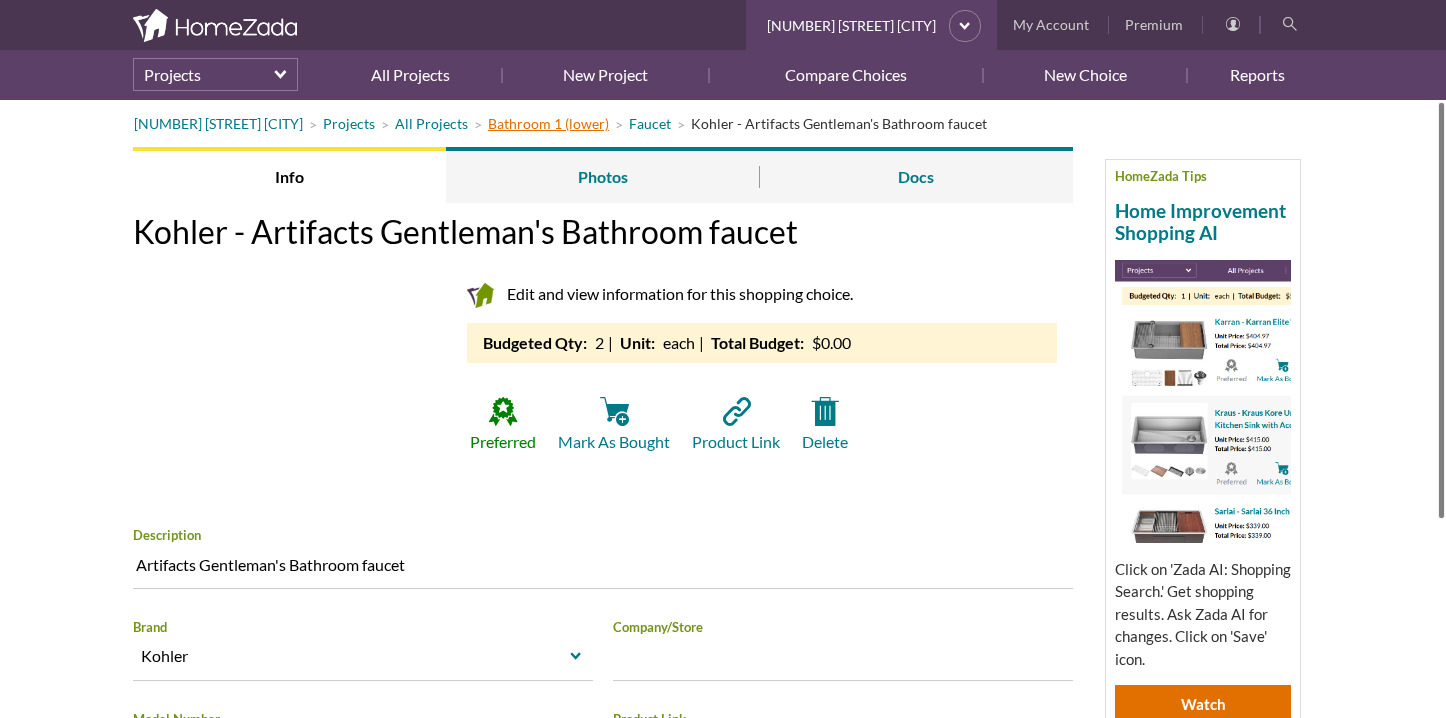 click on "Bathroom 1 (lower)" at bounding box center (548, 123) 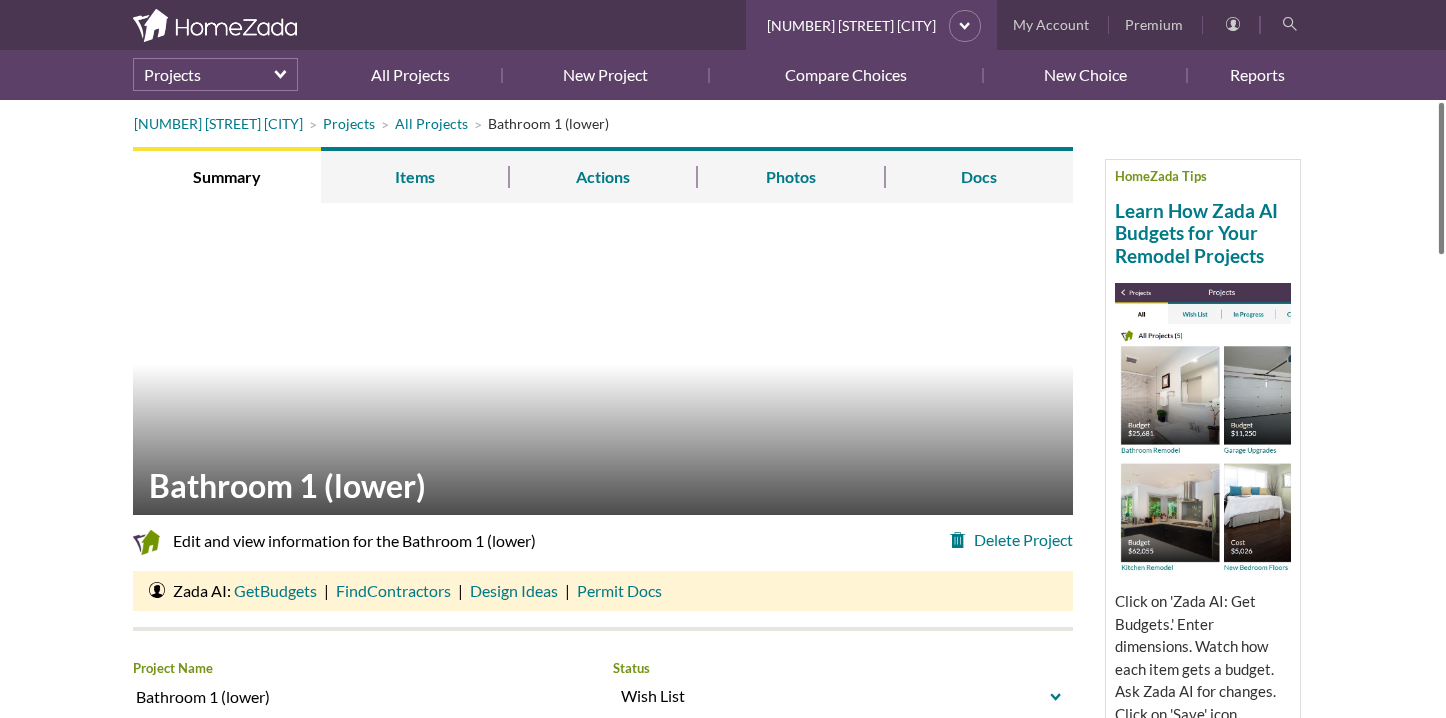 scroll, scrollTop: 0, scrollLeft: 0, axis: both 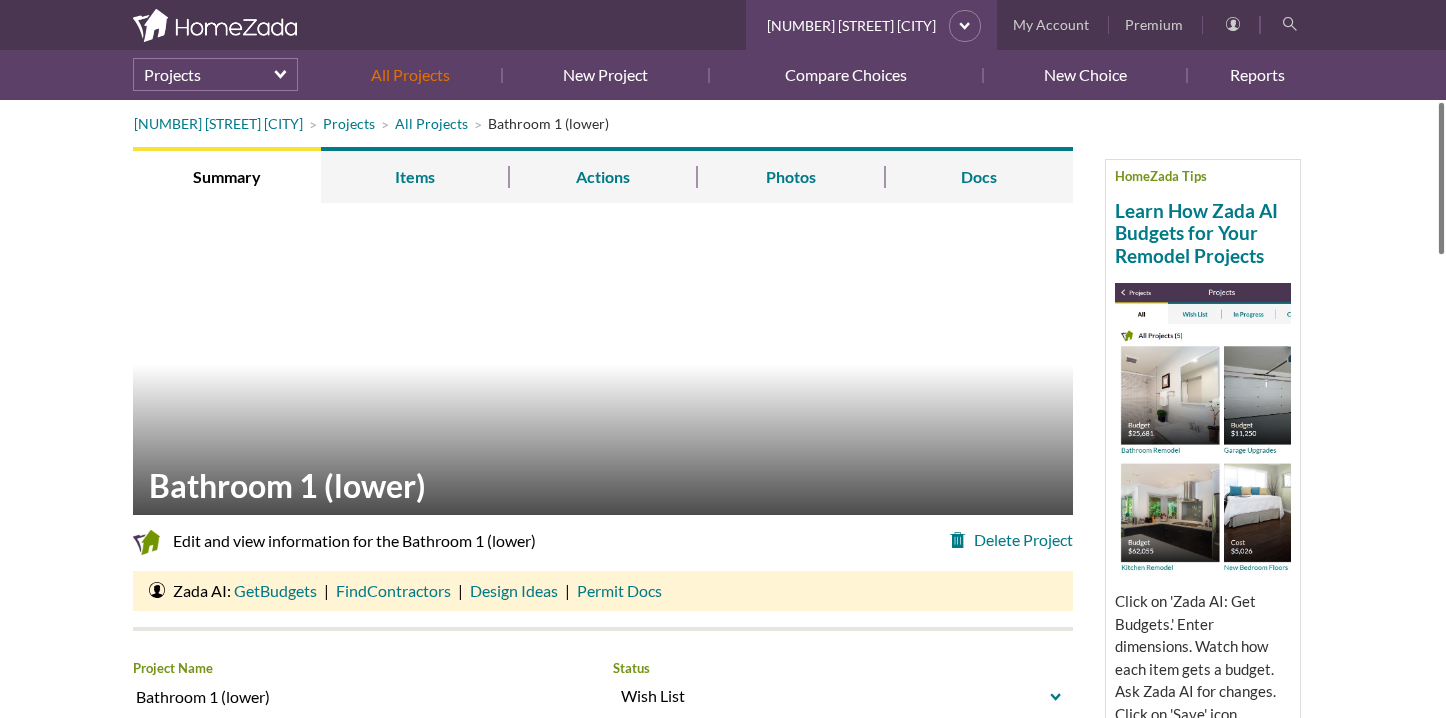 click on "All Projects" at bounding box center (417, 75) 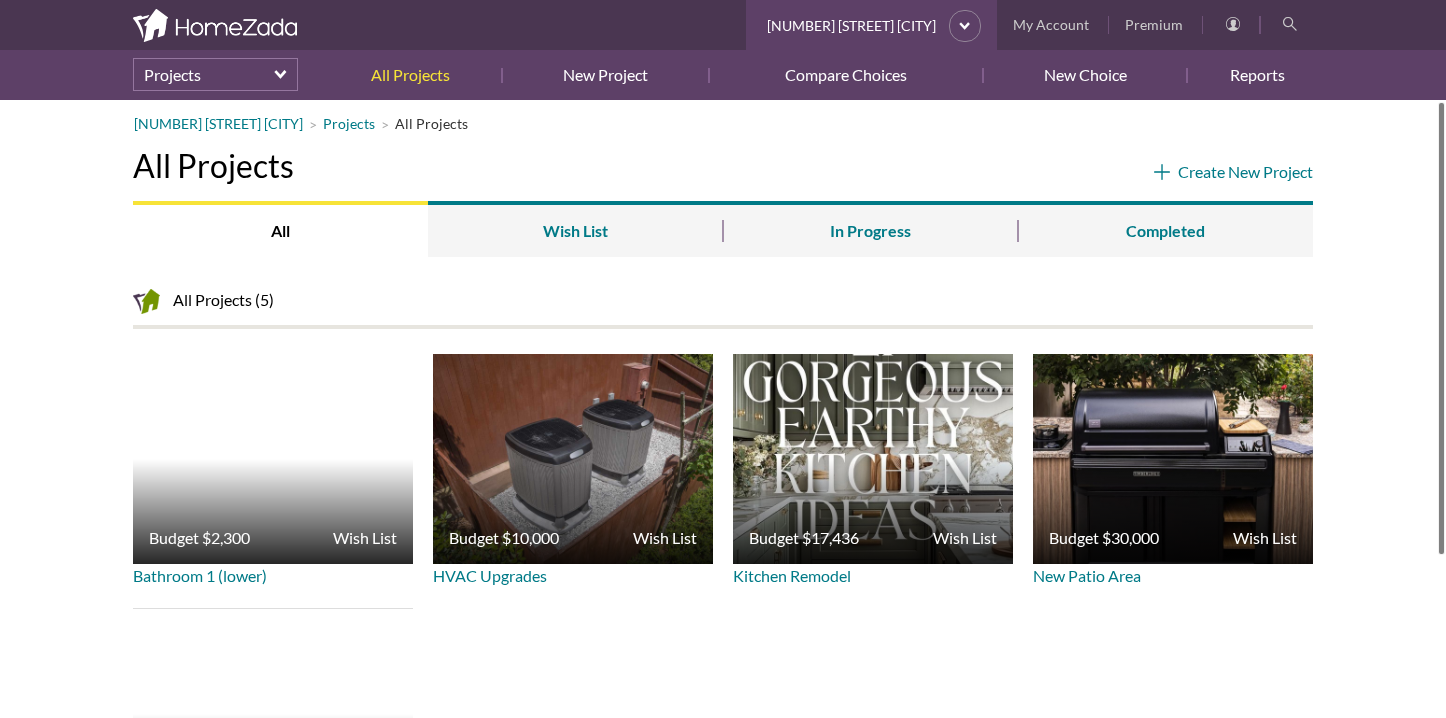 scroll, scrollTop: 0, scrollLeft: 0, axis: both 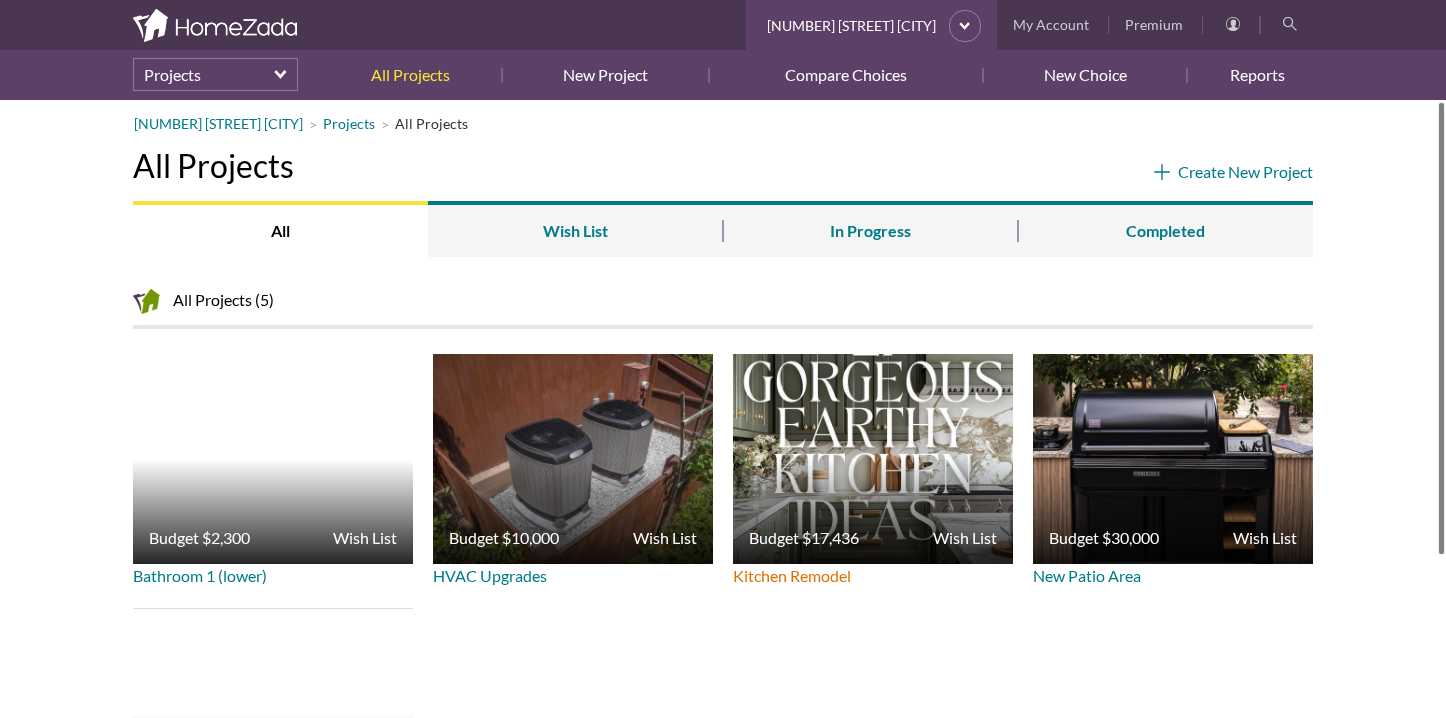 click on "Kitchen Remodel" at bounding box center [792, 575] 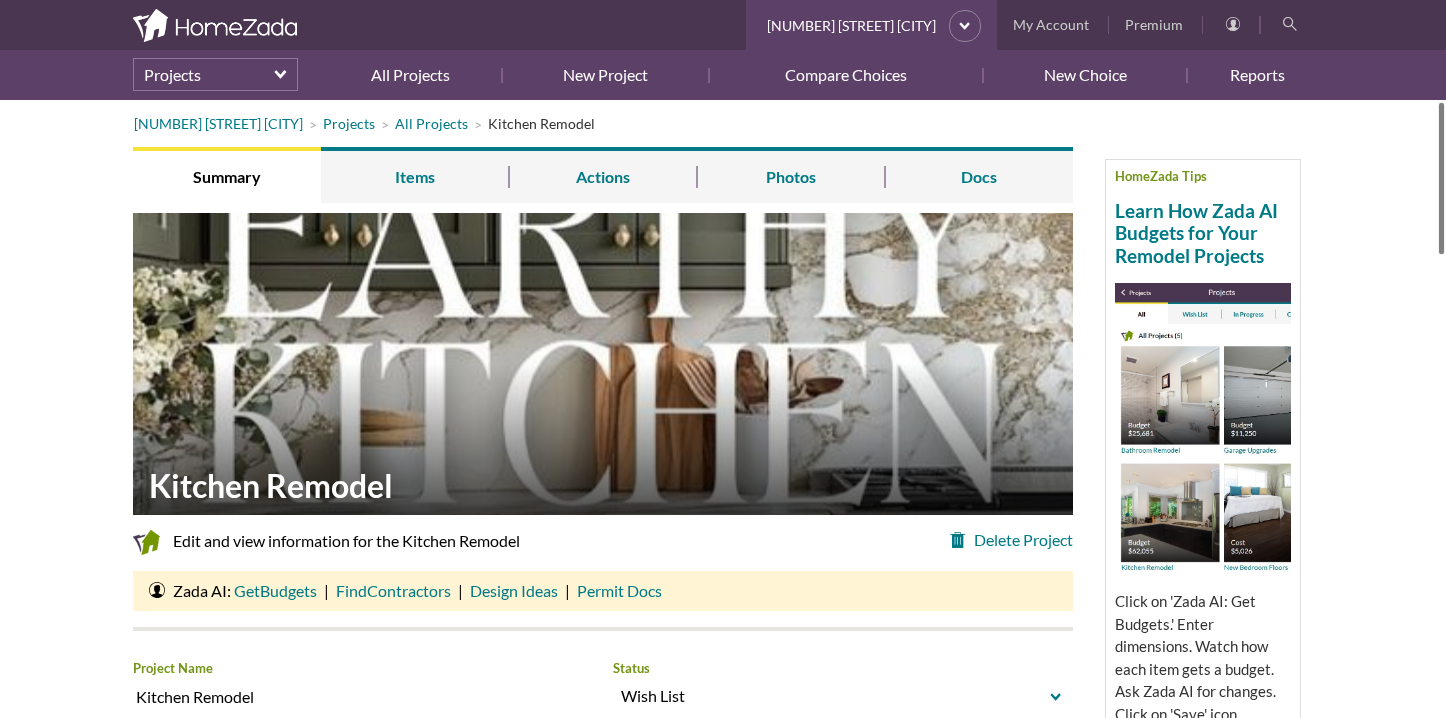 scroll, scrollTop: 0, scrollLeft: 0, axis: both 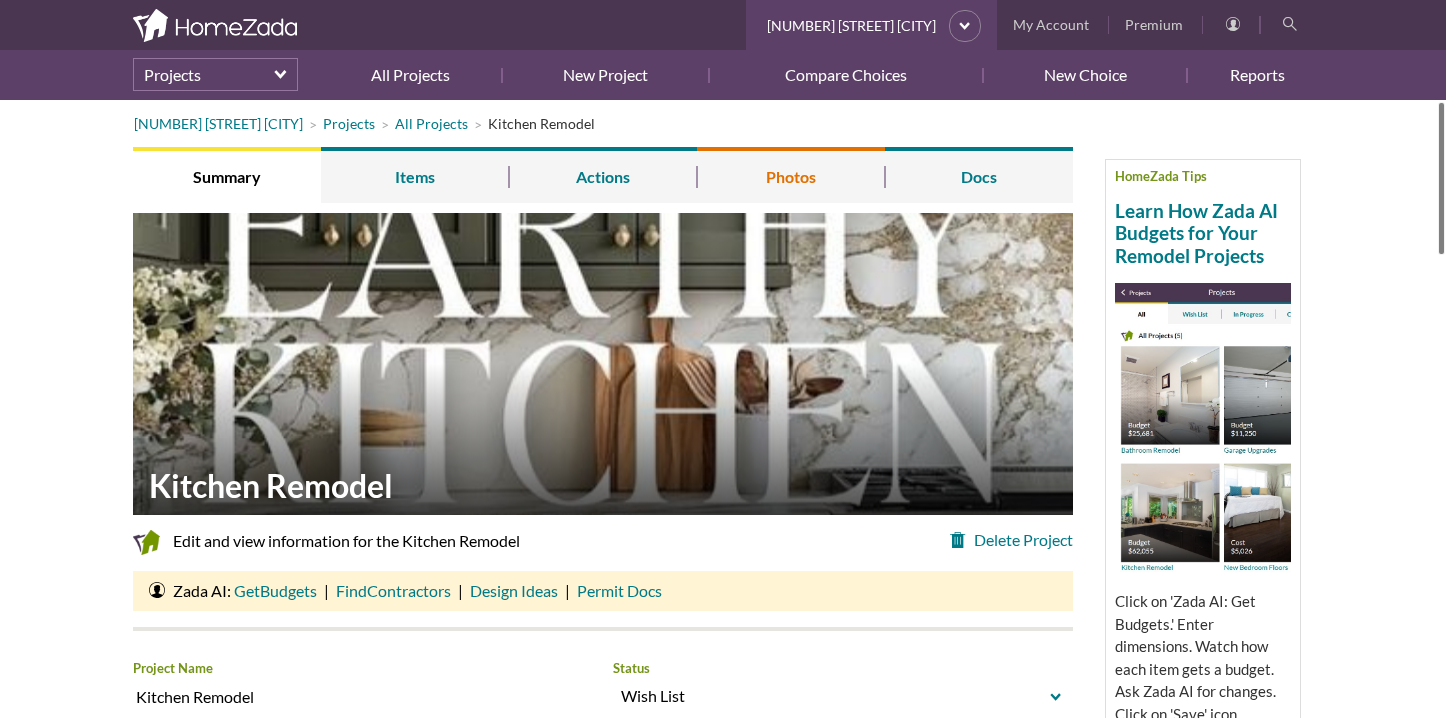 click on "Photos" at bounding box center (791, 175) 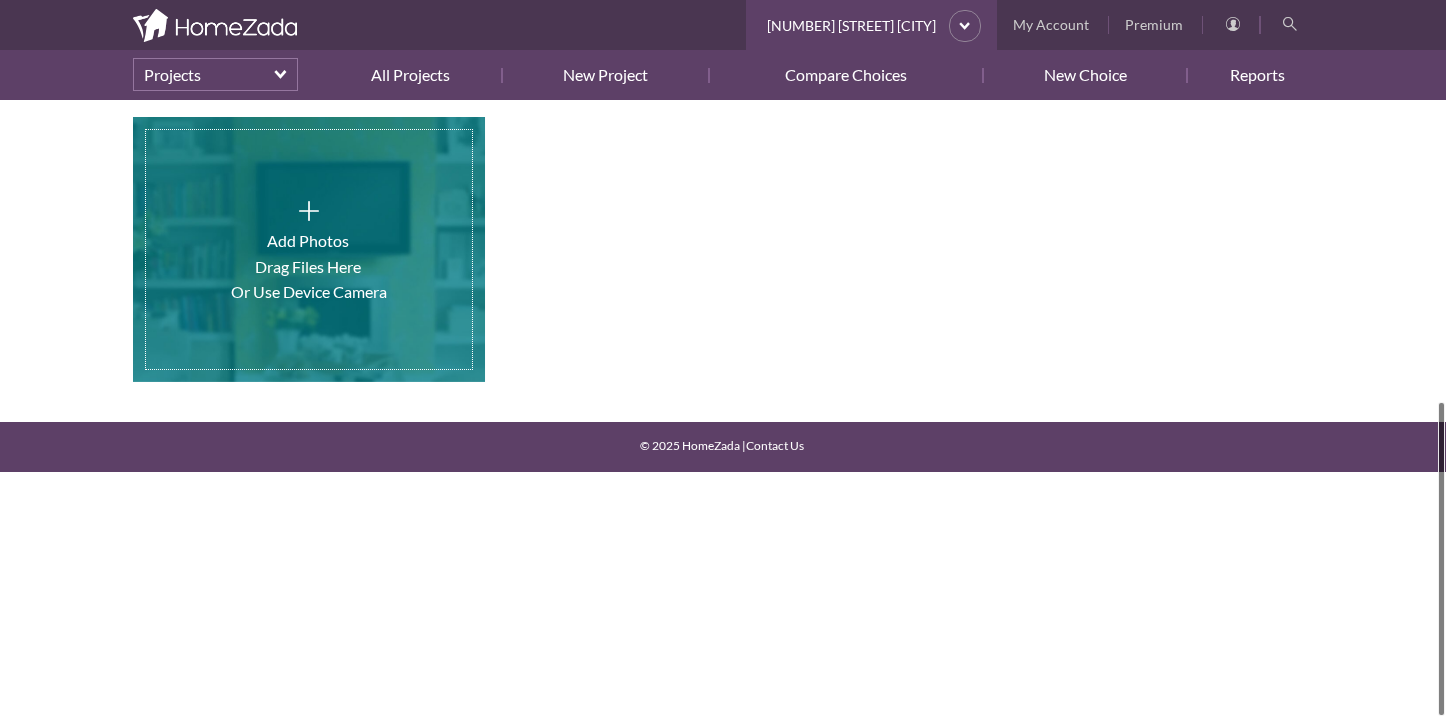 click at bounding box center (309, 249) 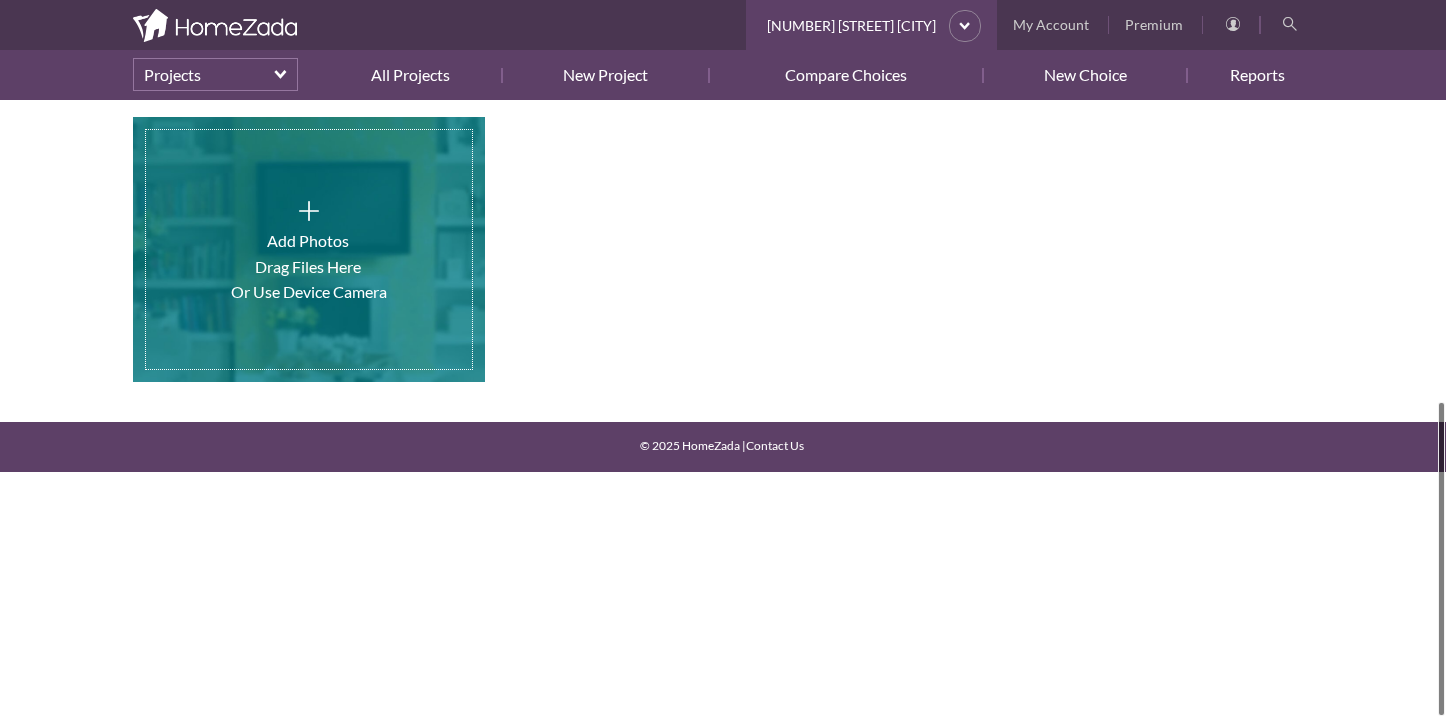 type on "C:\fakepath\IMG_0559 2.jpg" 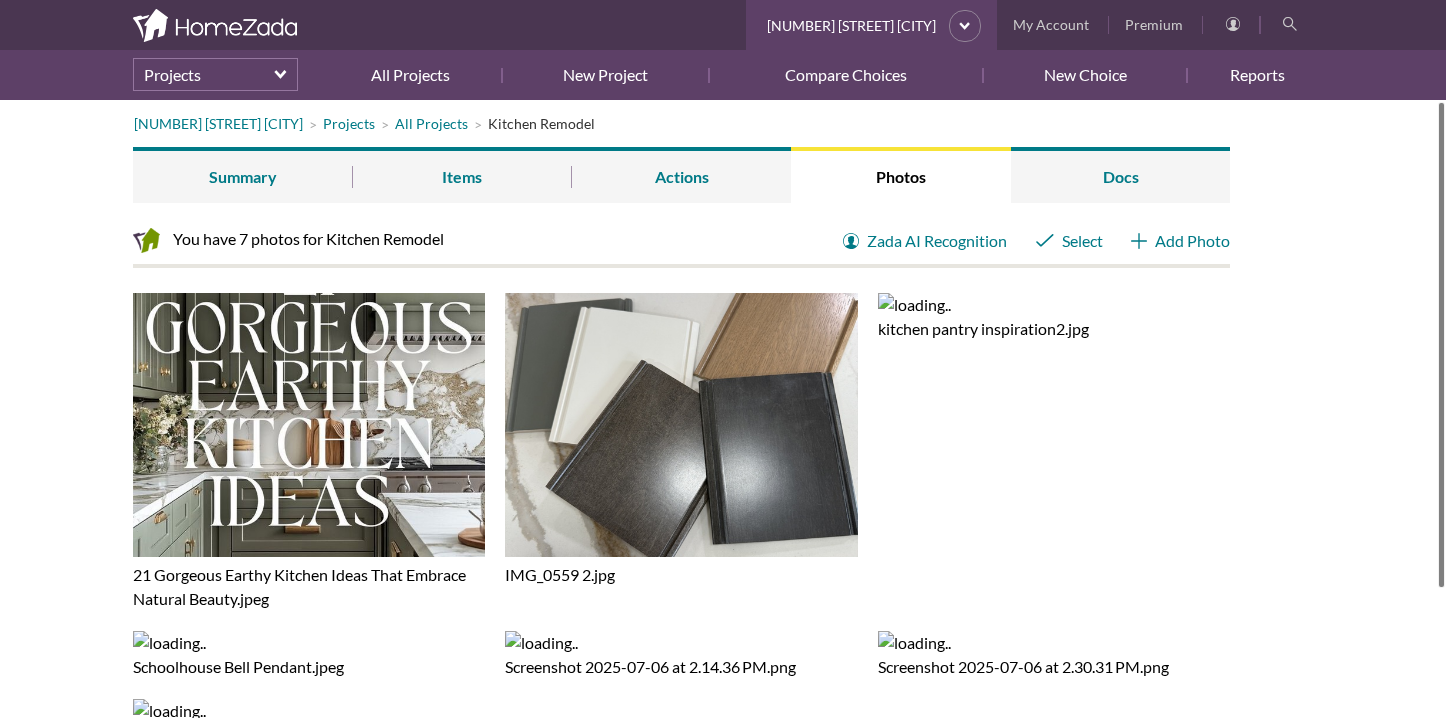 scroll, scrollTop: 0, scrollLeft: 0, axis: both 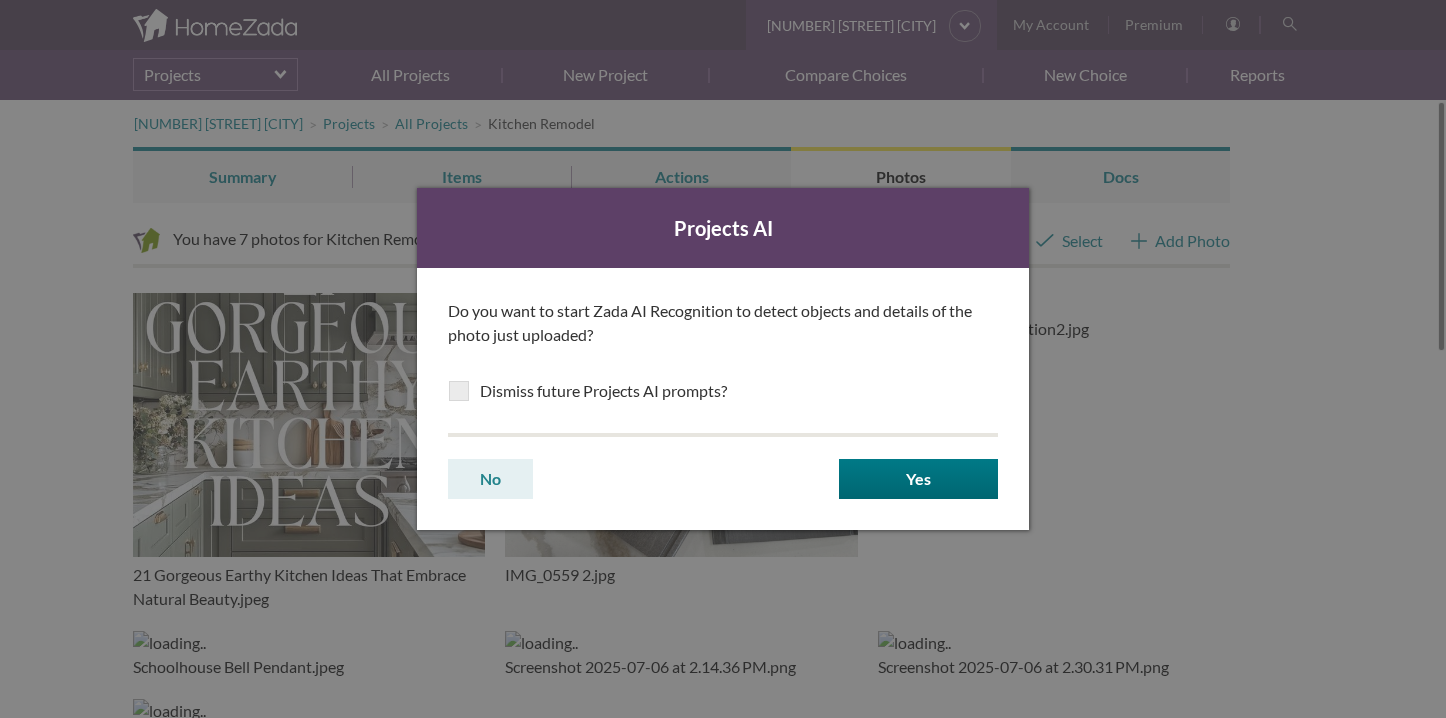 click on "No" at bounding box center [490, 479] 